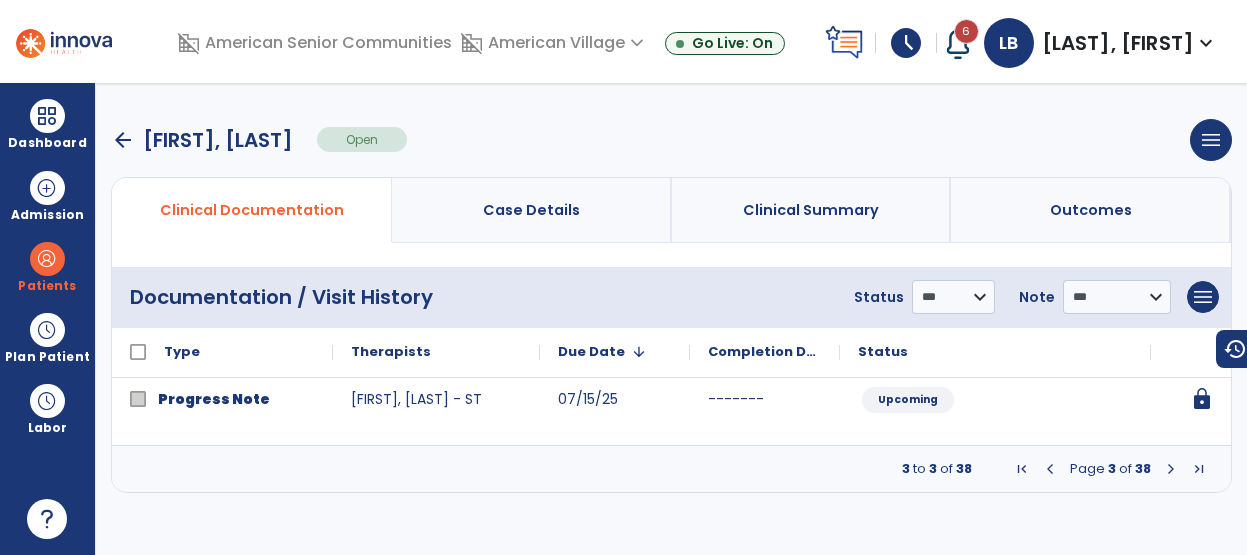 scroll, scrollTop: 0, scrollLeft: 0, axis: both 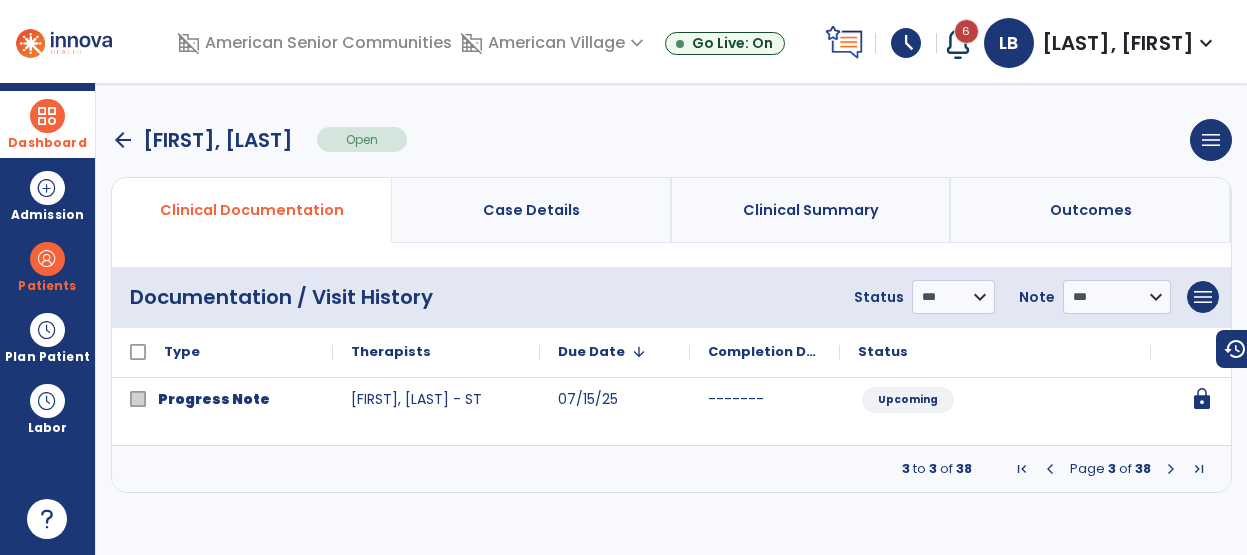 click on "Dashboard" at bounding box center (47, 124) 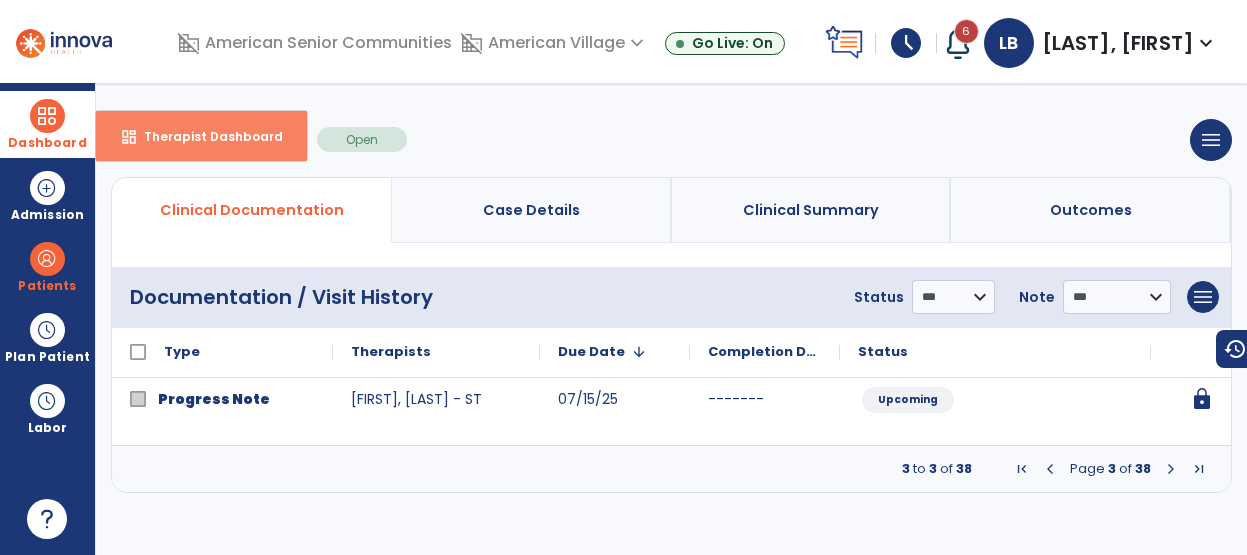 click on "dashboard  Therapist Dashboard" at bounding box center [201, 136] 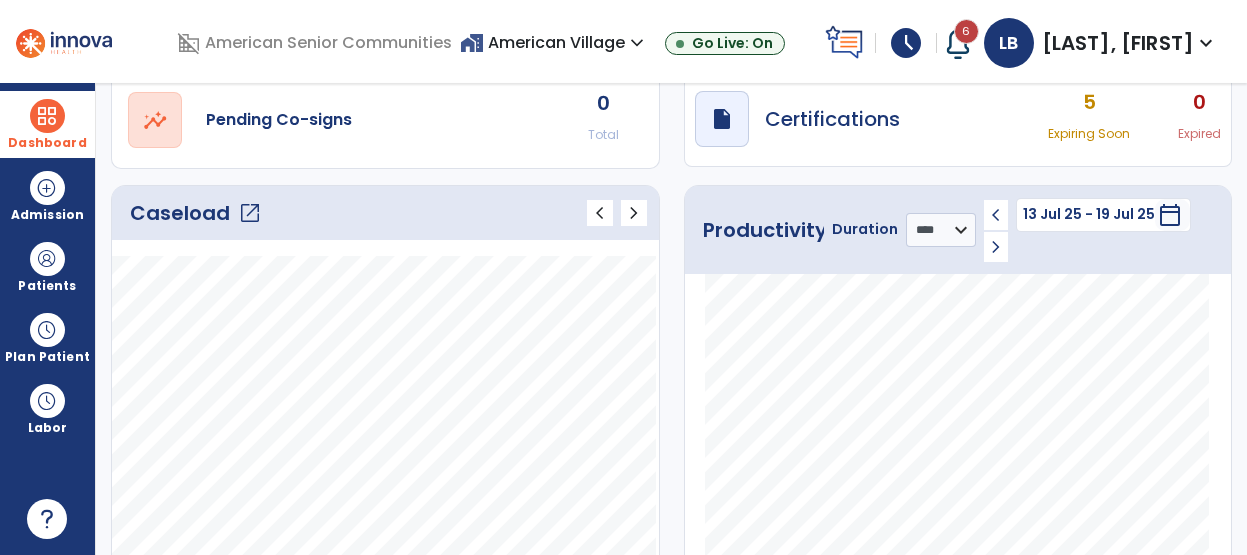 scroll, scrollTop: 161, scrollLeft: 0, axis: vertical 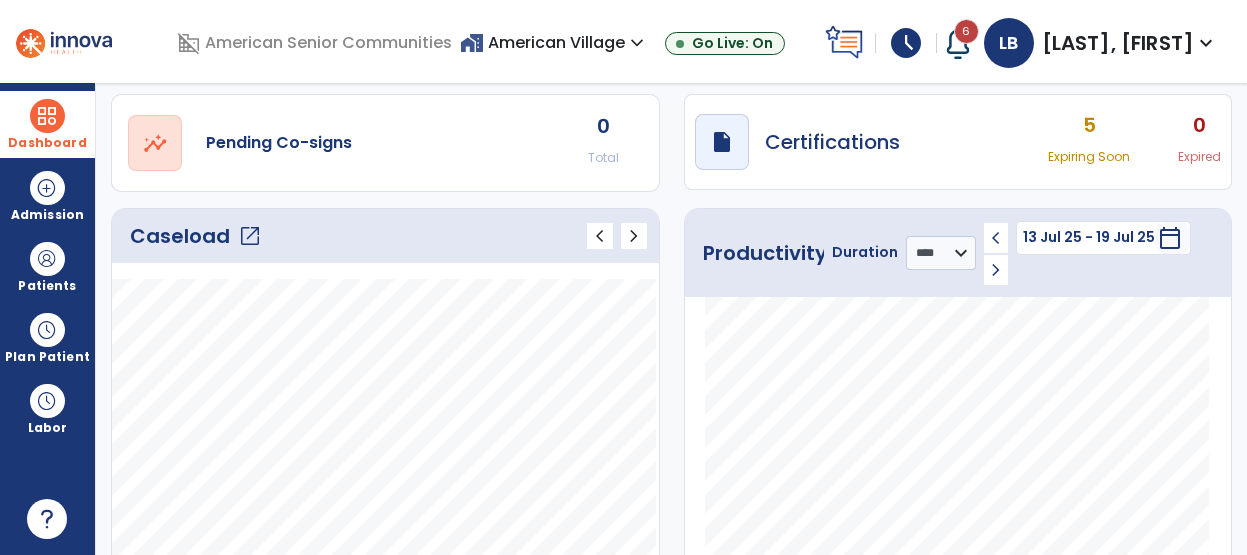 click on "open_in_new" 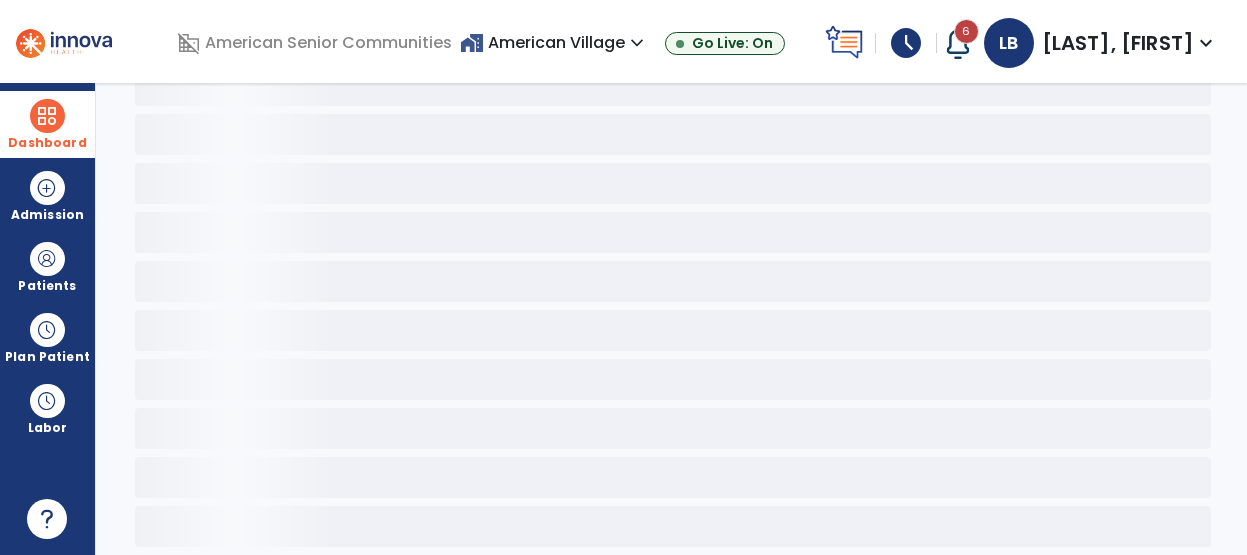 scroll, scrollTop: 122, scrollLeft: 0, axis: vertical 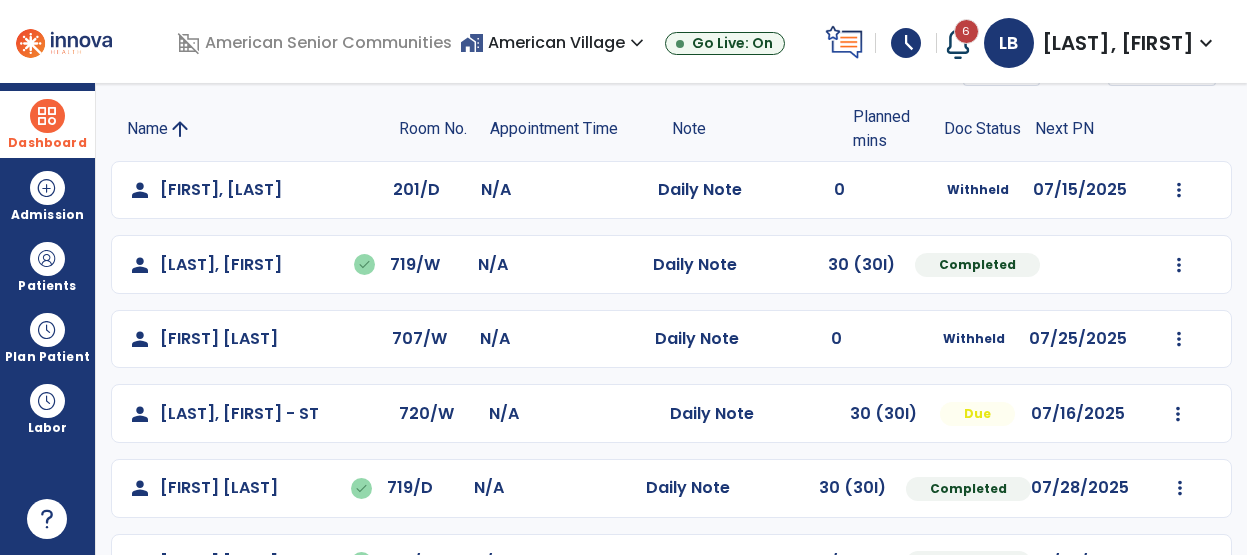click on "person [LAST], [FIRST]  201/D N/A  Daily Note   0  Withheld 07/15/2025  Mark Visit As Complete   Reset Note   Open Document   G + C Mins   person   [LAST], [FIRST]   done  719/W N/A  Daily Note   30 (30I)  Completed  Undo Visit Status   Reset Note   Open Document   G + C Mins   person   [LAST], [FIRST]  707/W N/A  Daily Note   0  Withheld 07/25/2025  Mark Visit As Complete   Reset Note   Open Document   G + C Mins   person   [LAST], [FIRST]  720/W N/A  Daily Note   30 (30I)  Due 07/16/2025  Mark Visit As Complete   Reset Note   Open Document   G + C Mins   person   [LAST], [FIRST]   done  719/D N/A  Daily Note   30 (30I)  Completed 07/28/2025  Undo Visit Status   Reset Note   Open Document   G + C Mins   person   [LAST], [FIRST]   done  719/D N/A  Progress Note   N/A  Completed 07/28/2025  Undo Visit Status   Reset Note   Open Document   G + C Mins   person   [LAST], [FIRST]   done  713/W N/A  Daily Note   25 (25I)  Completed 07/25/2025  Undo Visit Status   Reset Note   Open Document   G + C Mins   person" 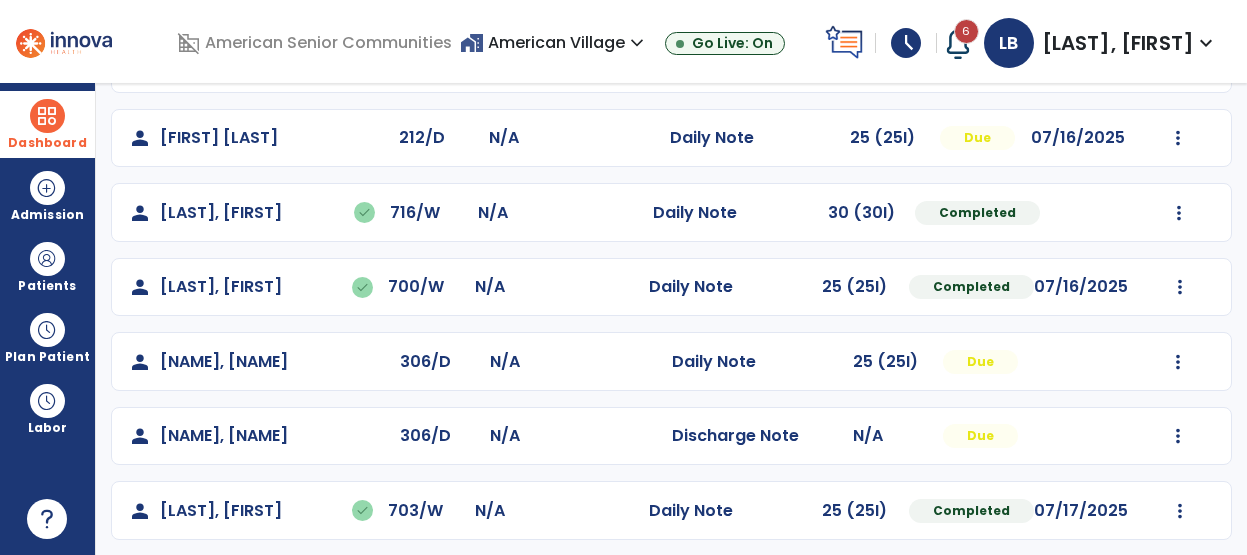 scroll, scrollTop: 1302, scrollLeft: 0, axis: vertical 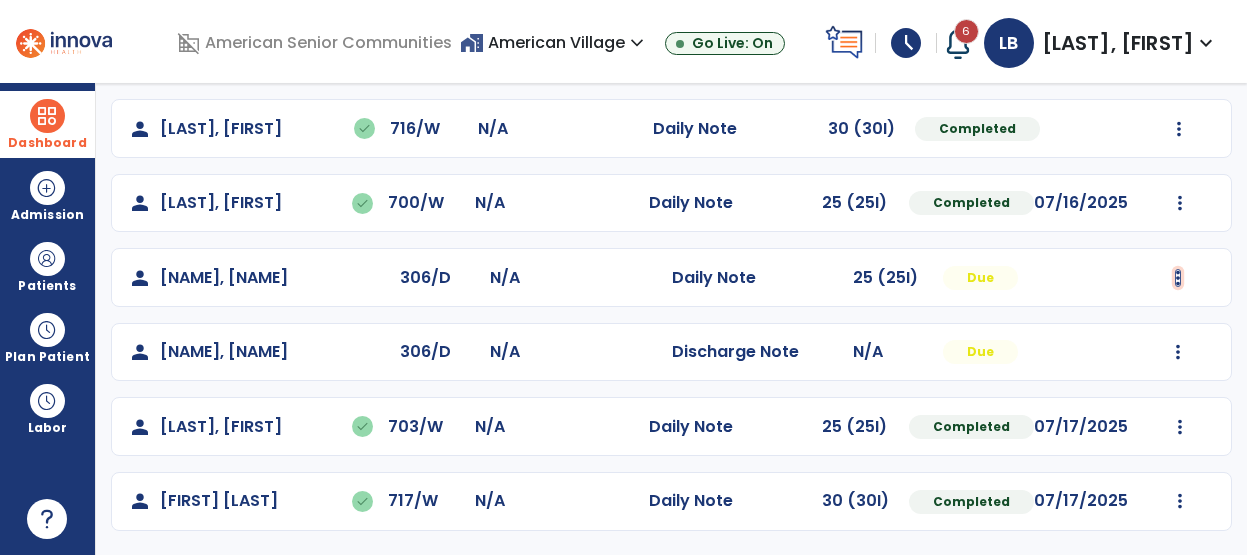 click at bounding box center (1179, -990) 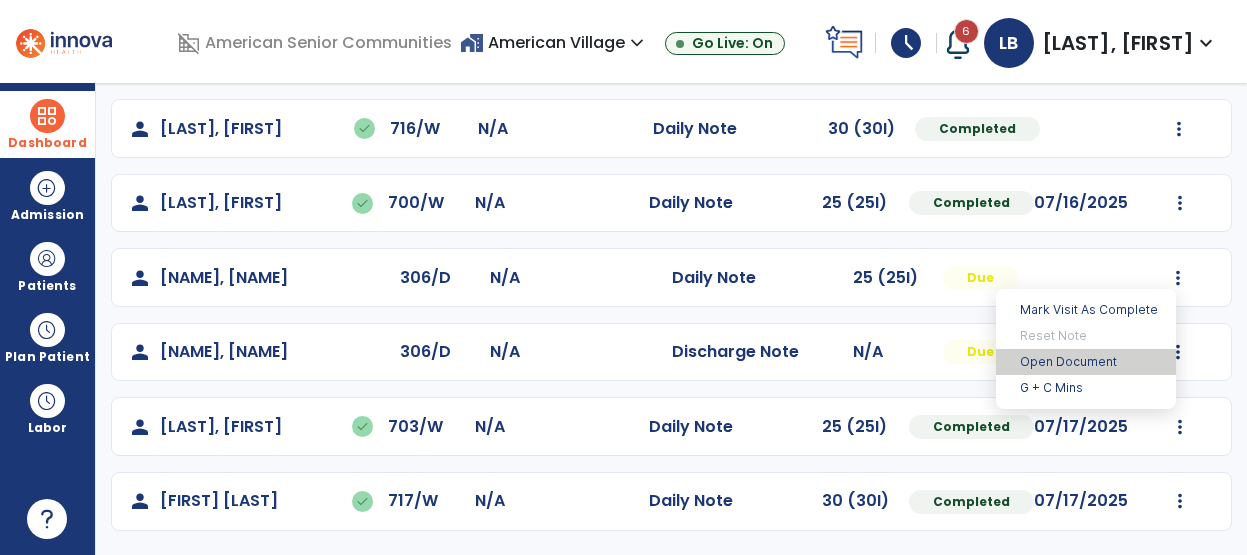 click on "Open Document" at bounding box center (1086, 362) 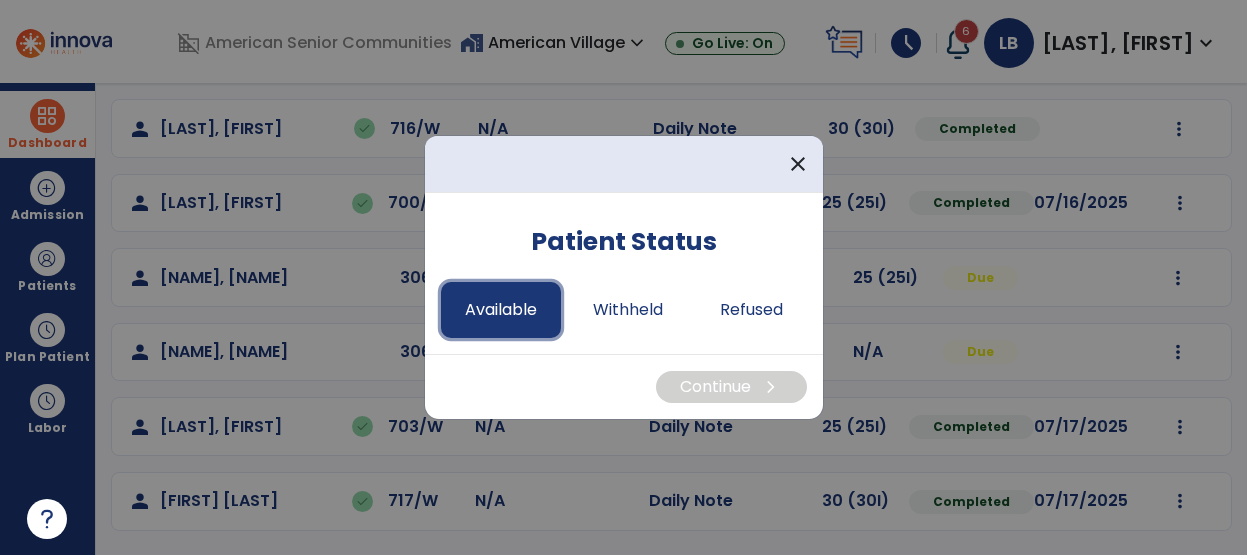 click on "Available" at bounding box center (501, 310) 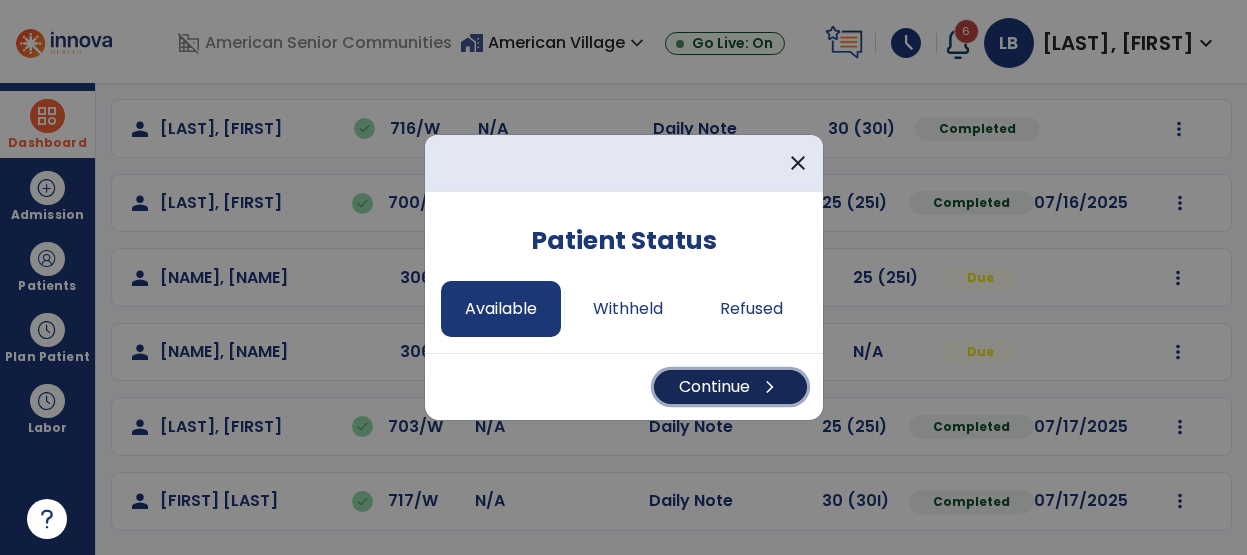 click on "chevron_right" at bounding box center (770, 387) 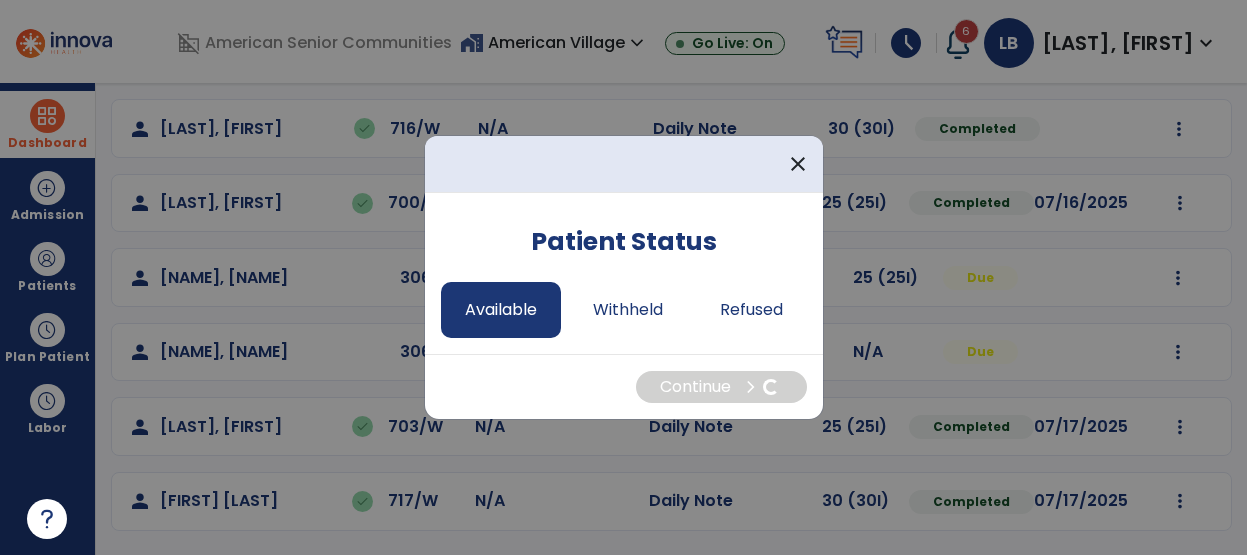 select on "*" 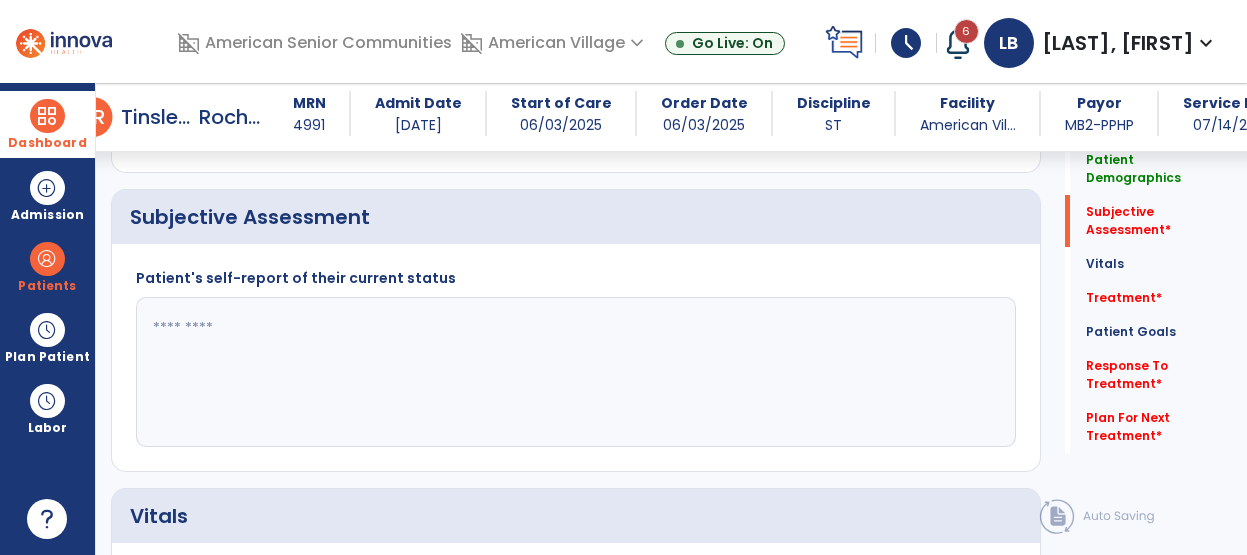 scroll, scrollTop: 395, scrollLeft: 0, axis: vertical 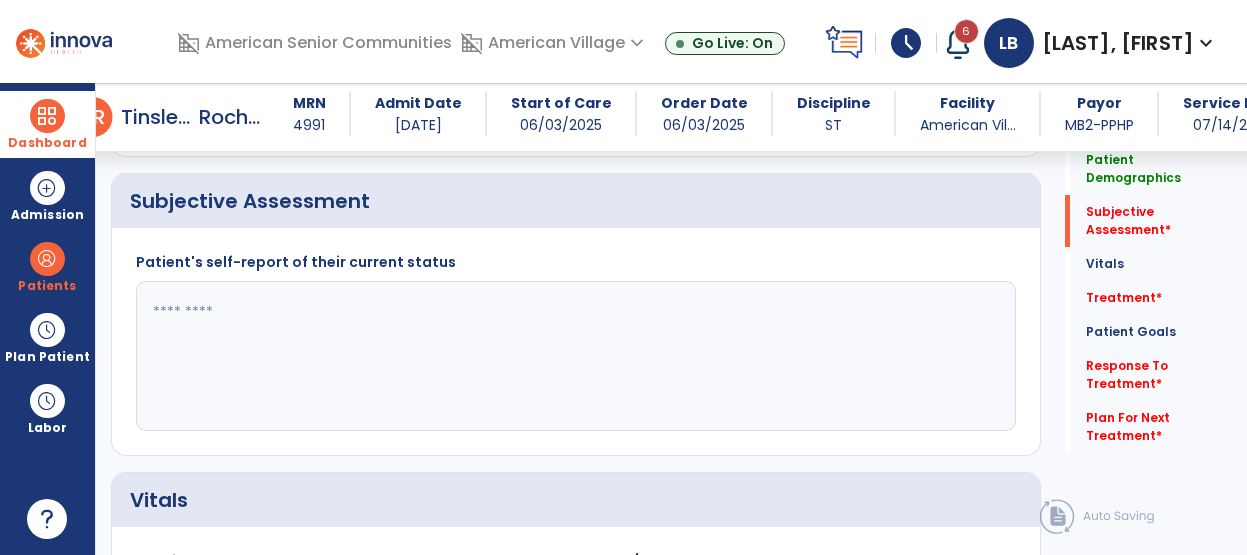 click 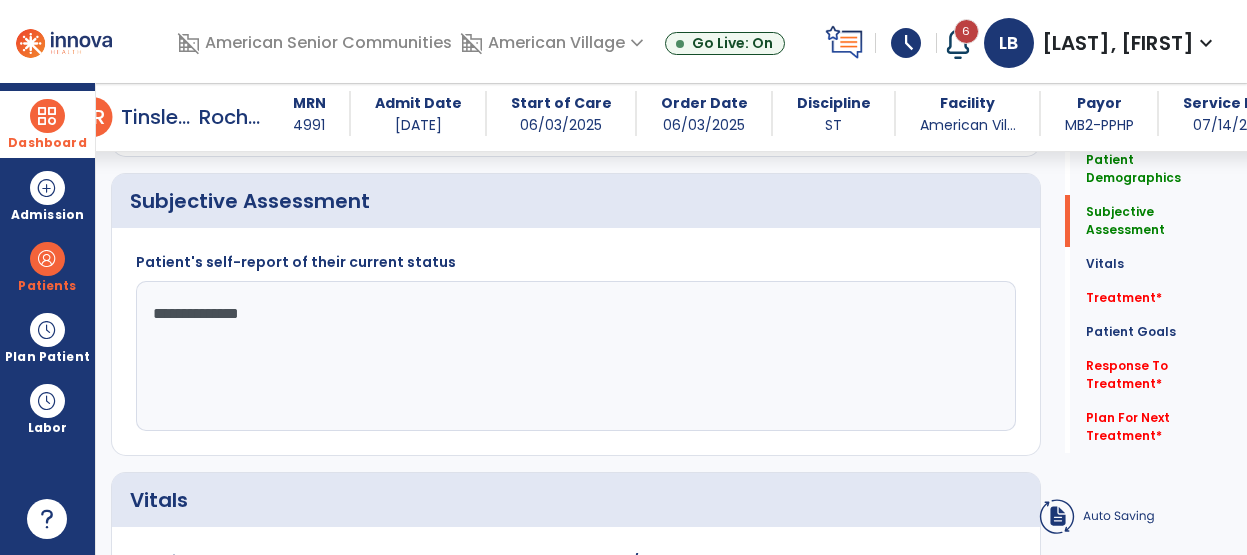click on "**********" 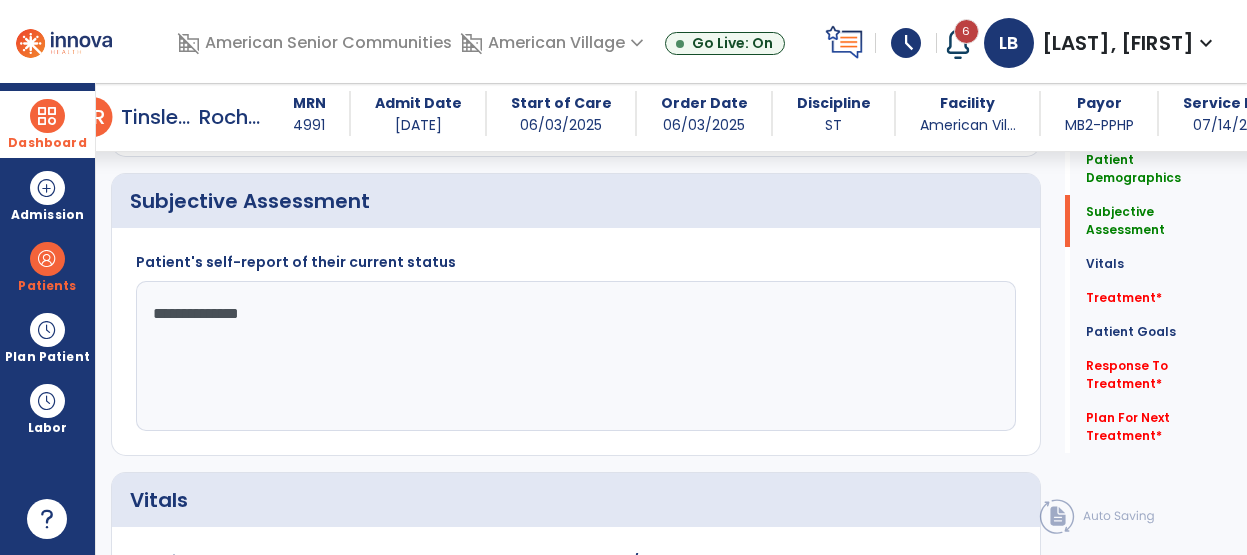 type on "**********" 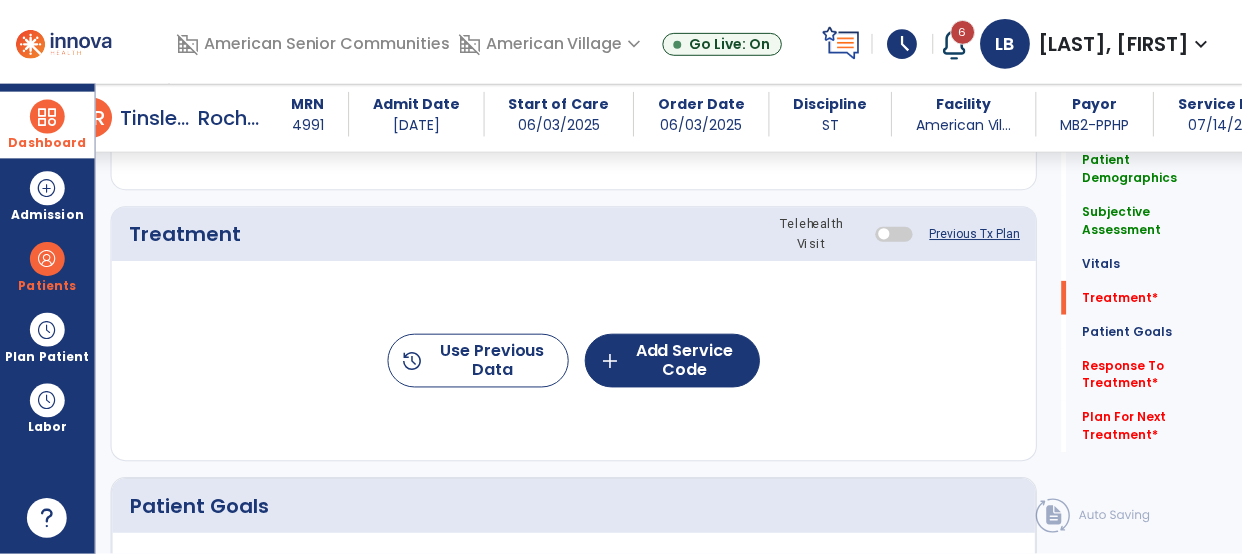 scroll, scrollTop: 1114, scrollLeft: 0, axis: vertical 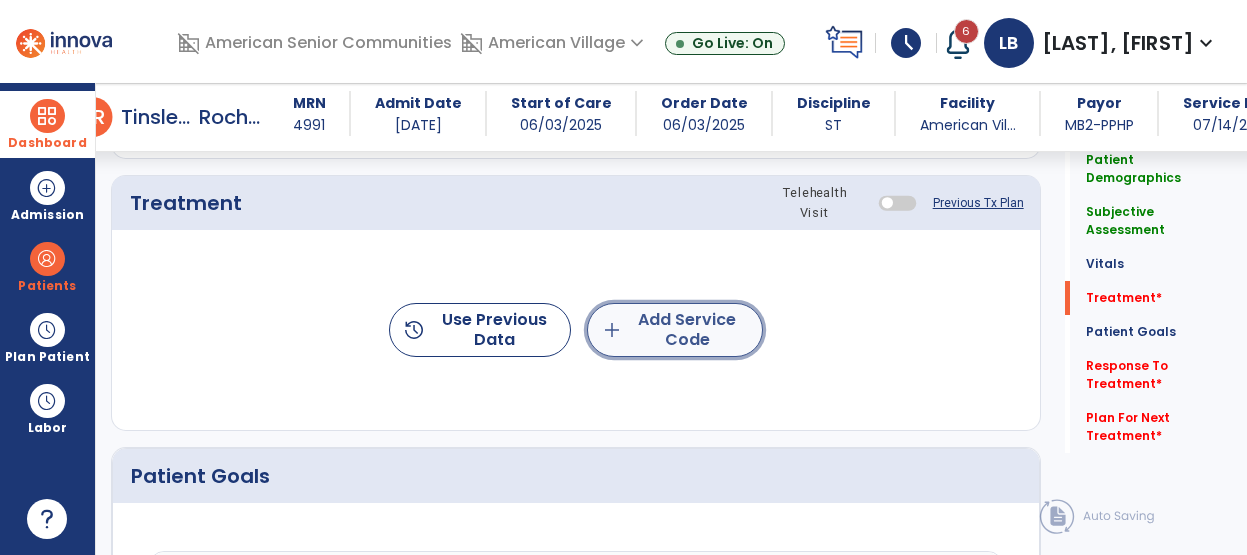 click on "add  Add Service Code" 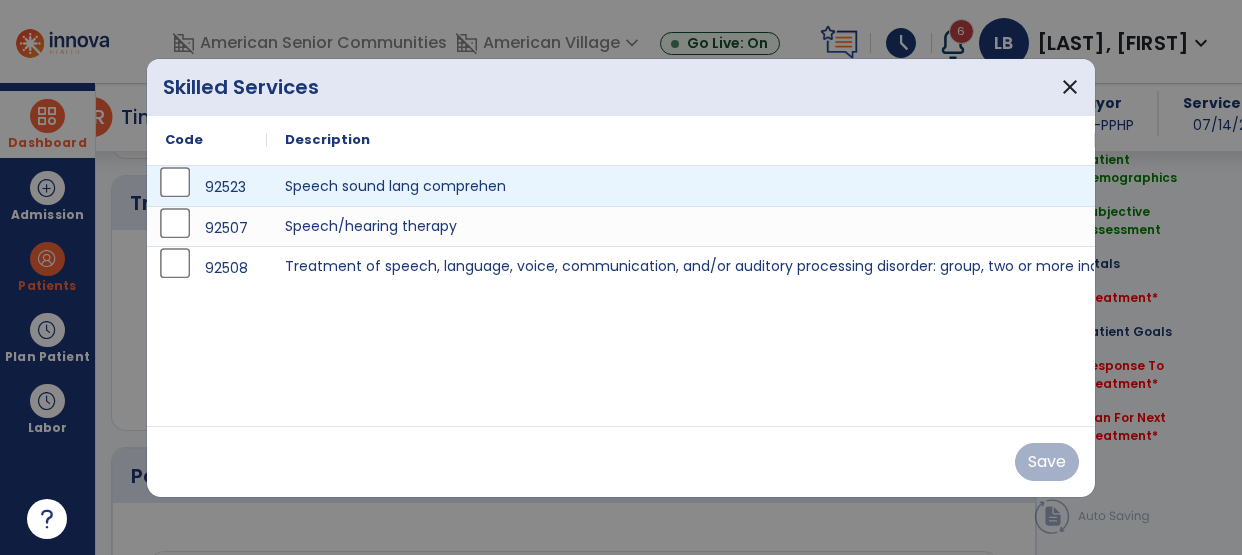 scroll, scrollTop: 1114, scrollLeft: 0, axis: vertical 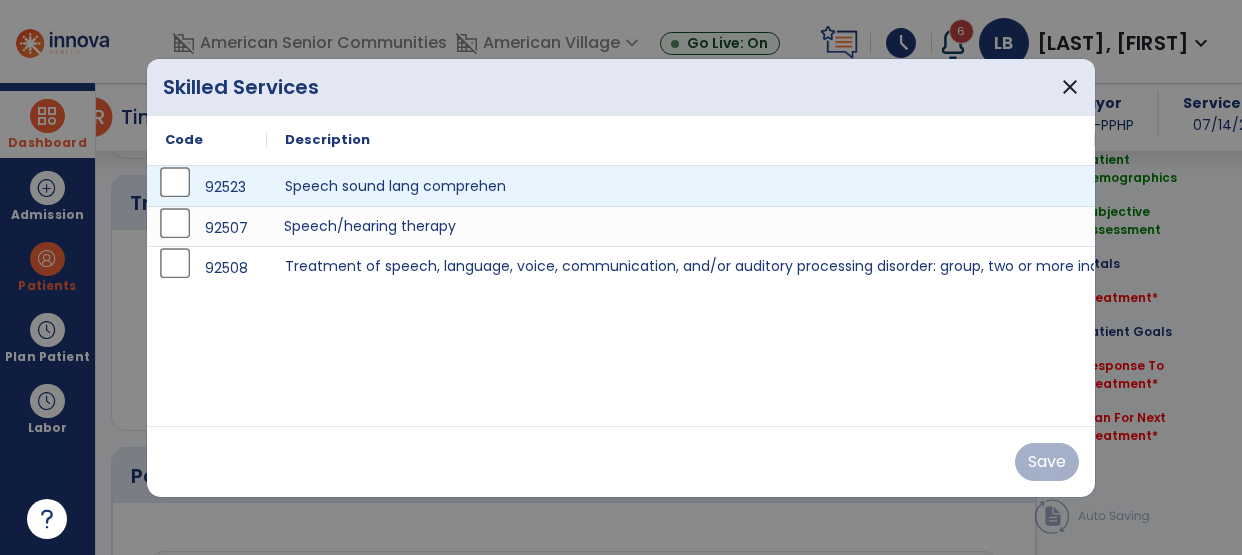click on "Speech/hearing therapy" at bounding box center (681, 226) 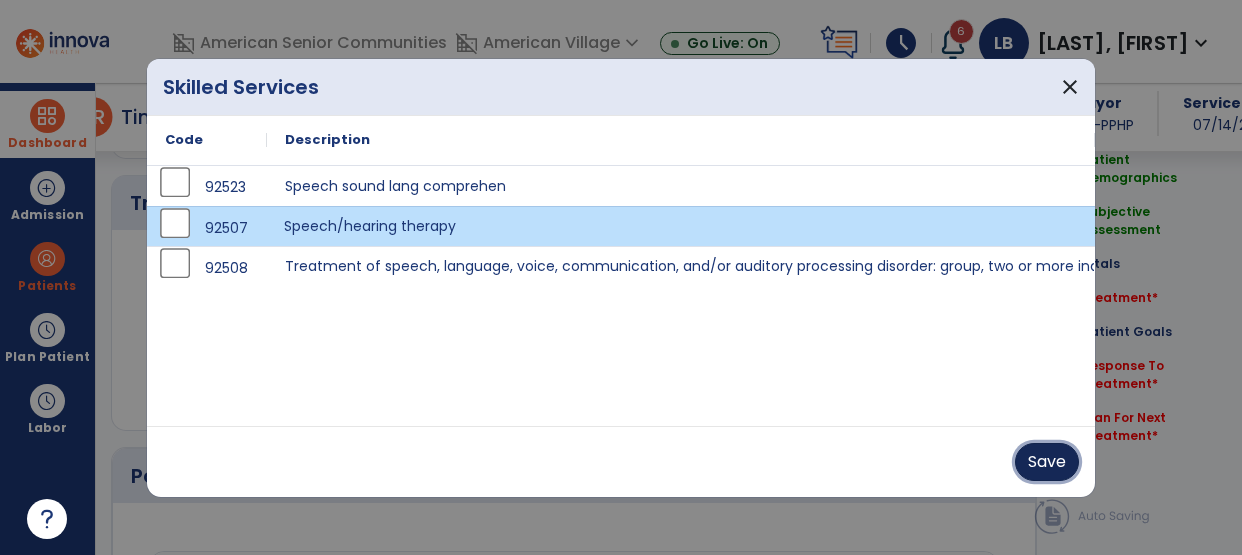 click on "Save" at bounding box center (1047, 462) 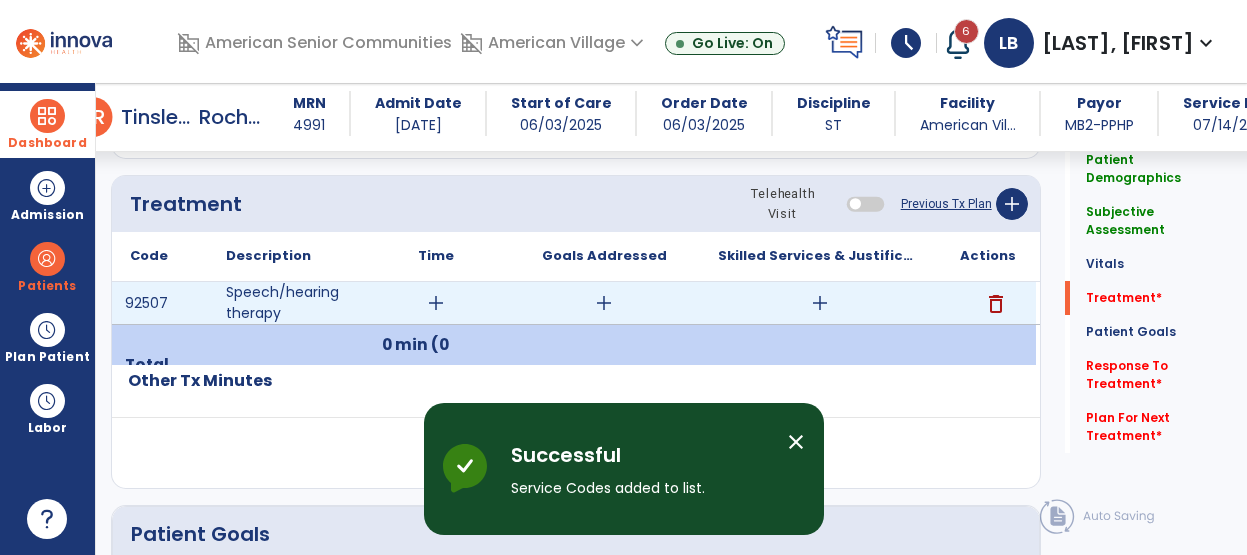 click on "add" at bounding box center (436, 303) 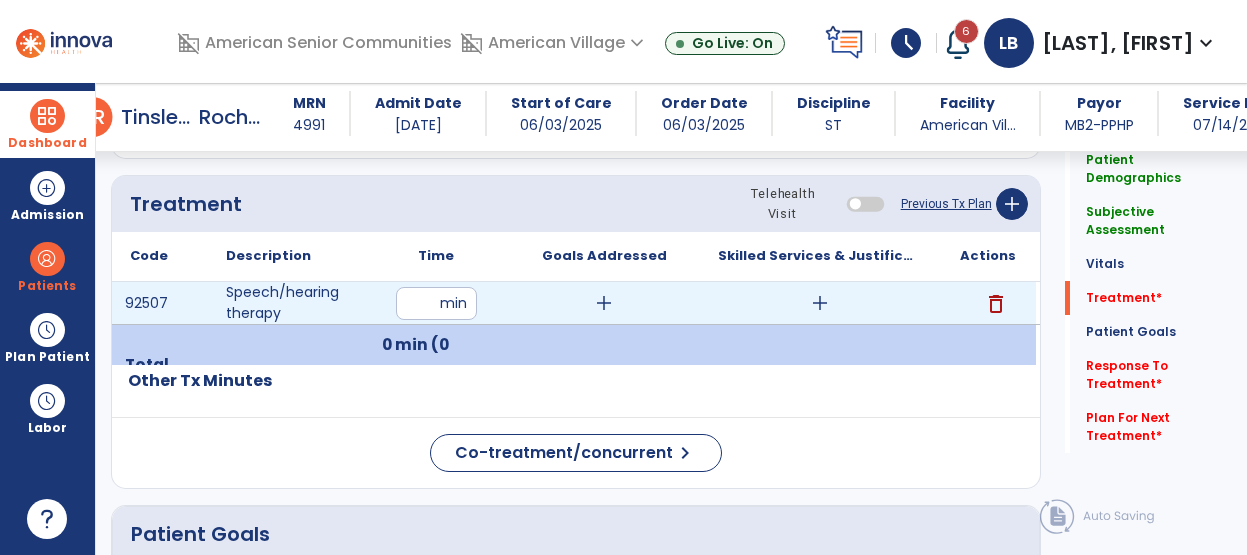type on "**" 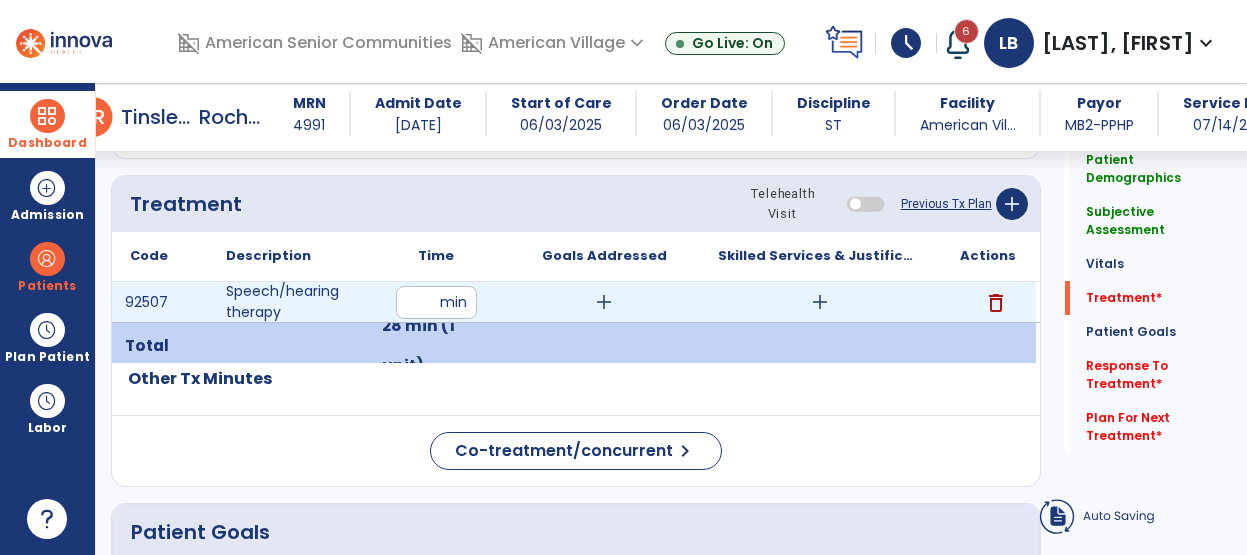 click on "add" at bounding box center (604, 302) 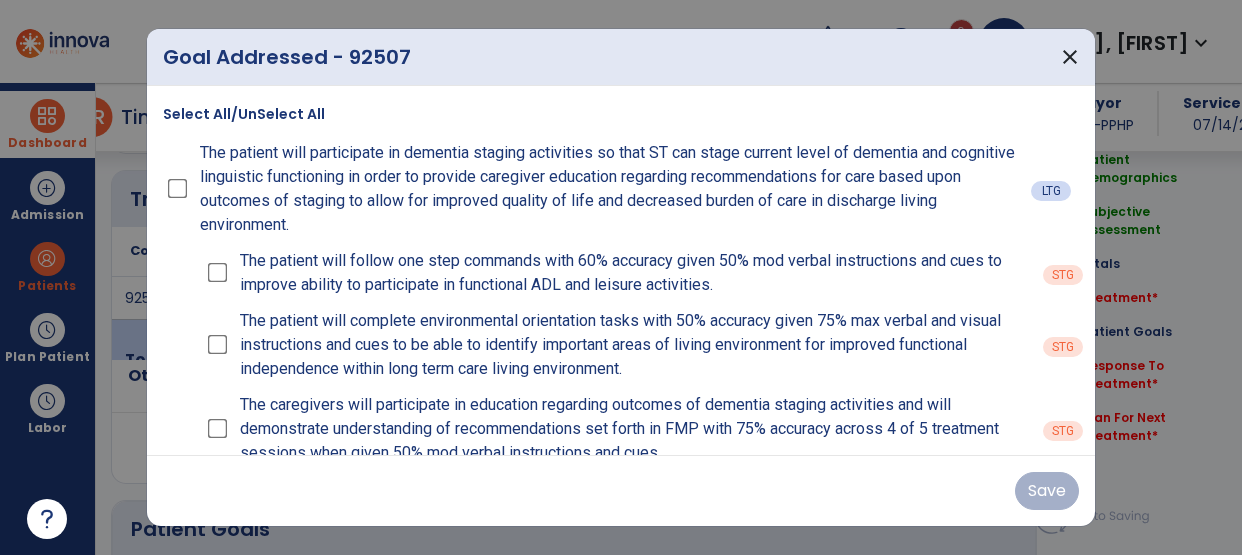 scroll, scrollTop: 1114, scrollLeft: 0, axis: vertical 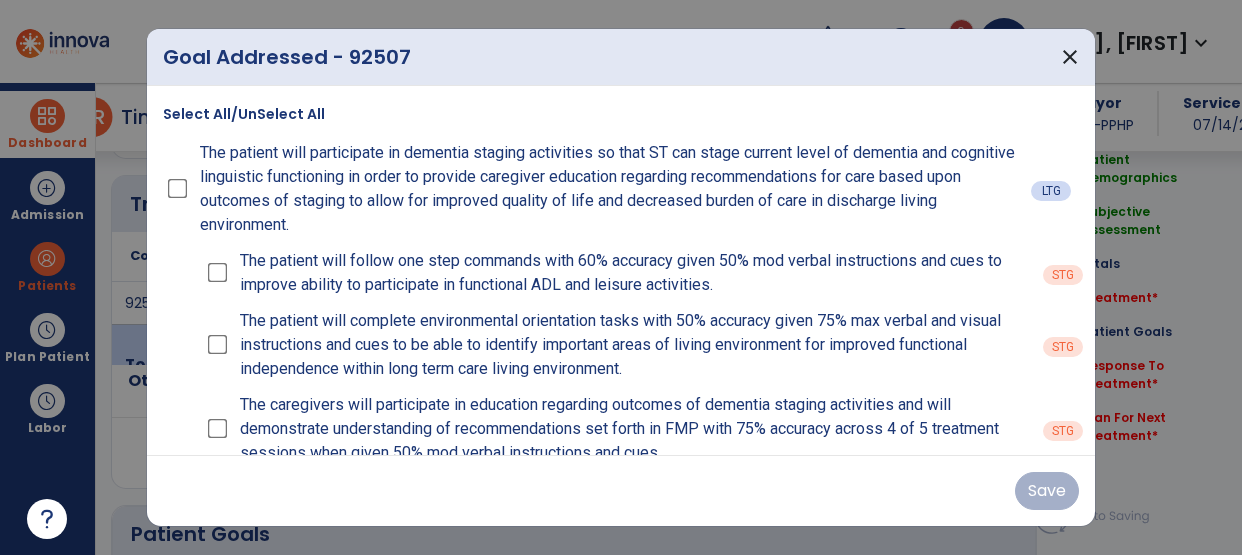 click on "The patient will participate in dementia staging activities so that ST can stage current level of dementia and cognitive linguistic functioning in order to provide caregiver education regarding recommendations for care based upon outcomes of staging to allow for improved quality of life and decreased burden of care in discharge living environment." at bounding box center (597, 189) 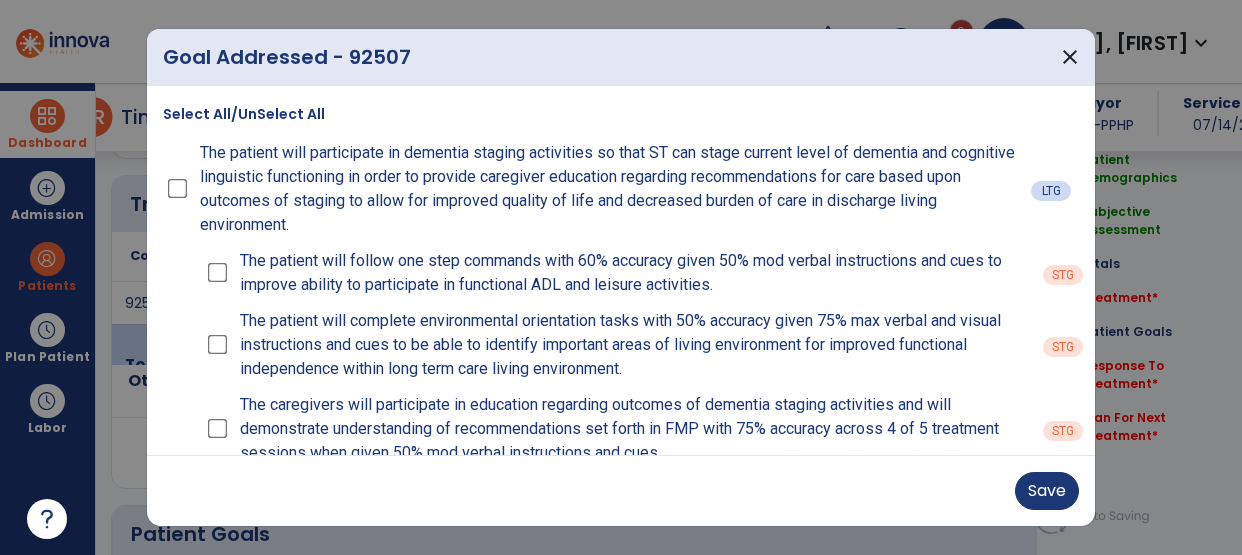 scroll, scrollTop: 37, scrollLeft: 0, axis: vertical 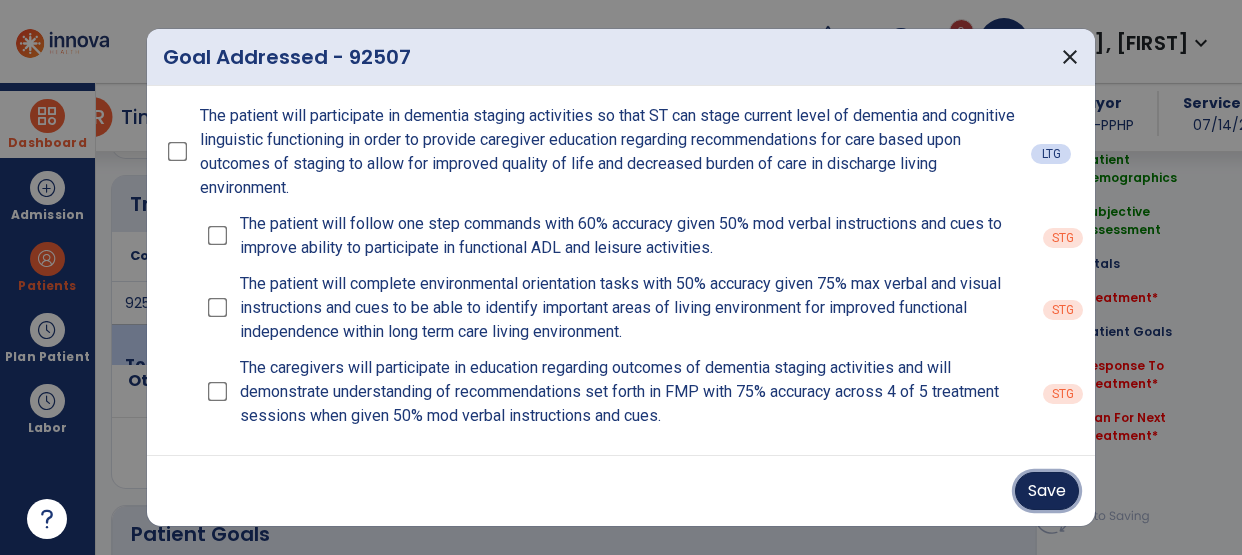 click on "Save" at bounding box center (1047, 491) 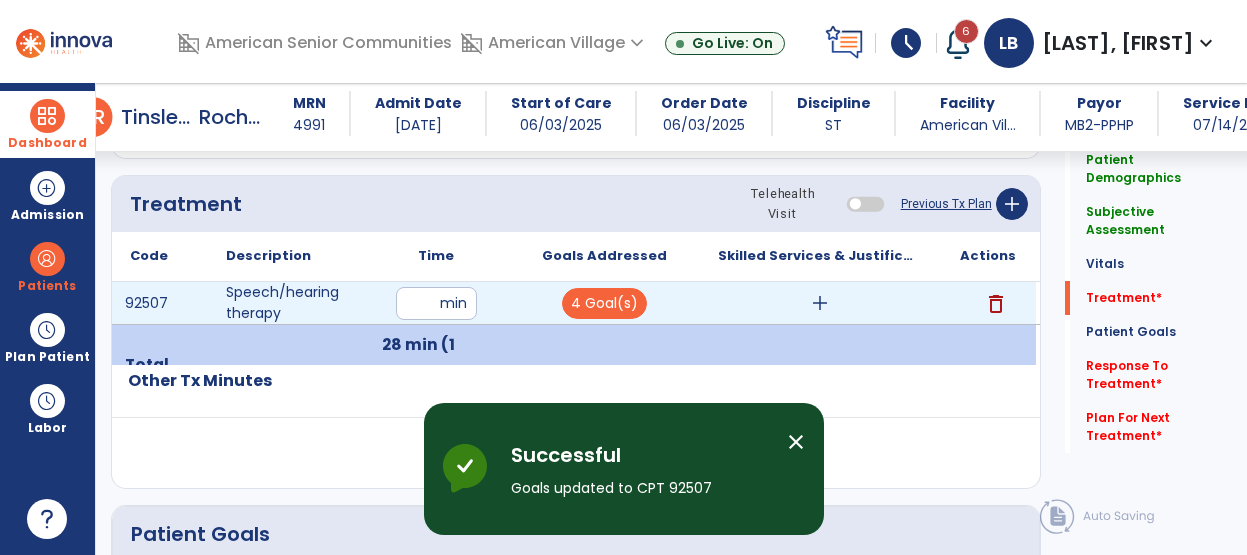 click on "add" at bounding box center (820, 303) 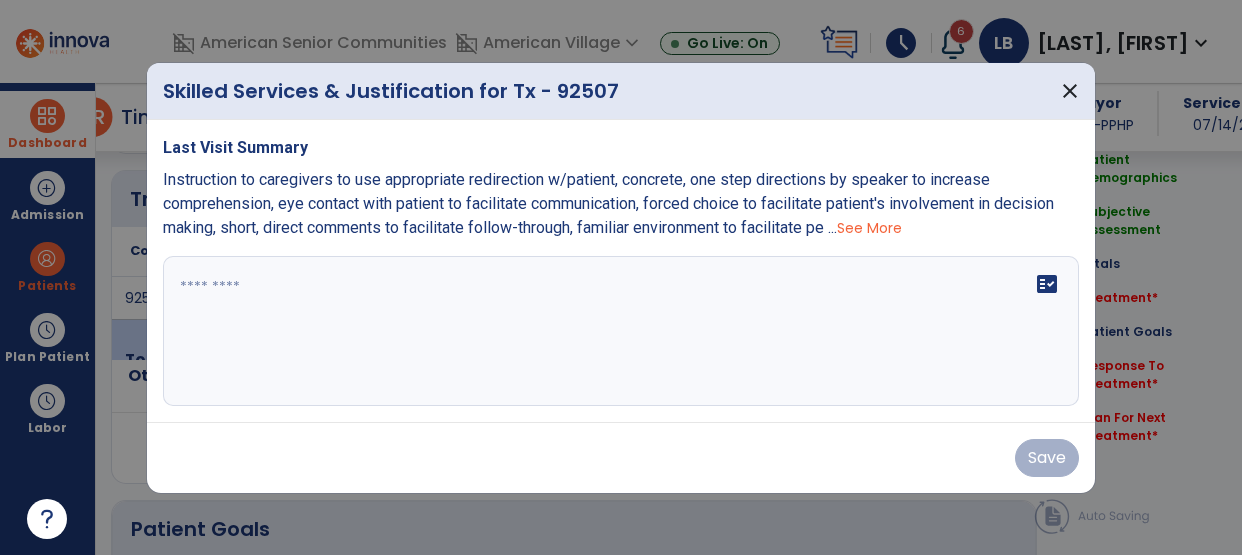 click on "fact_check" at bounding box center [621, 331] 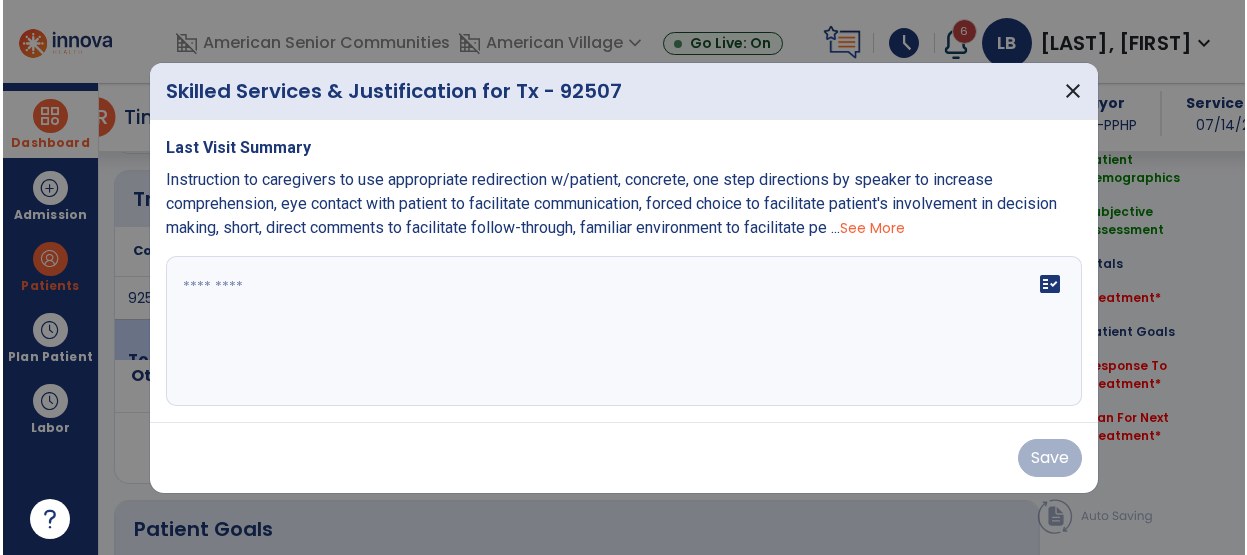 scroll, scrollTop: 1114, scrollLeft: 0, axis: vertical 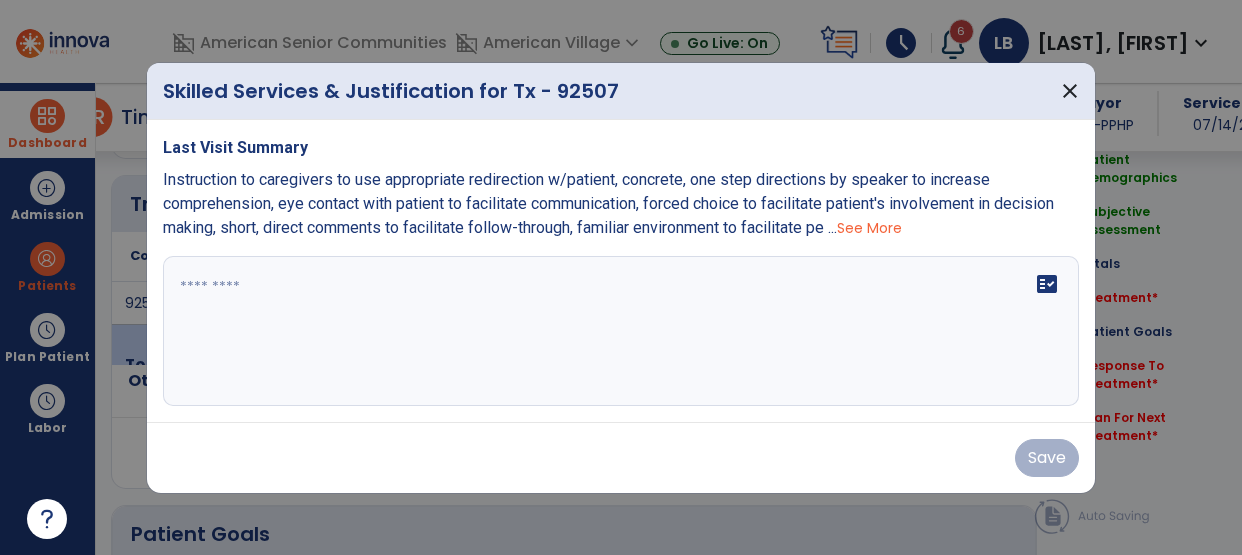 click on "fact_check" at bounding box center (621, 331) 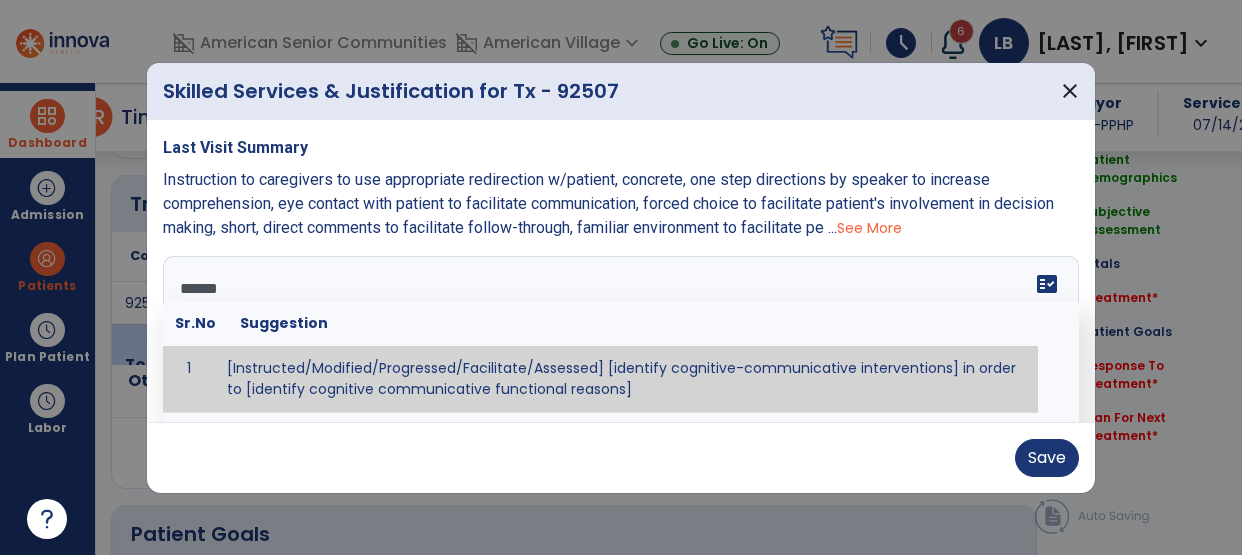 type on "*******" 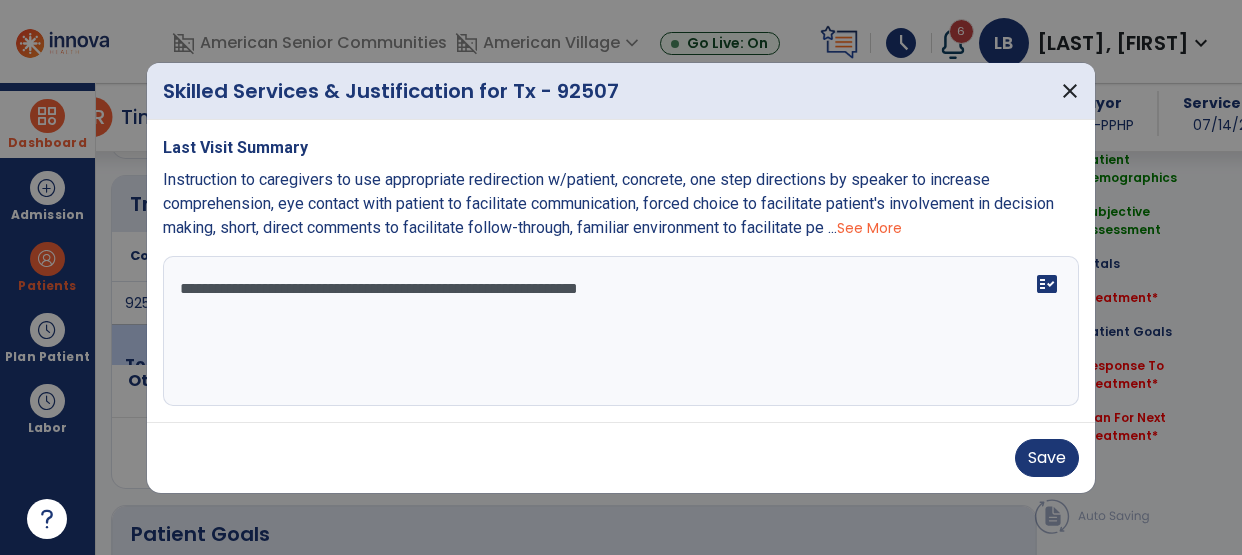 click on "**********" at bounding box center [621, 331] 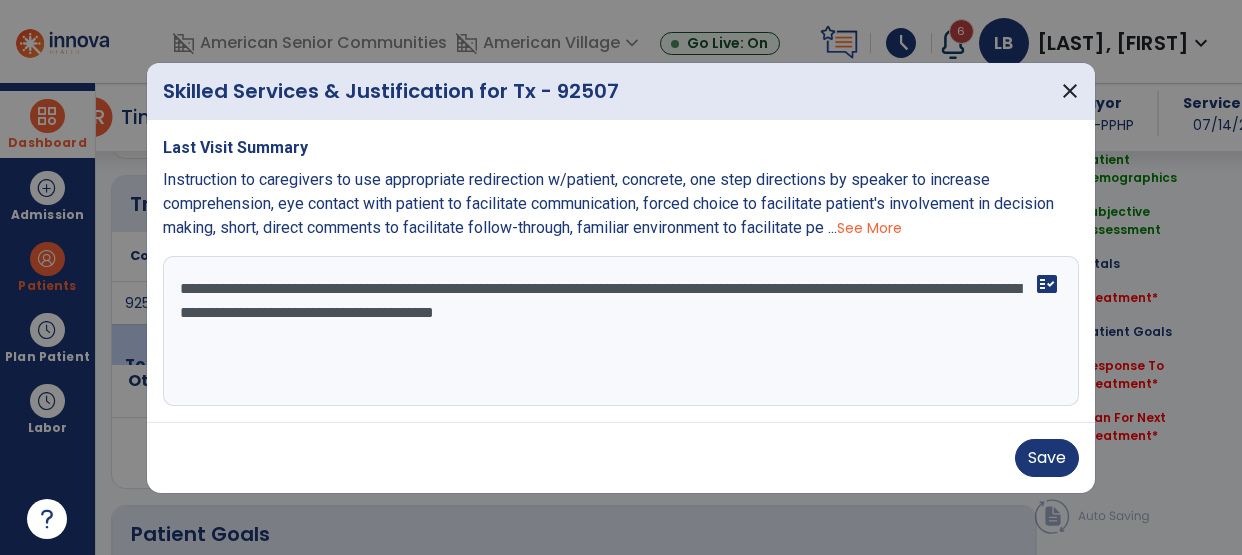type on "**********" 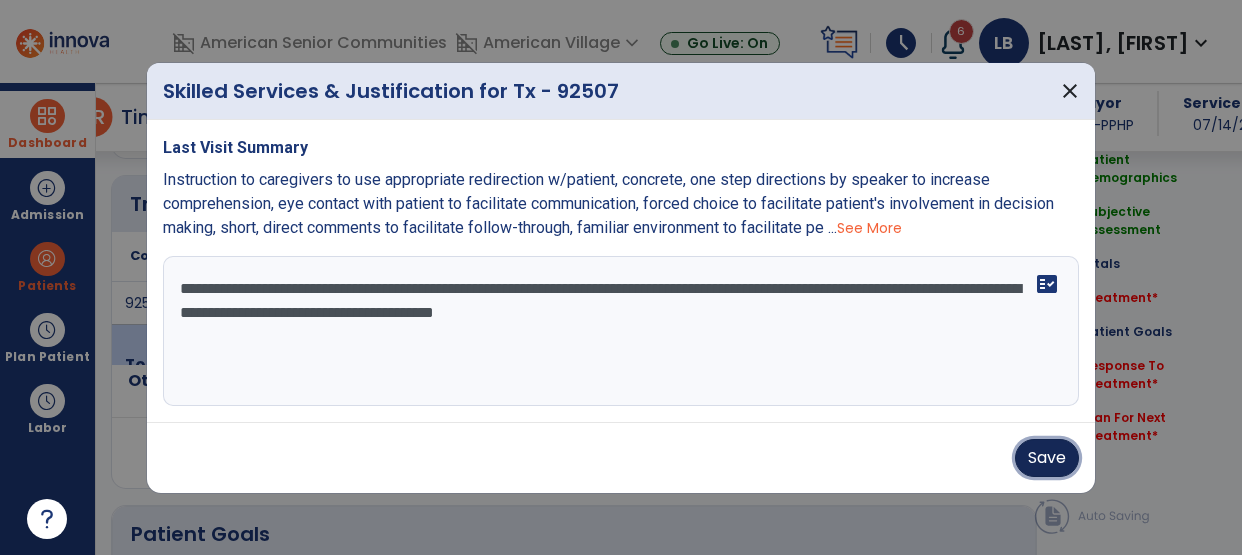 click on "Save" at bounding box center [1047, 458] 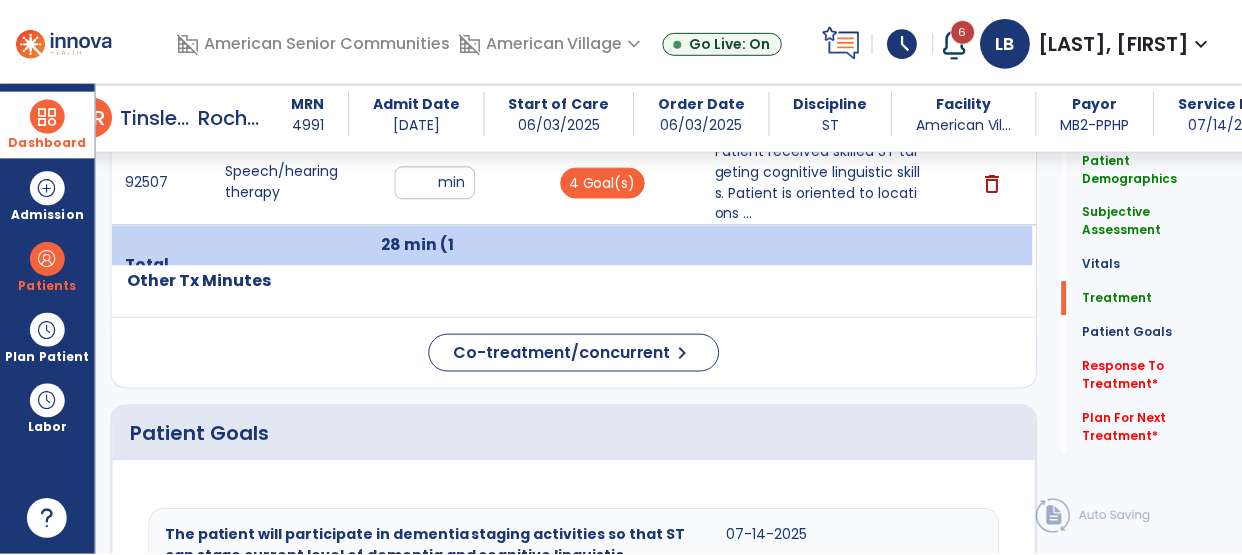 scroll, scrollTop: 1245, scrollLeft: 0, axis: vertical 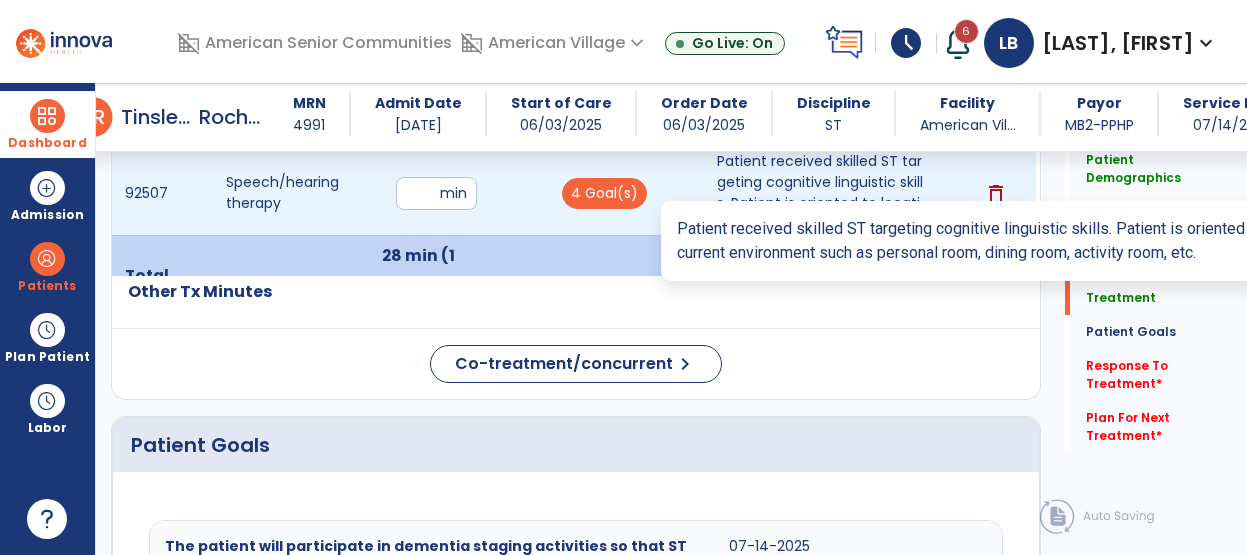 click on "Patient received skilled ST targeting cognitive linguistic skills. Patient is oriented to locations ..." at bounding box center [820, 193] 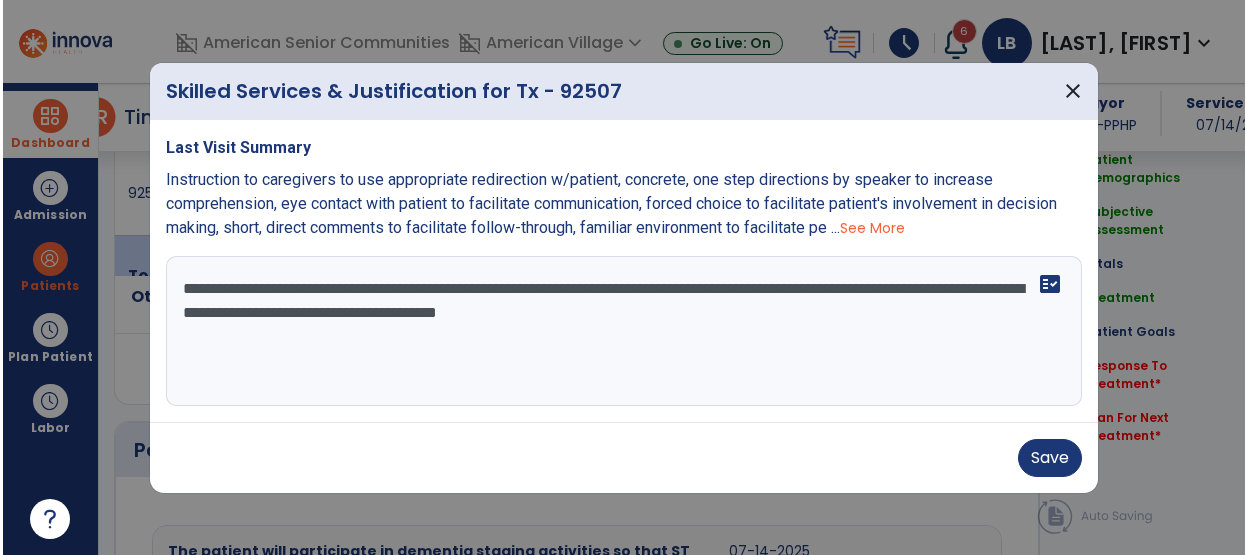 scroll, scrollTop: 1245, scrollLeft: 0, axis: vertical 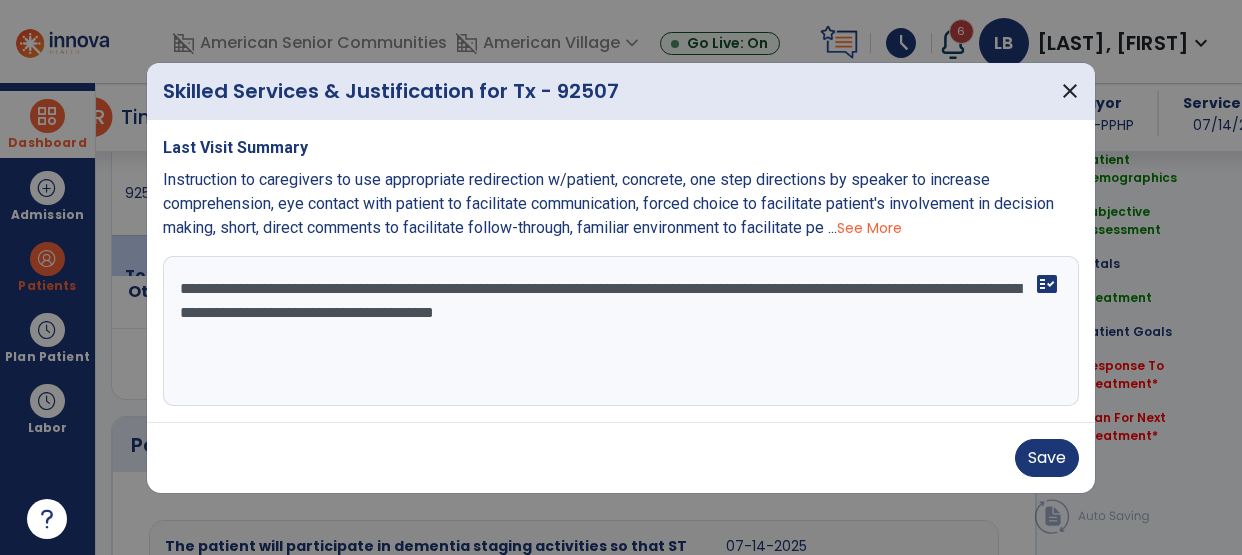 click on "**********" at bounding box center (621, 331) 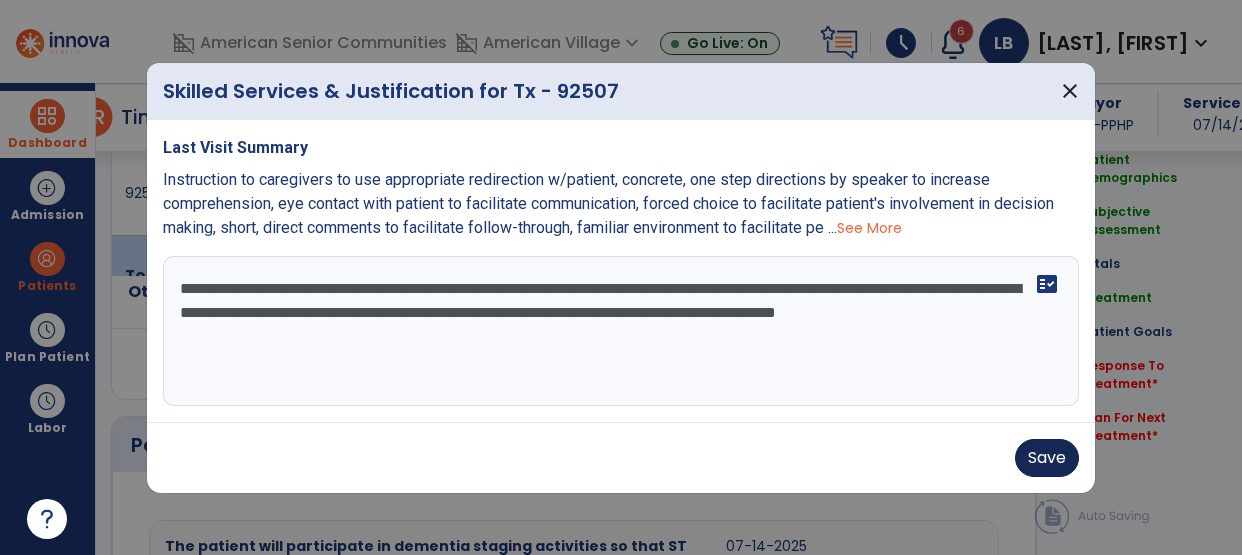 type on "**********" 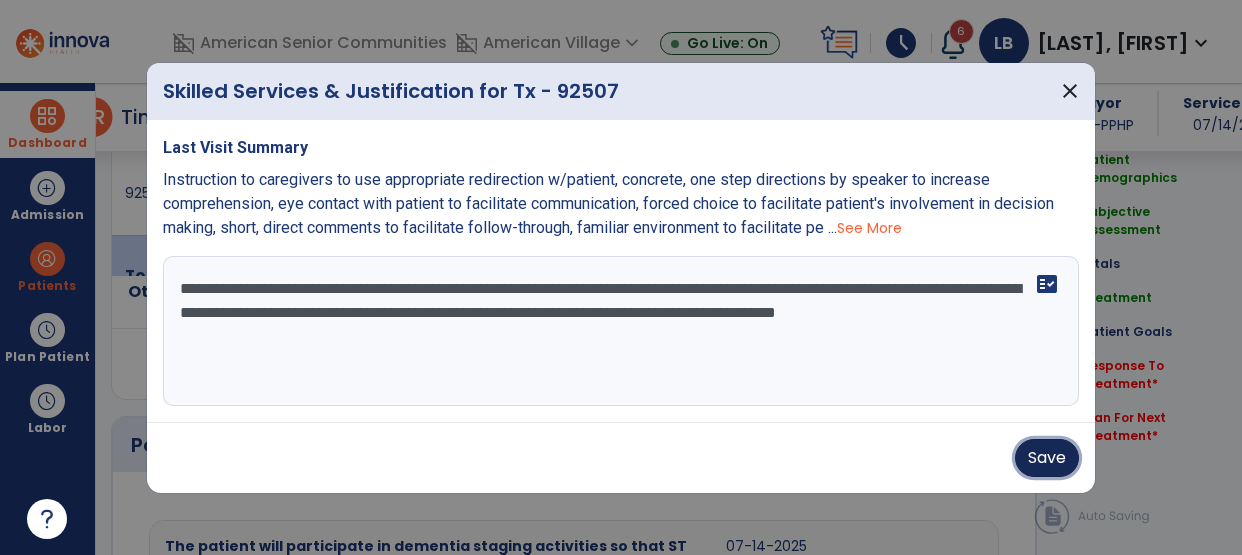 click on "Save" at bounding box center [1047, 458] 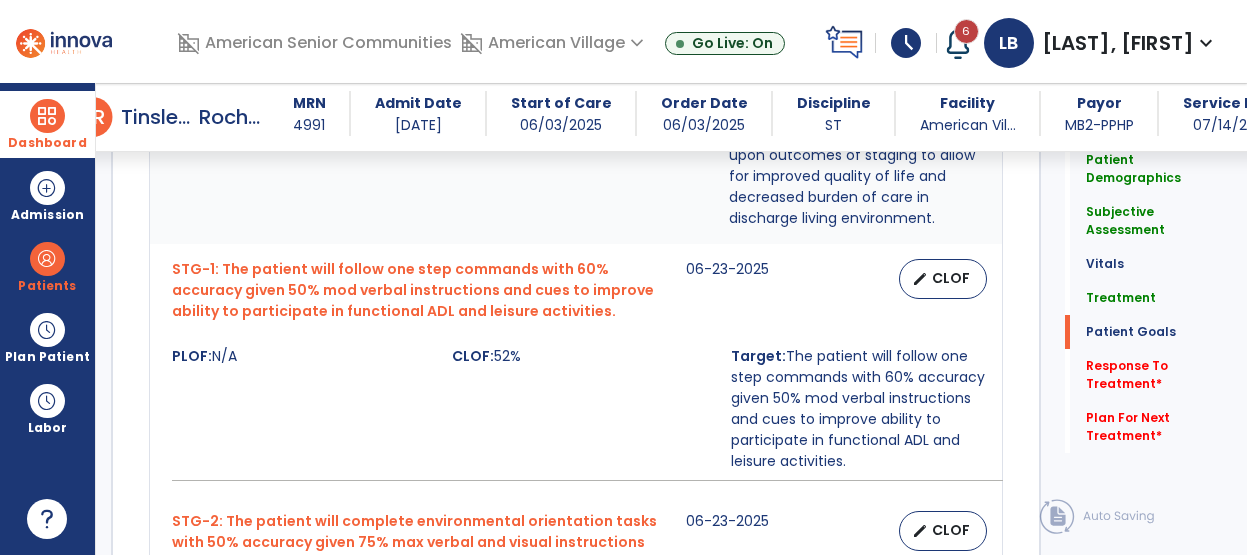 scroll, scrollTop: 1927, scrollLeft: 0, axis: vertical 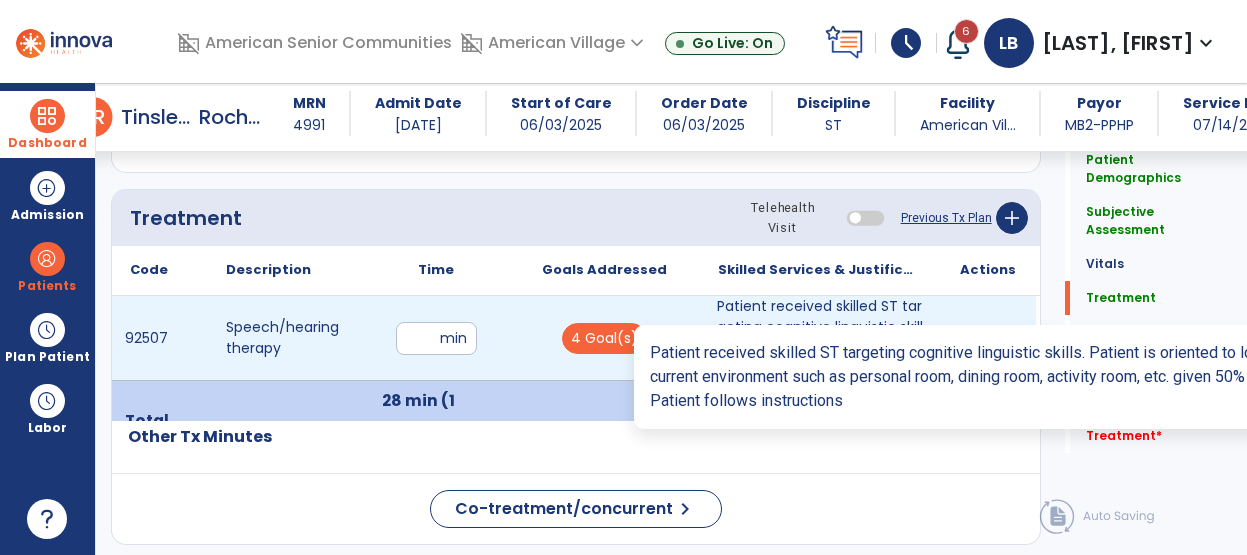 click on "Patient received skilled ST targeting cognitive linguistic skills. Patient is oriented to locations ..." at bounding box center (820, 338) 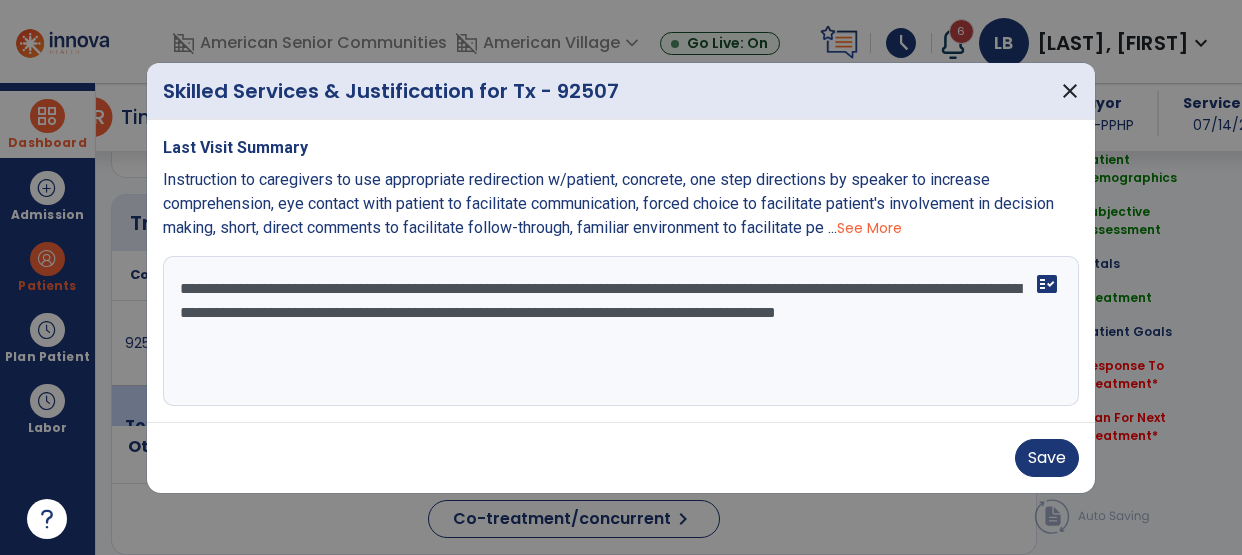 scroll, scrollTop: 1100, scrollLeft: 0, axis: vertical 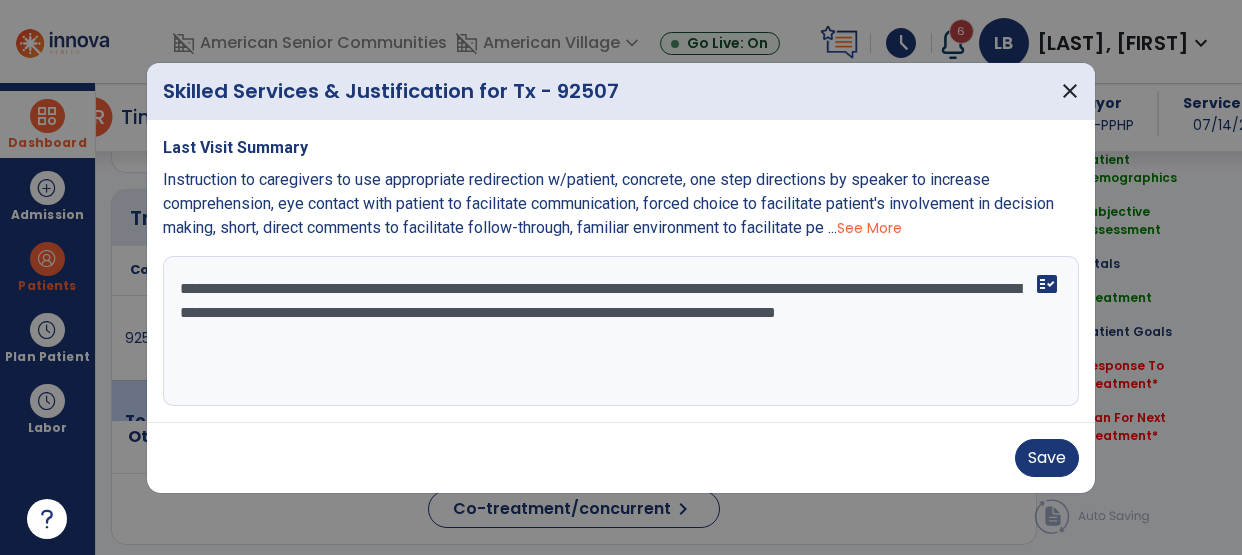 click on "**********" at bounding box center [621, 331] 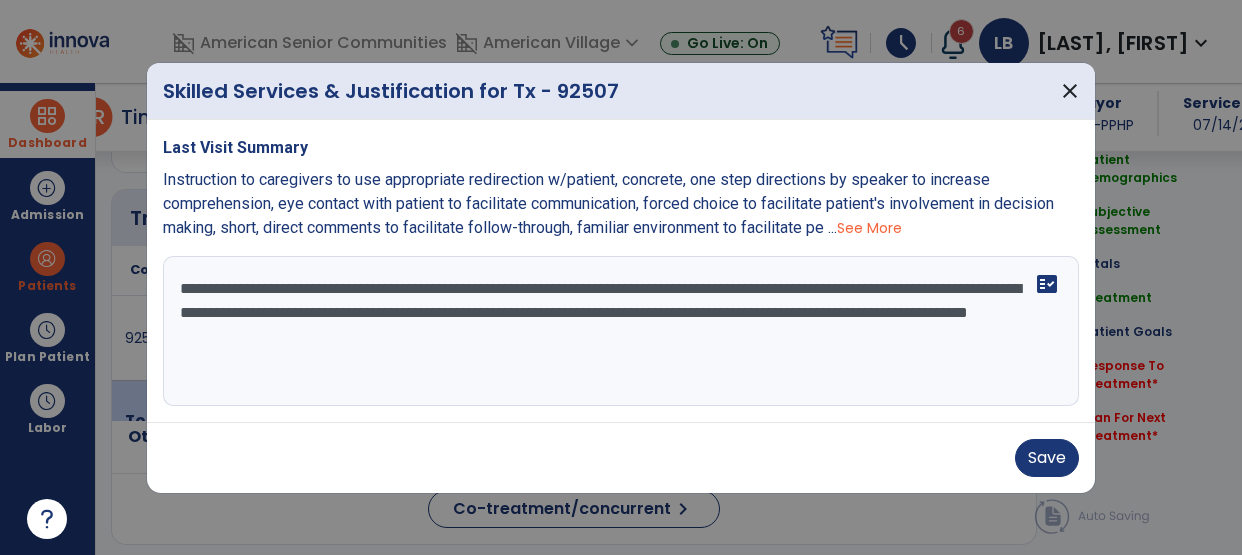 drag, startPoint x: 955, startPoint y: 319, endPoint x: 1090, endPoint y: 446, distance: 185.34833 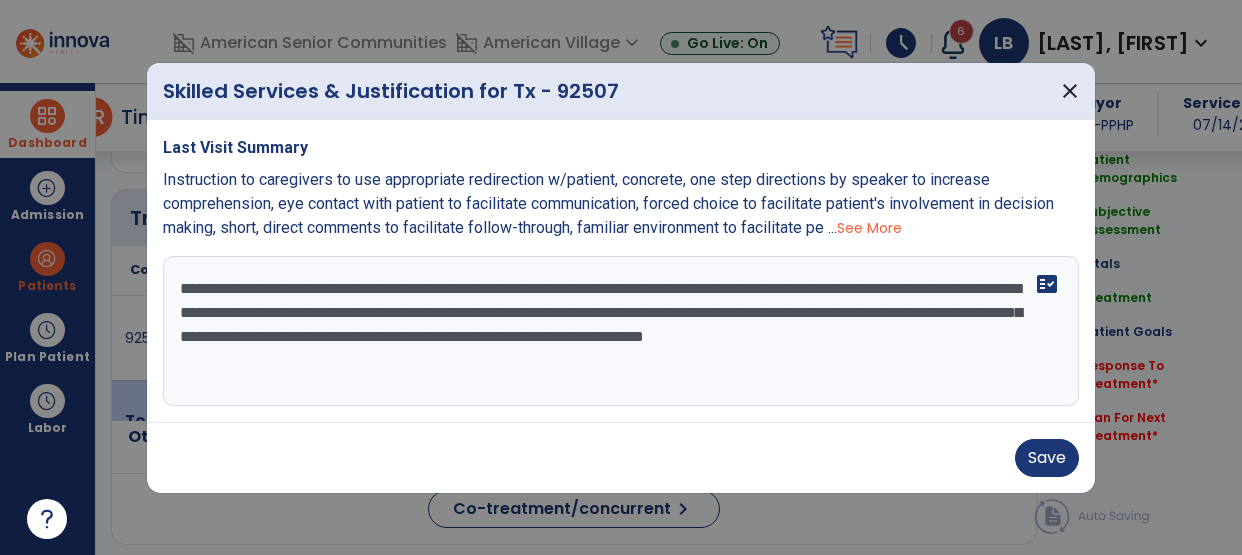 paste on "**********" 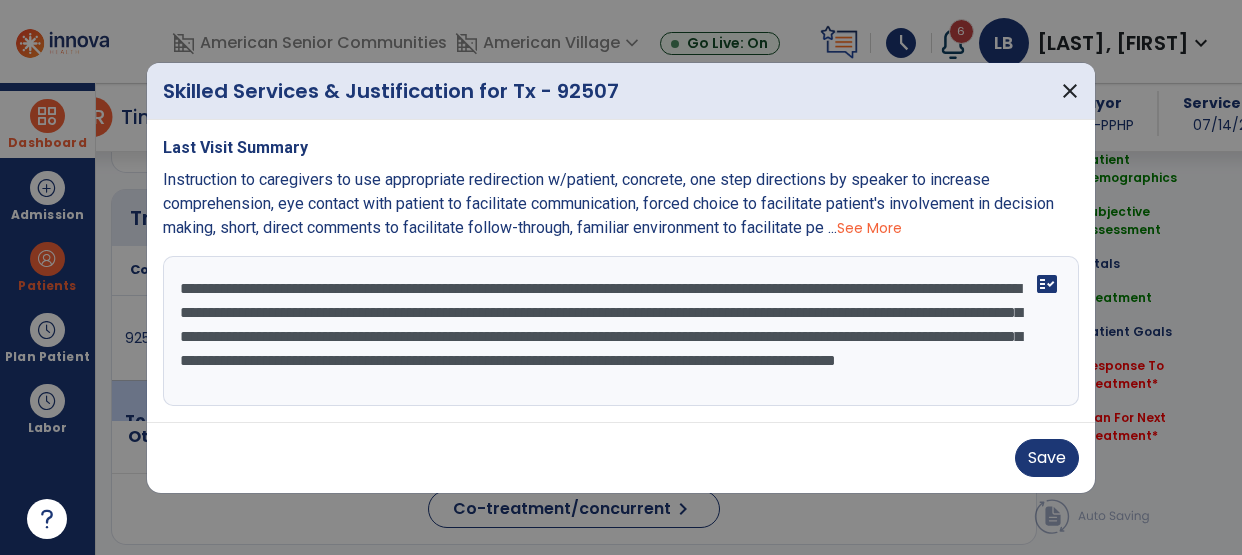 scroll, scrollTop: 16, scrollLeft: 0, axis: vertical 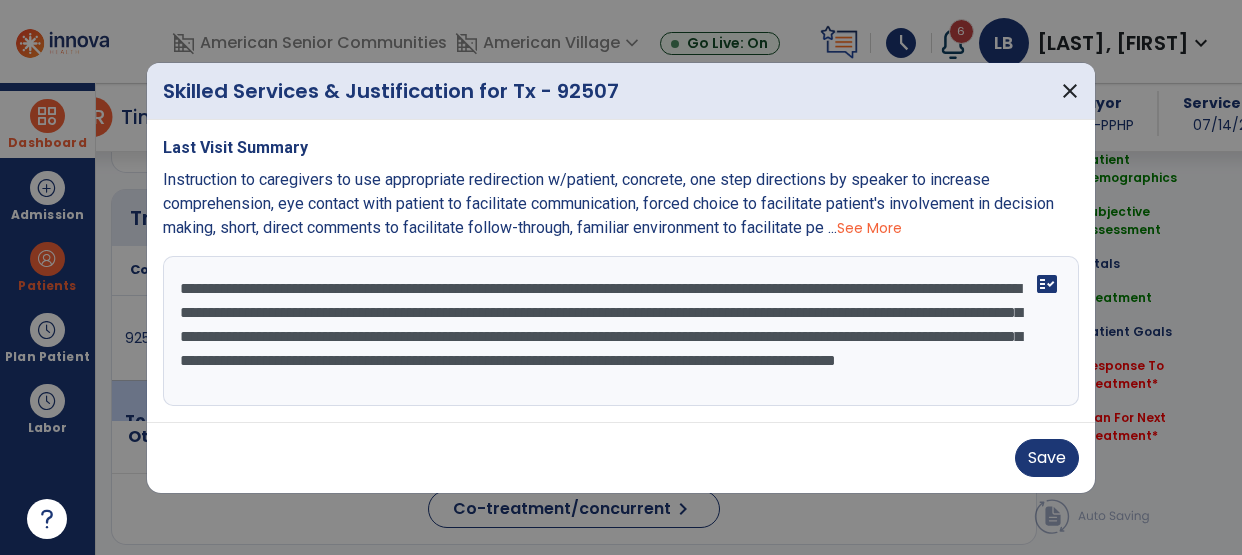click on "**********" at bounding box center (621, 331) 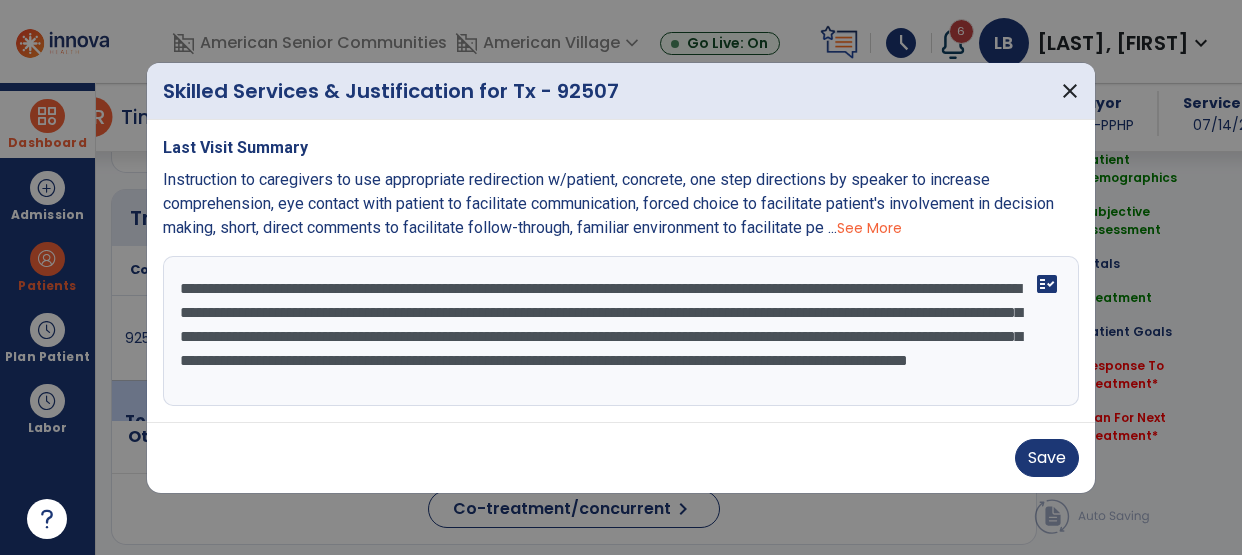 scroll, scrollTop: 24, scrollLeft: 0, axis: vertical 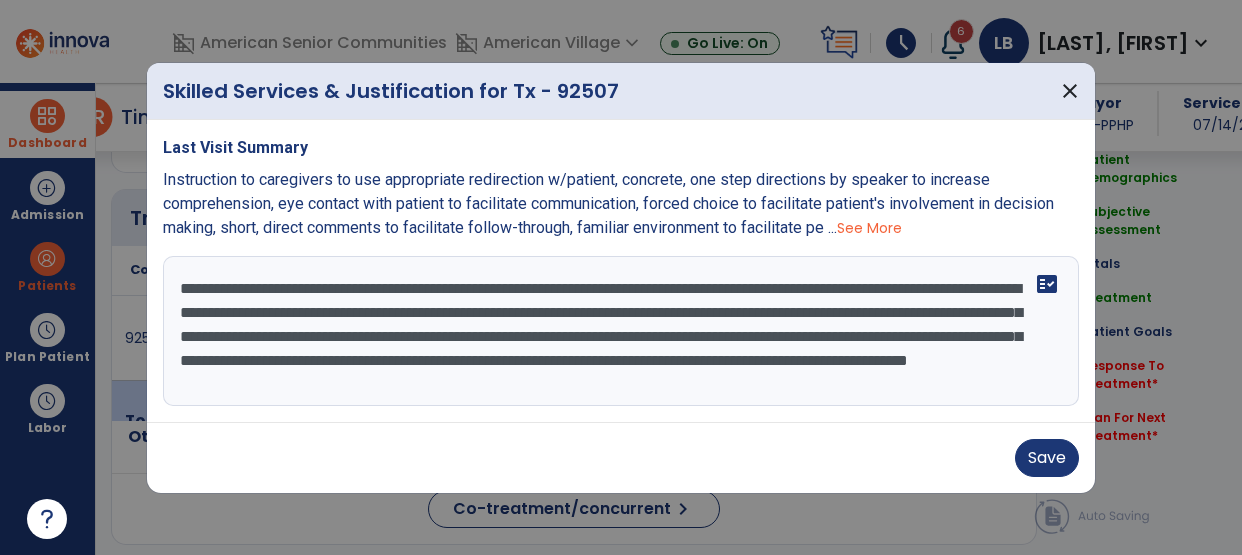 click on "**********" at bounding box center (621, 331) 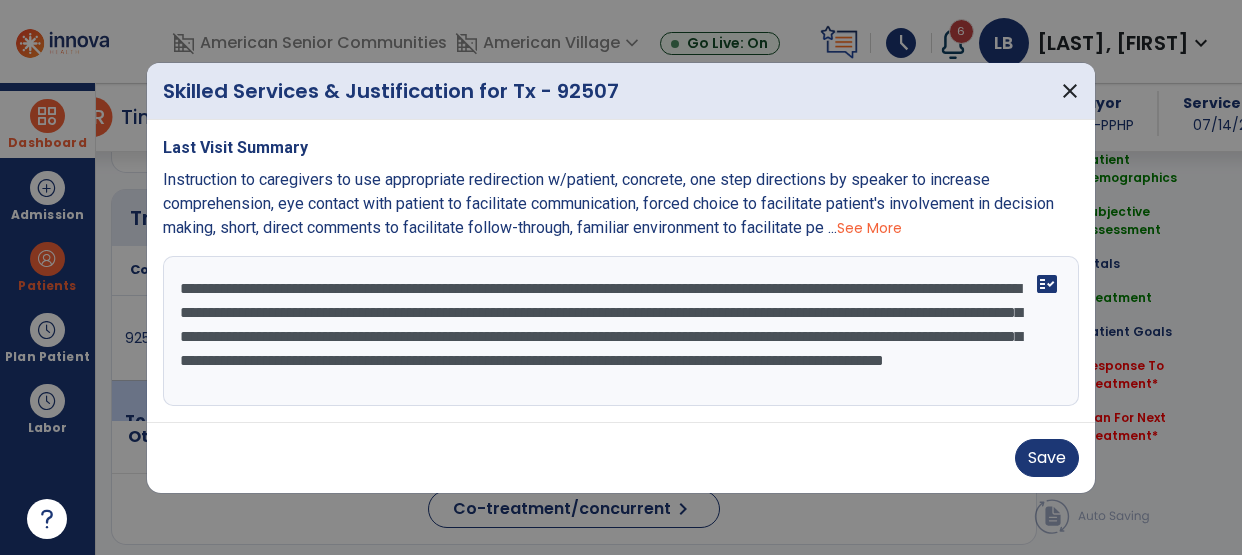 scroll, scrollTop: 14, scrollLeft: 0, axis: vertical 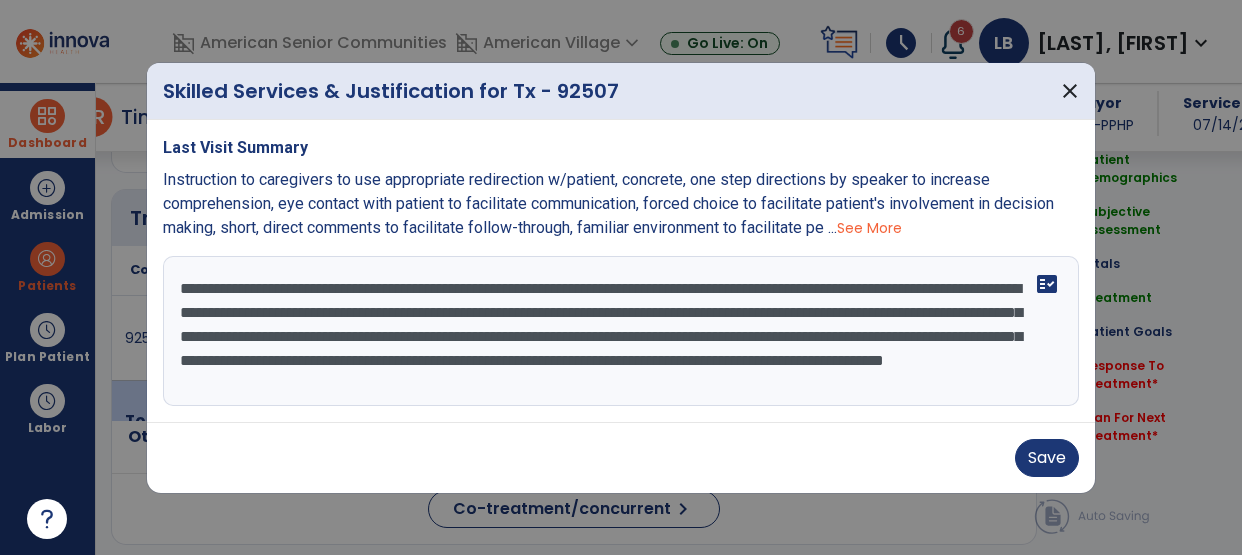 click on "**********" at bounding box center [621, 331] 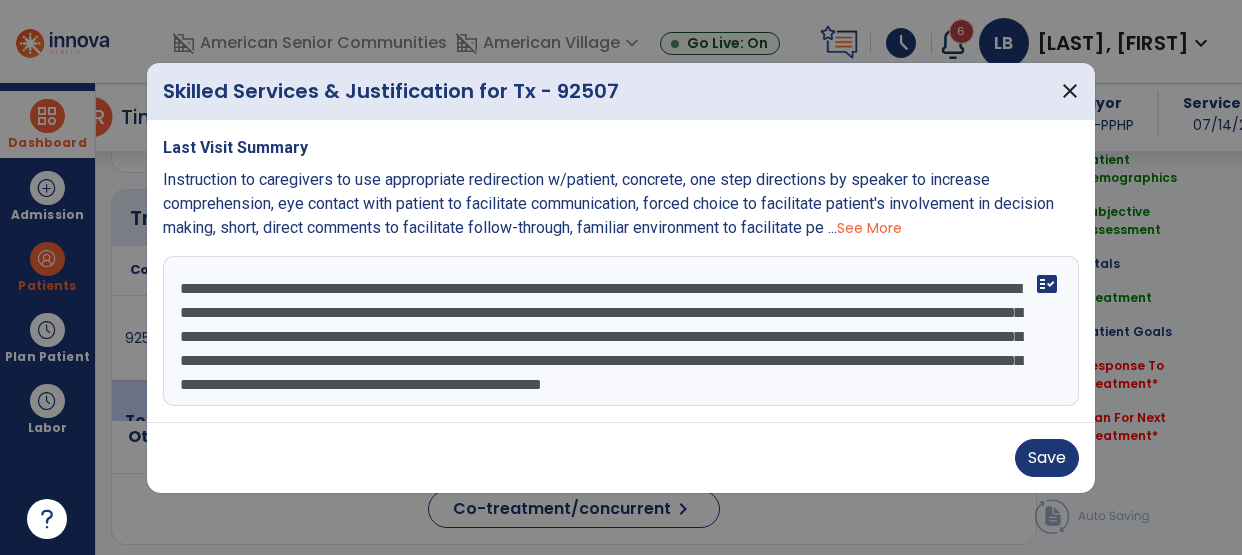 scroll, scrollTop: 40, scrollLeft: 0, axis: vertical 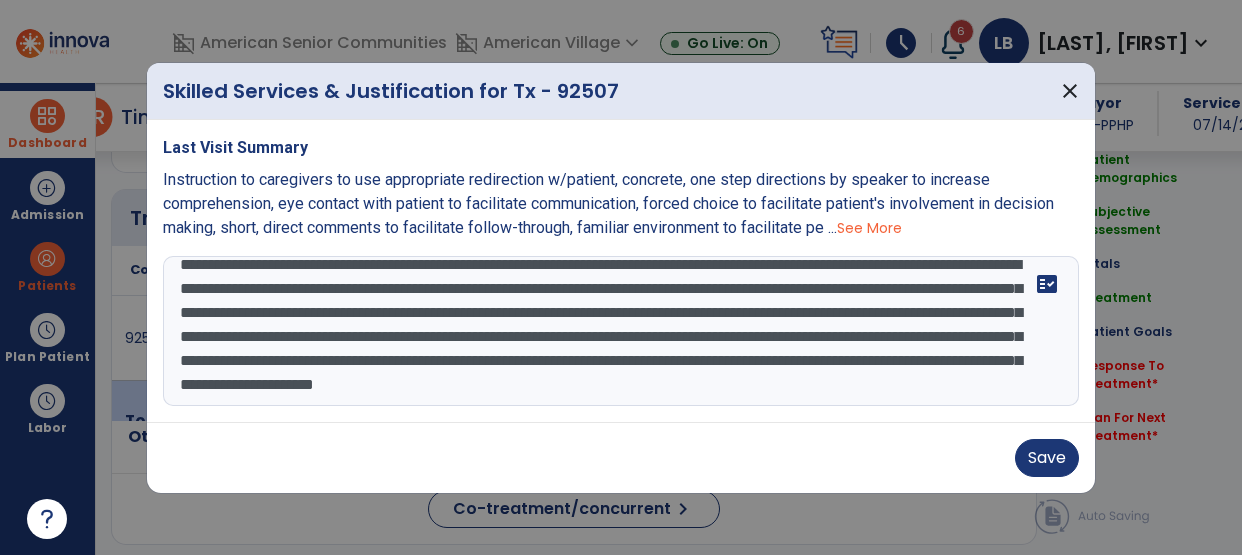 click on "**********" at bounding box center (621, 331) 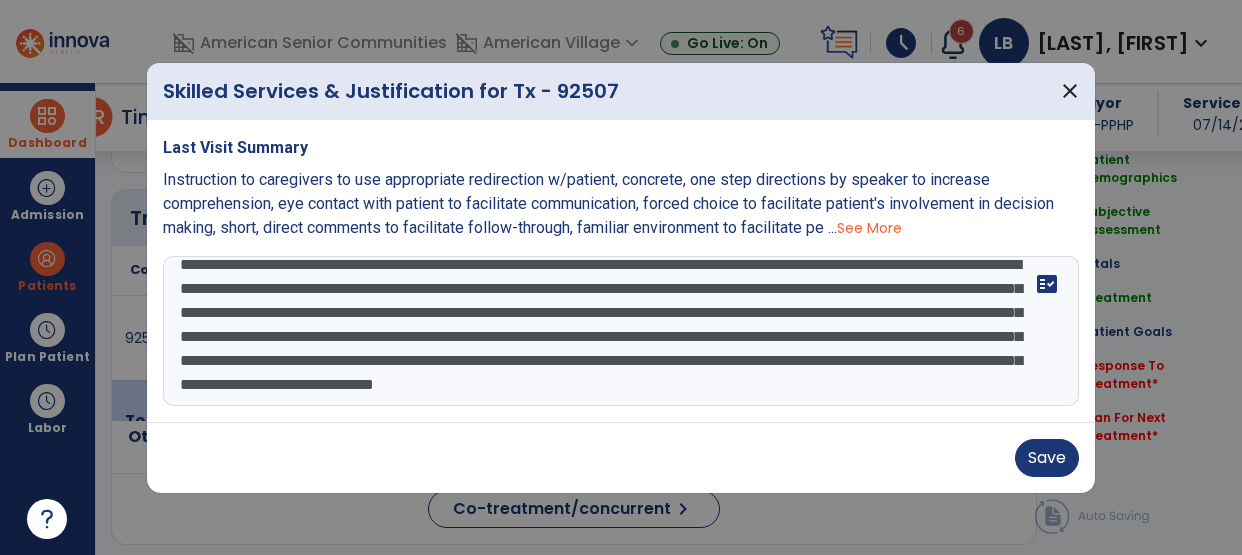 click on "**********" at bounding box center (621, 331) 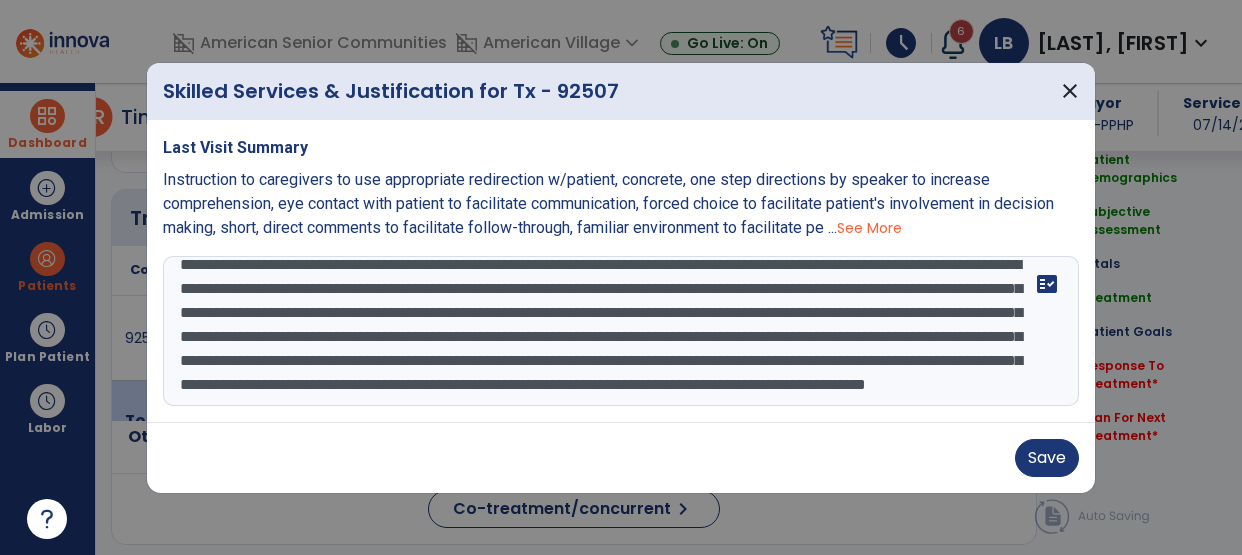 scroll, scrollTop: 88, scrollLeft: 0, axis: vertical 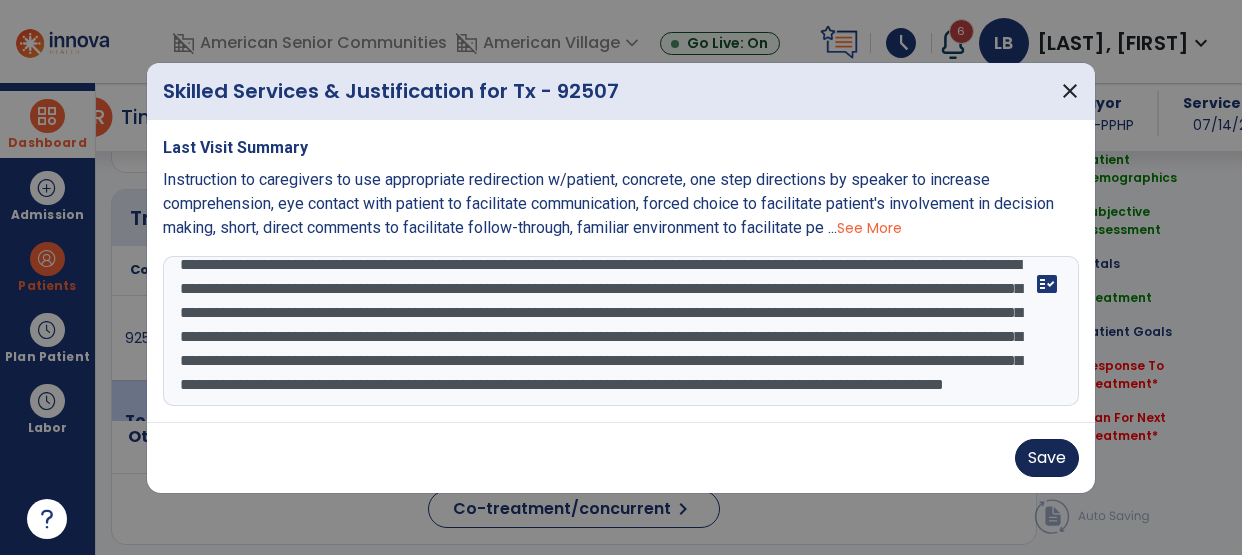 type on "**********" 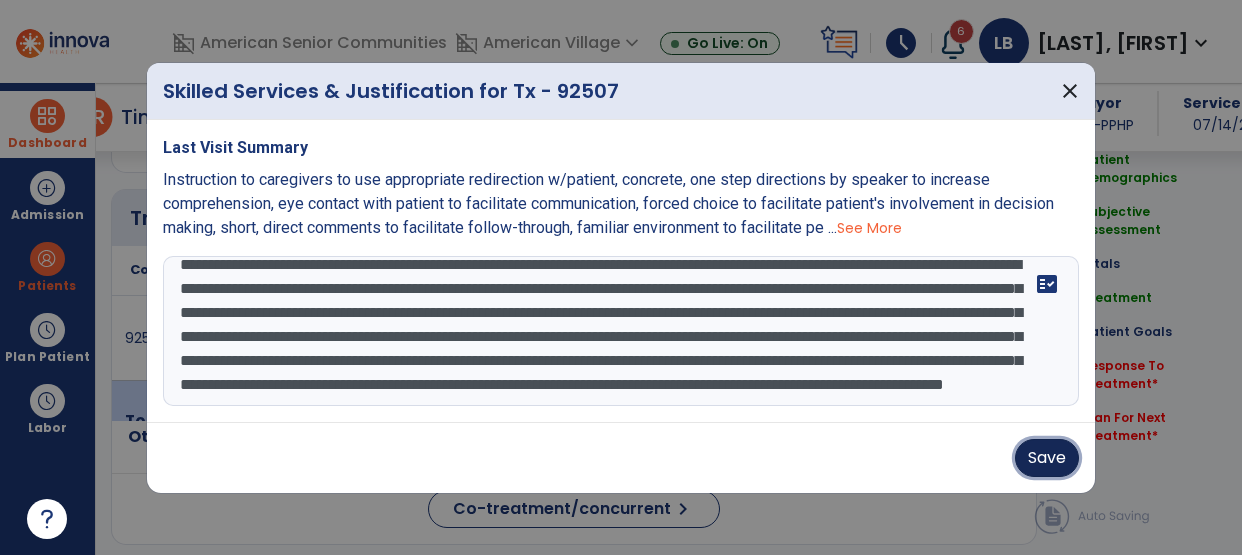 click on "Save" at bounding box center (1047, 458) 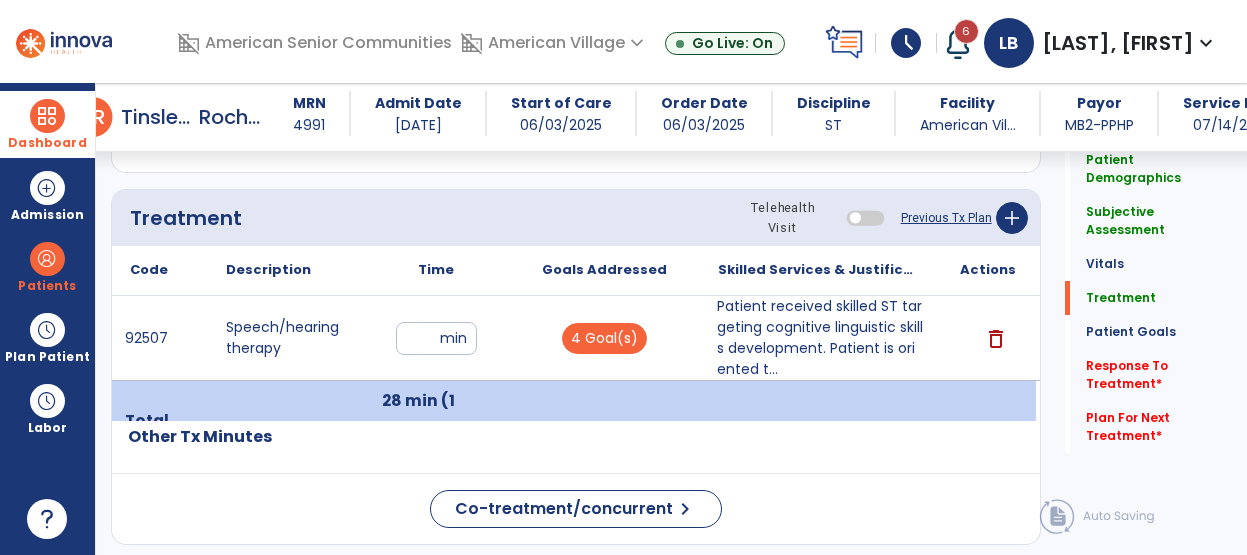 click on "Other Tx Minutes" 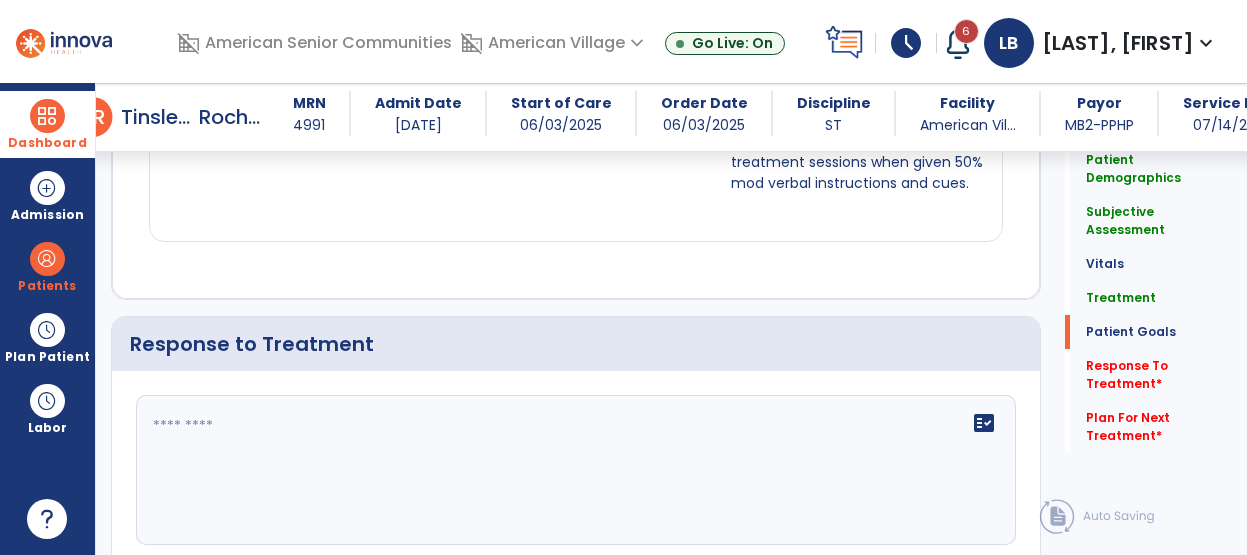 scroll, scrollTop: 2939, scrollLeft: 0, axis: vertical 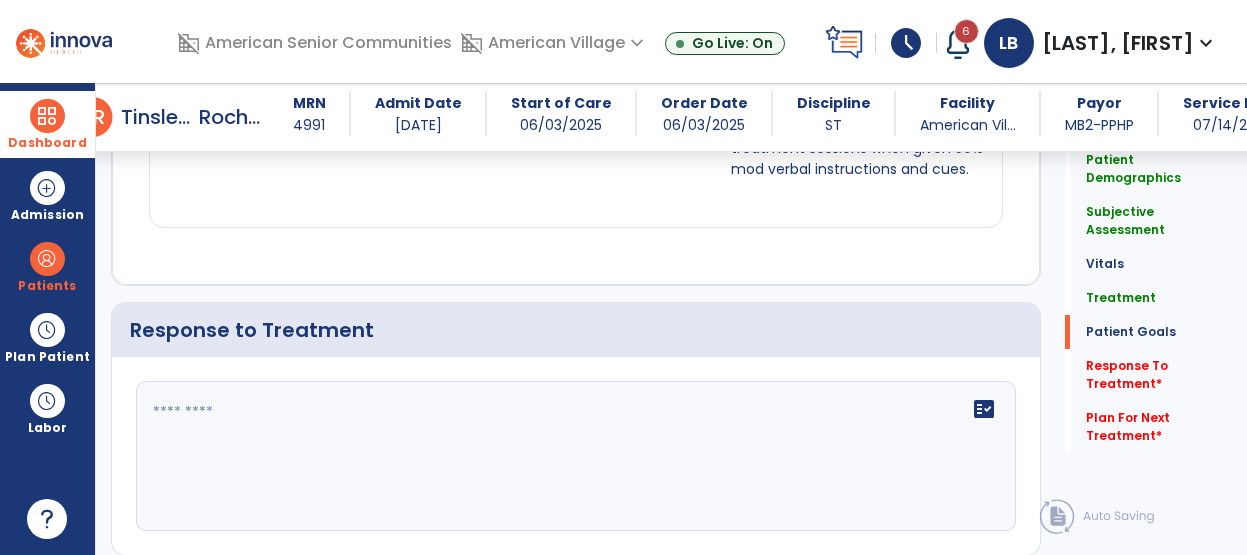click on "fact_check" 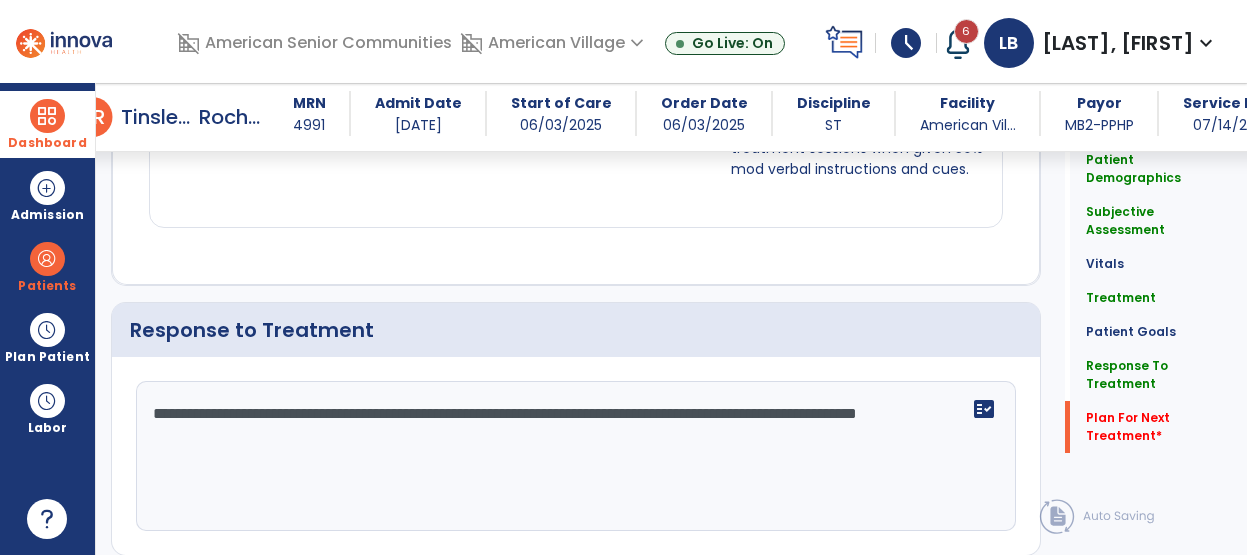 scroll, scrollTop: 3255, scrollLeft: 0, axis: vertical 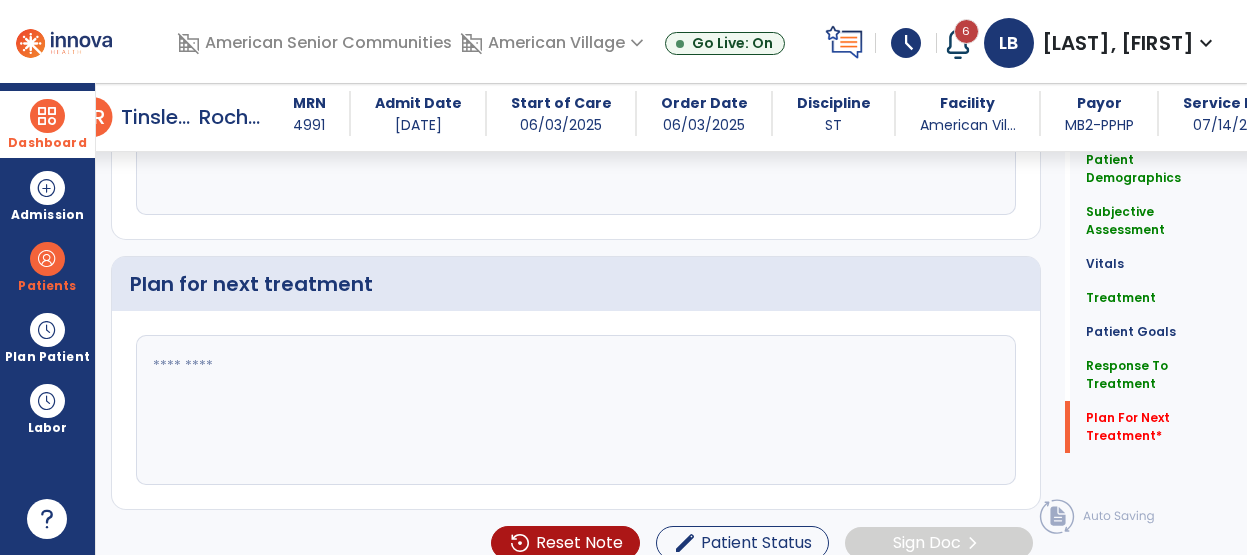 type on "**********" 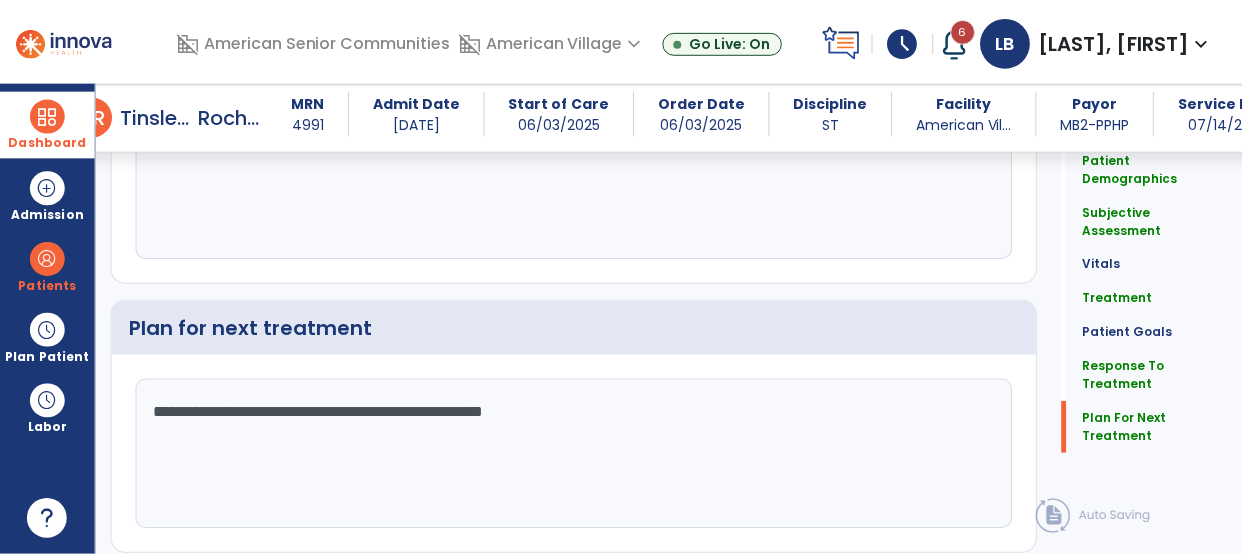 scroll, scrollTop: 3255, scrollLeft: 0, axis: vertical 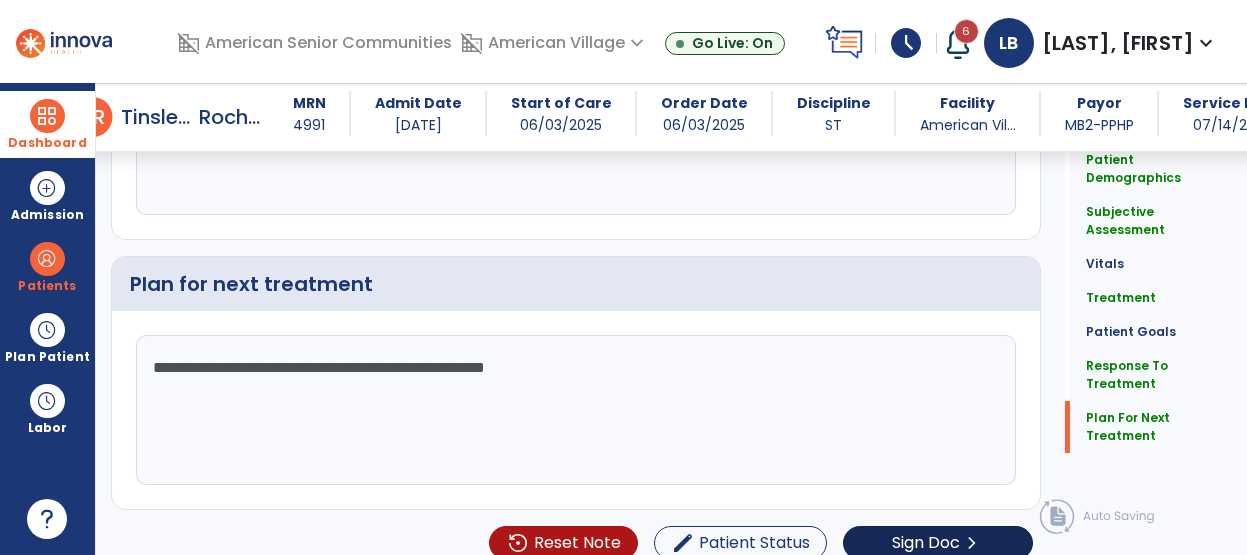 type on "**********" 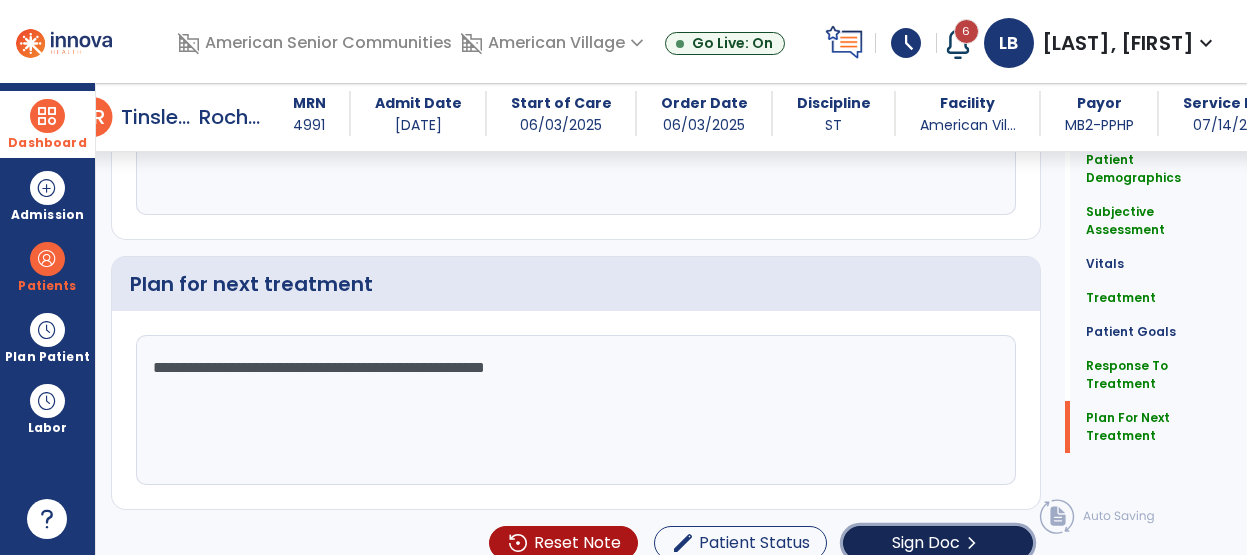 click on "Sign Doc" 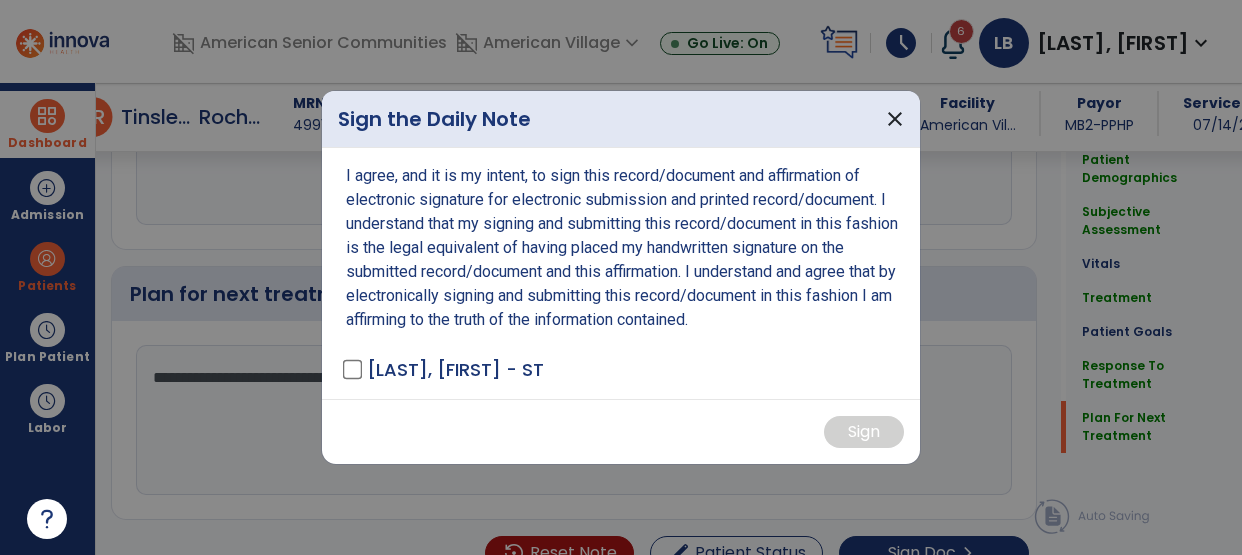 scroll, scrollTop: 3211, scrollLeft: 0, axis: vertical 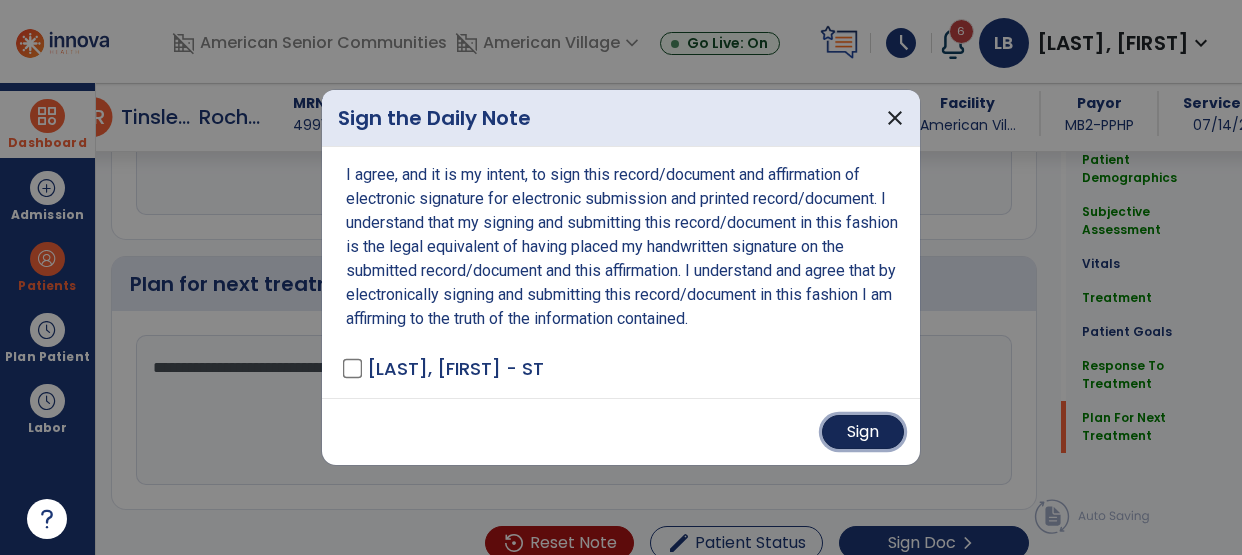 click on "Sign" at bounding box center (863, 432) 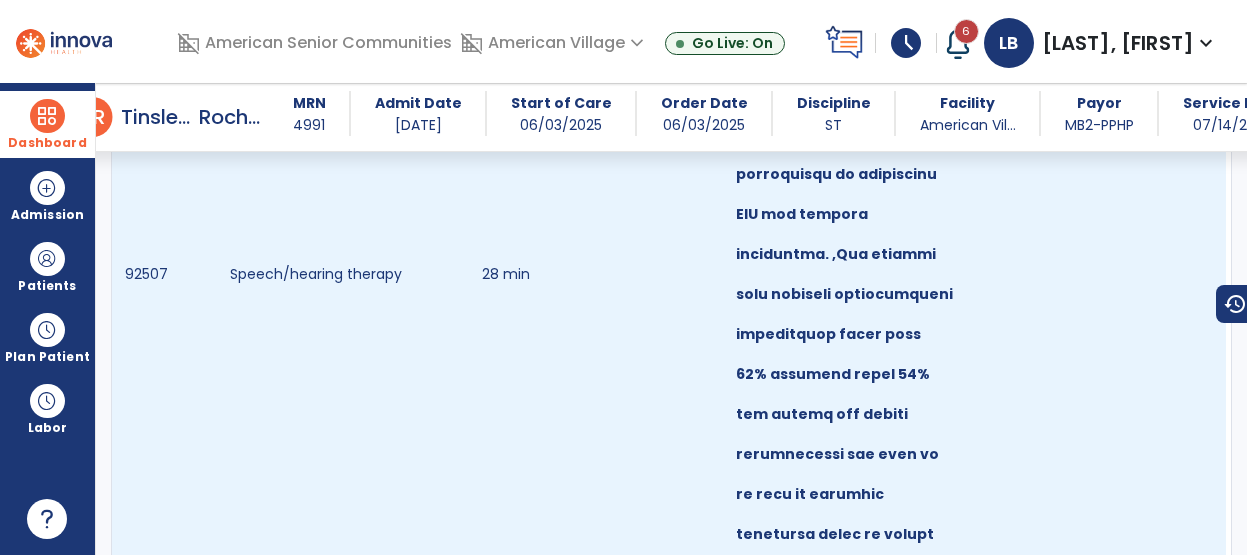 scroll, scrollTop: 0, scrollLeft: 0, axis: both 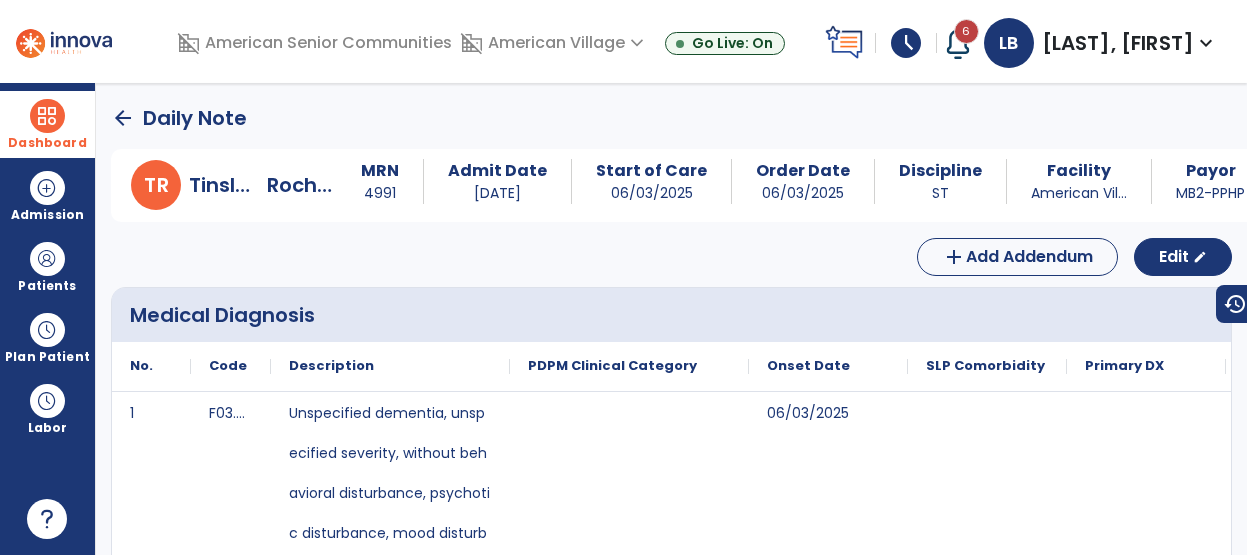 click on "arrow_back" 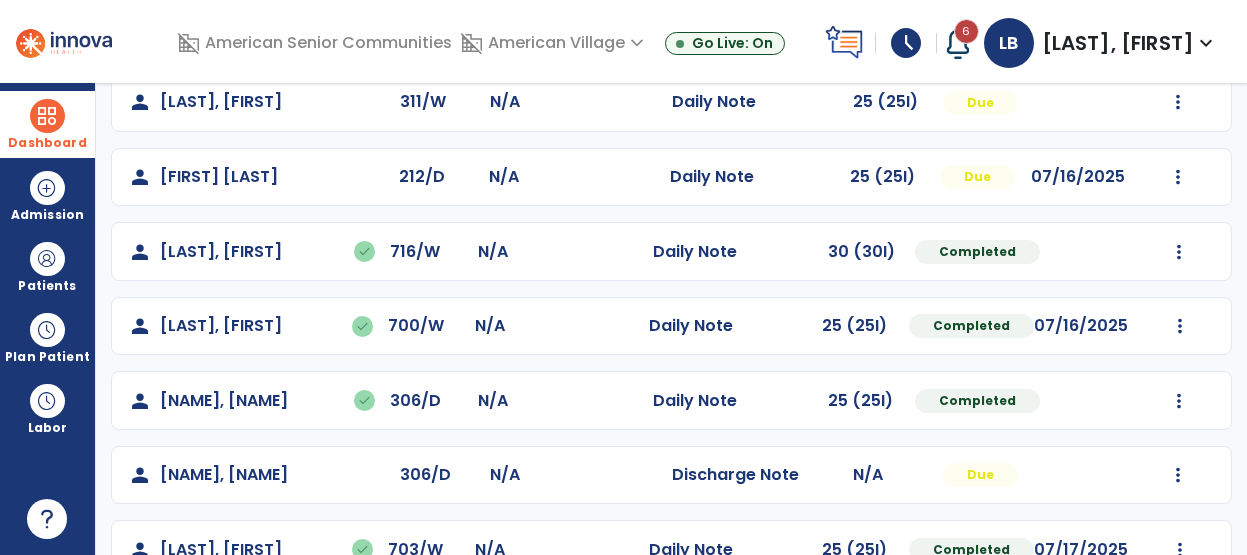scroll, scrollTop: 1302, scrollLeft: 0, axis: vertical 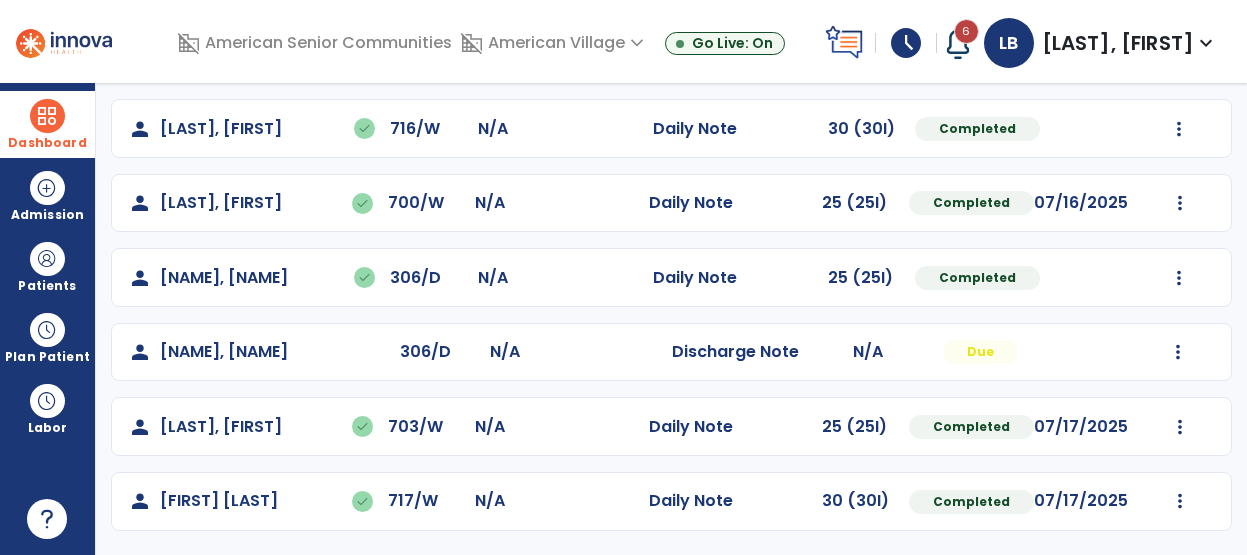 click on "Mark Visit As Complete   Reset Note   Open Document   G + C Mins" 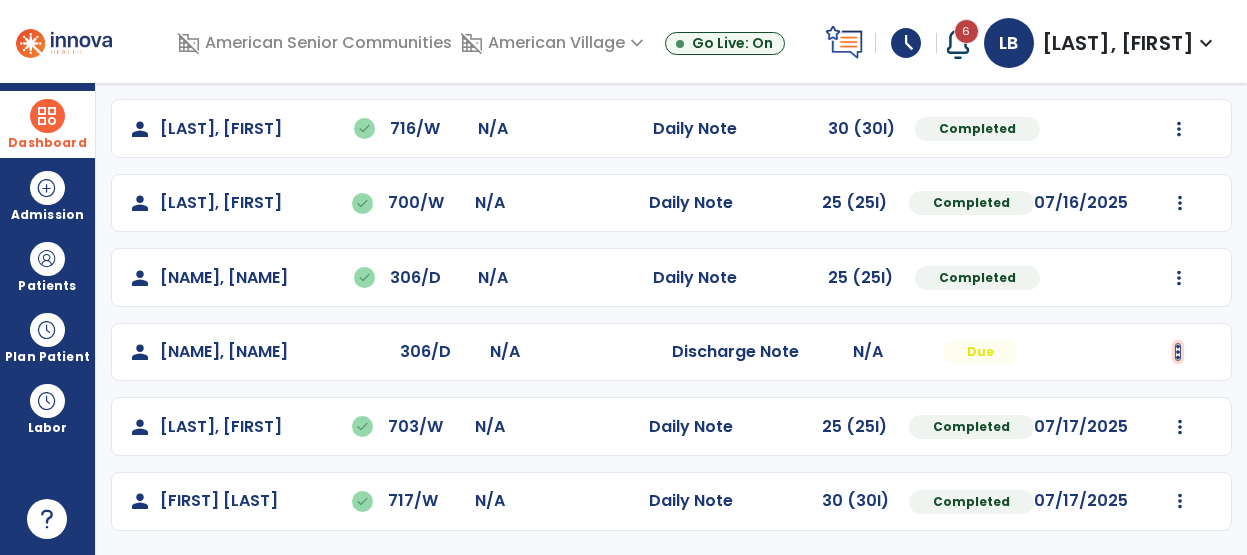 click at bounding box center [1179, -990] 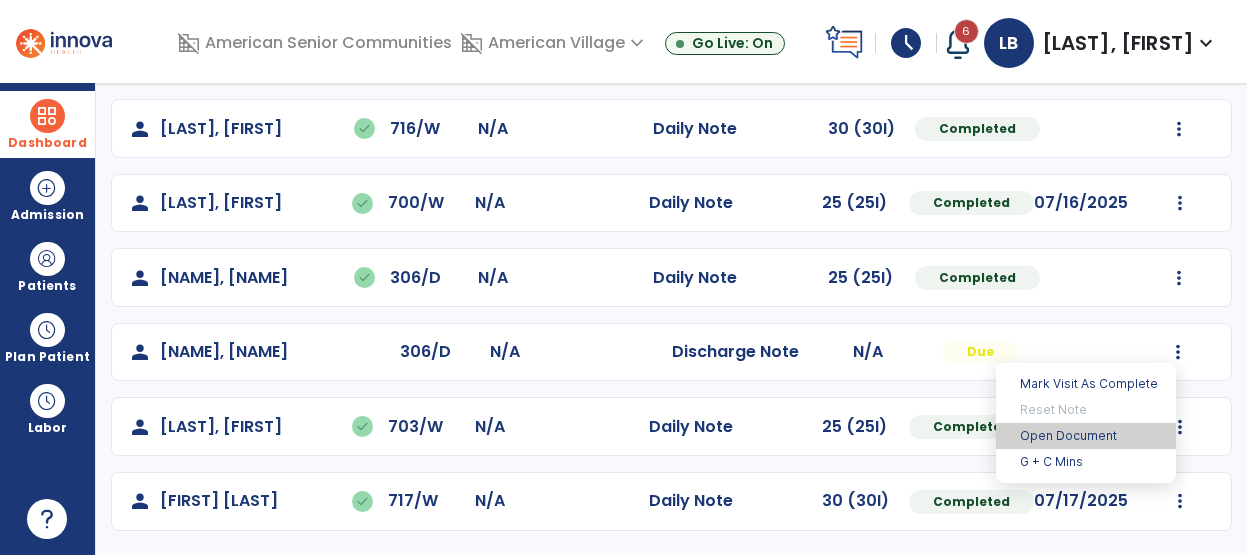 click on "Open Document" at bounding box center [1086, 436] 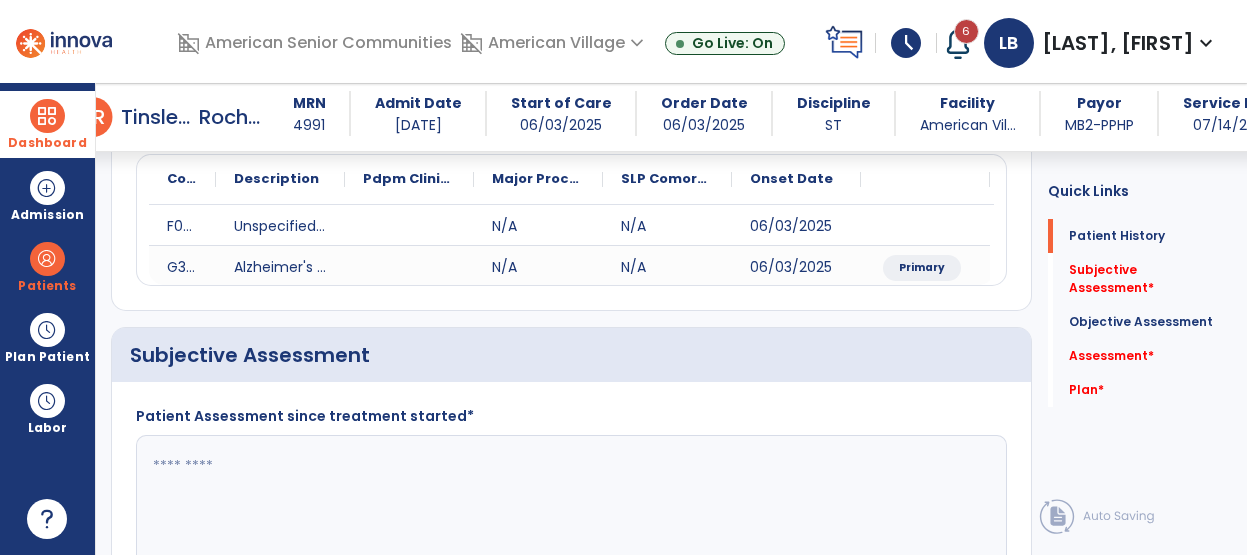 scroll, scrollTop: 281, scrollLeft: 0, axis: vertical 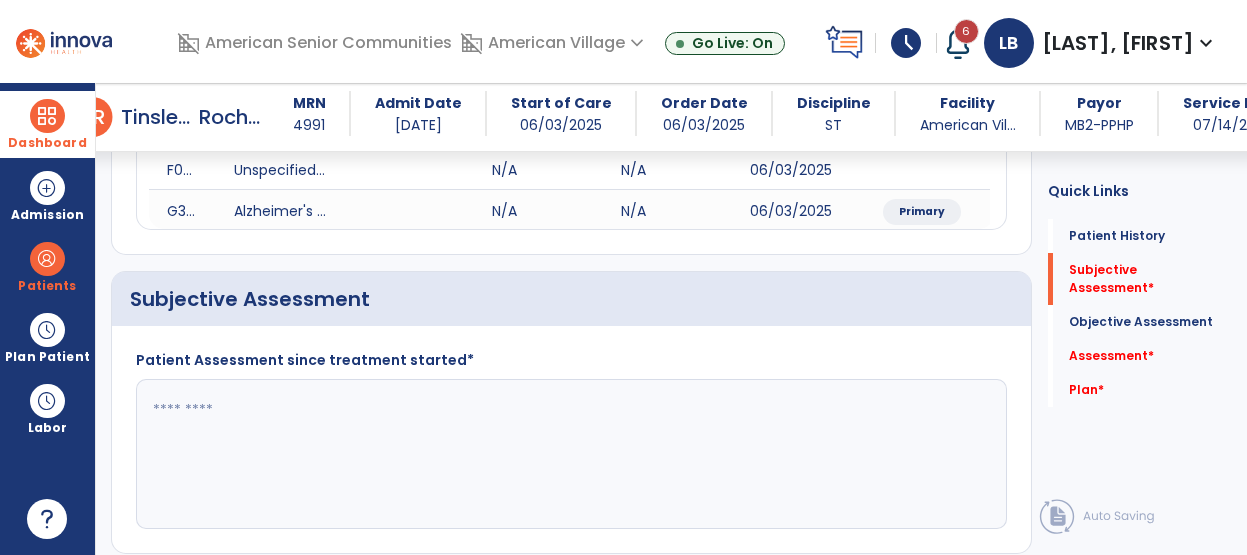 click 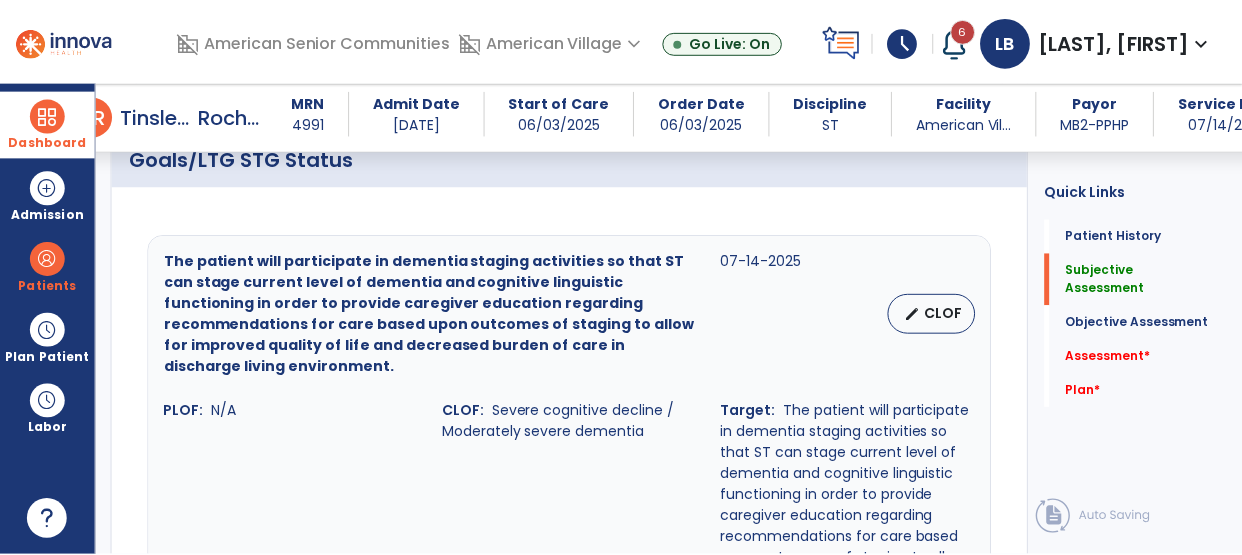 scroll, scrollTop: 770, scrollLeft: 0, axis: vertical 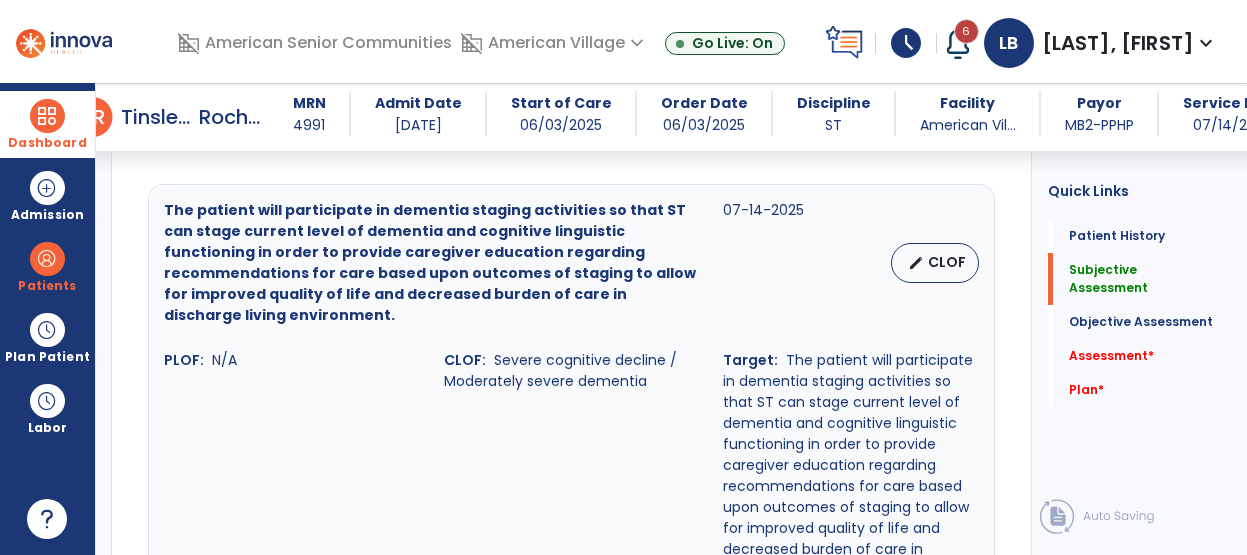 type on "**********" 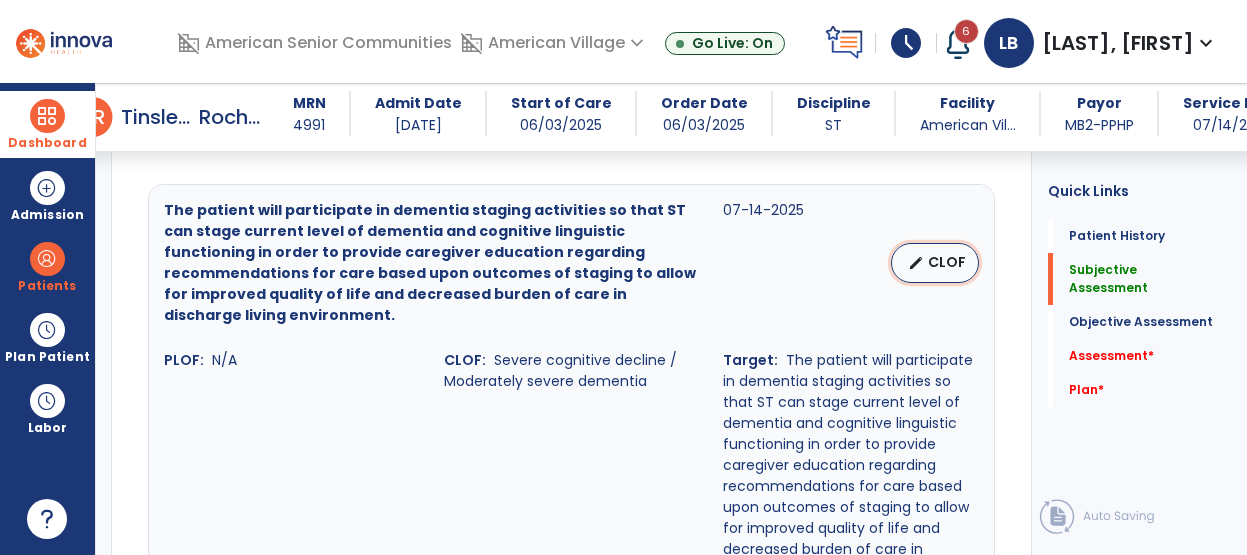 click on "CLOF" at bounding box center (947, 262) 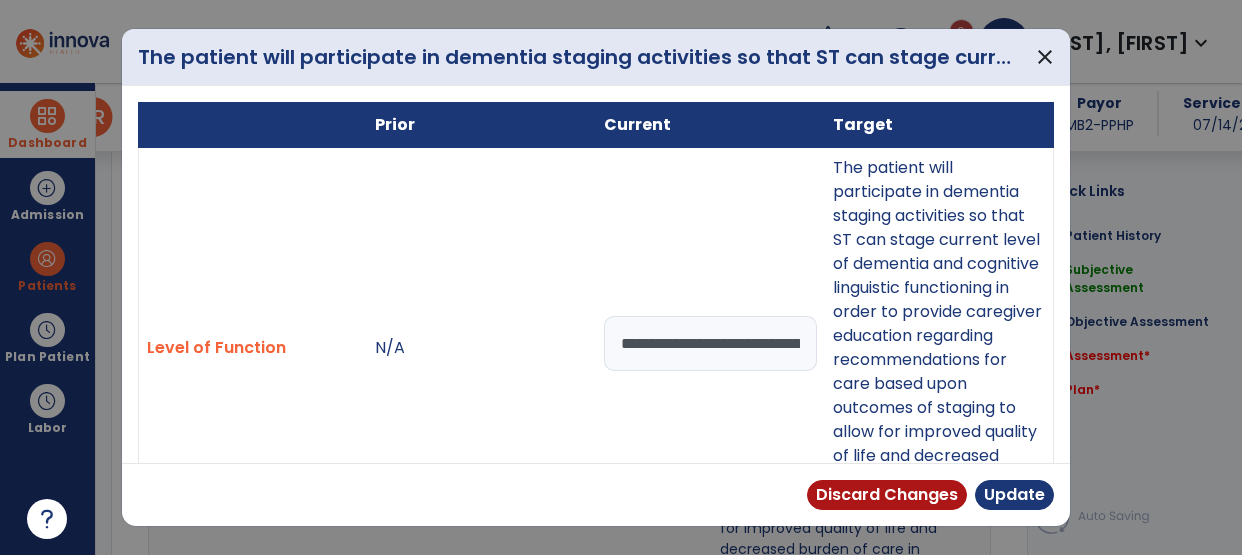 scroll, scrollTop: 770, scrollLeft: 0, axis: vertical 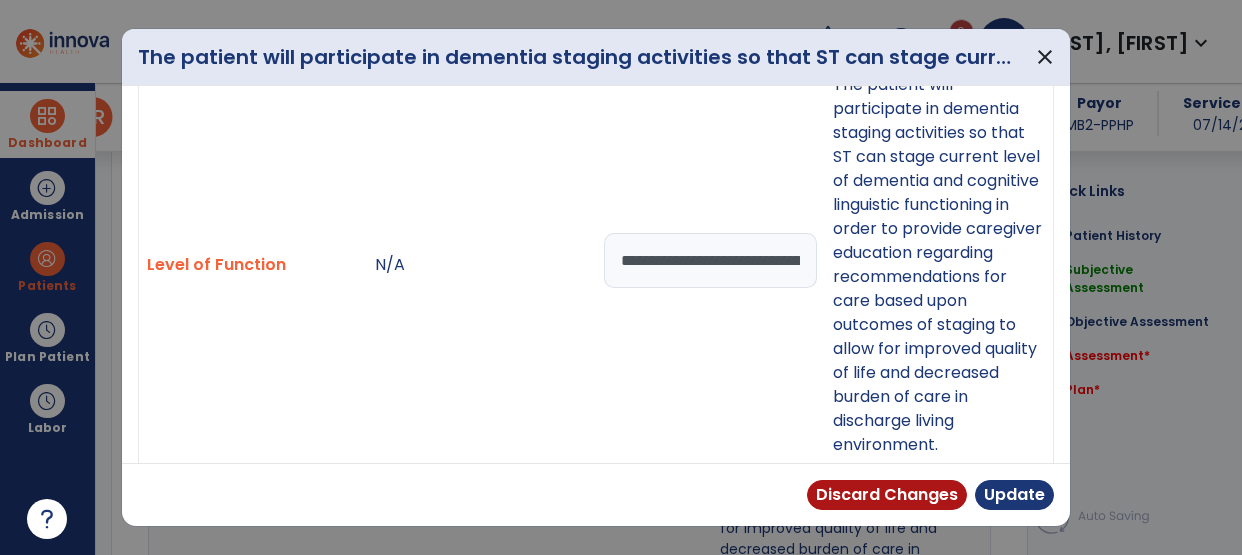 click on "**********" at bounding box center (710, 260) 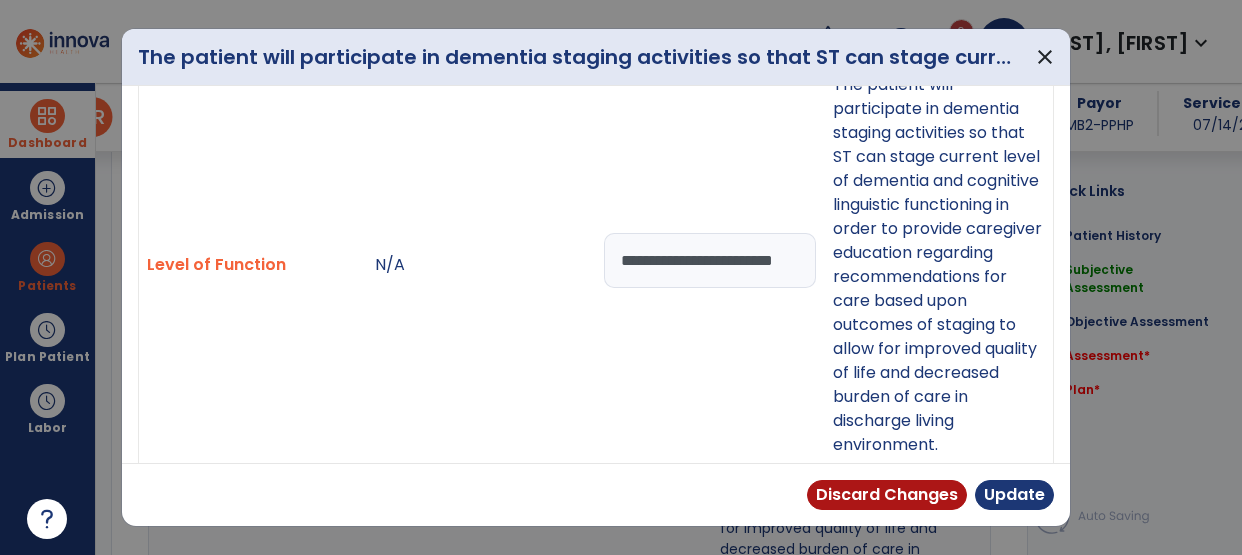 scroll, scrollTop: 0, scrollLeft: 20, axis: horizontal 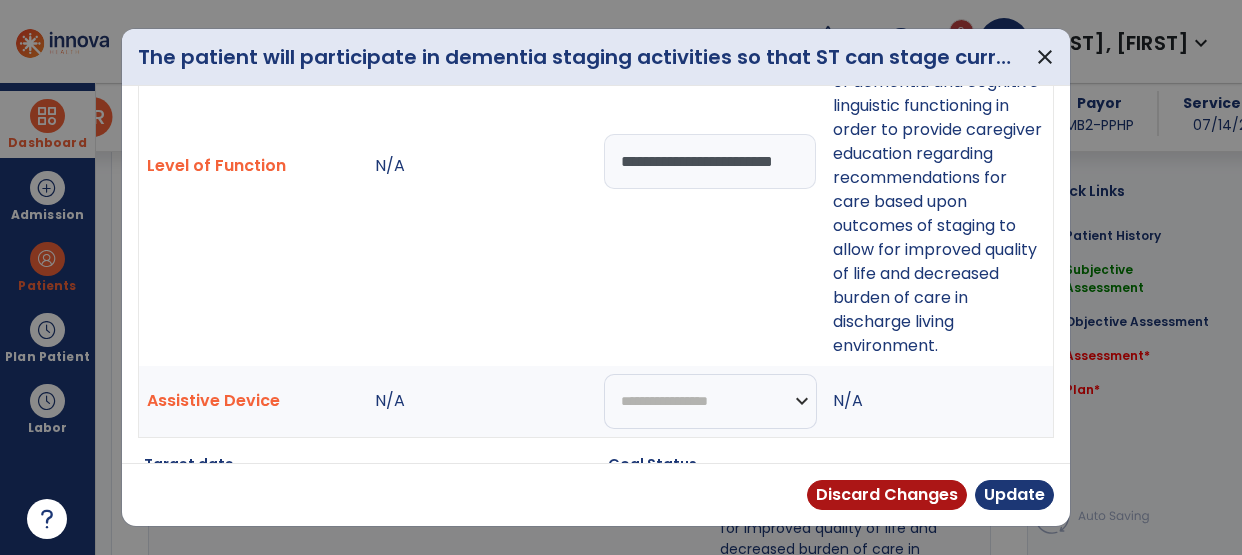 drag, startPoint x: 922, startPoint y: 113, endPoint x: 948, endPoint y: 374, distance: 262.2918 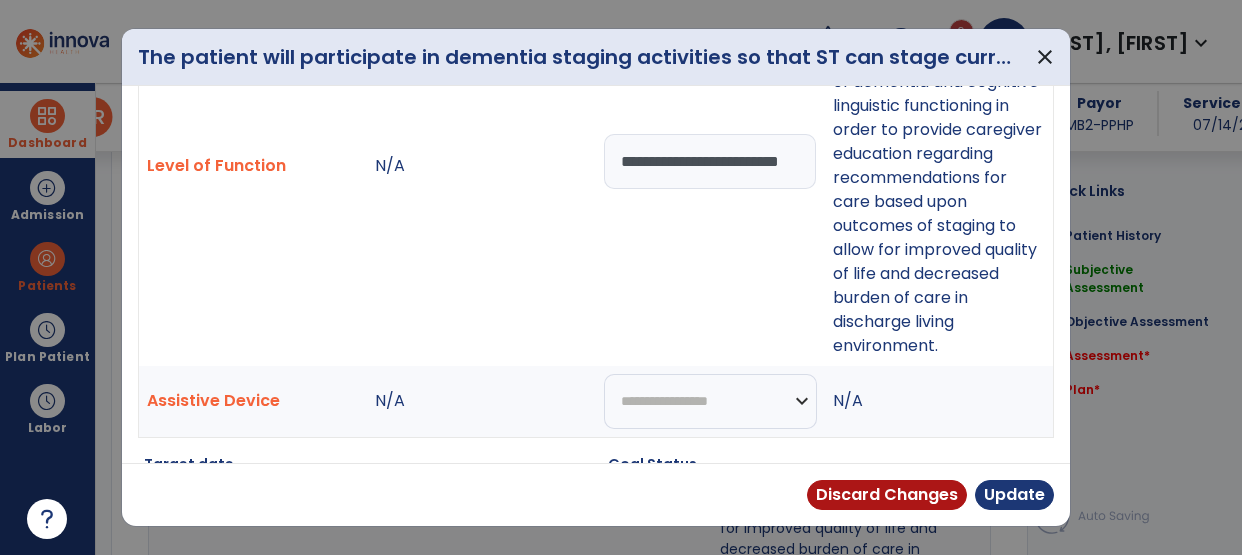 paste on "**********" 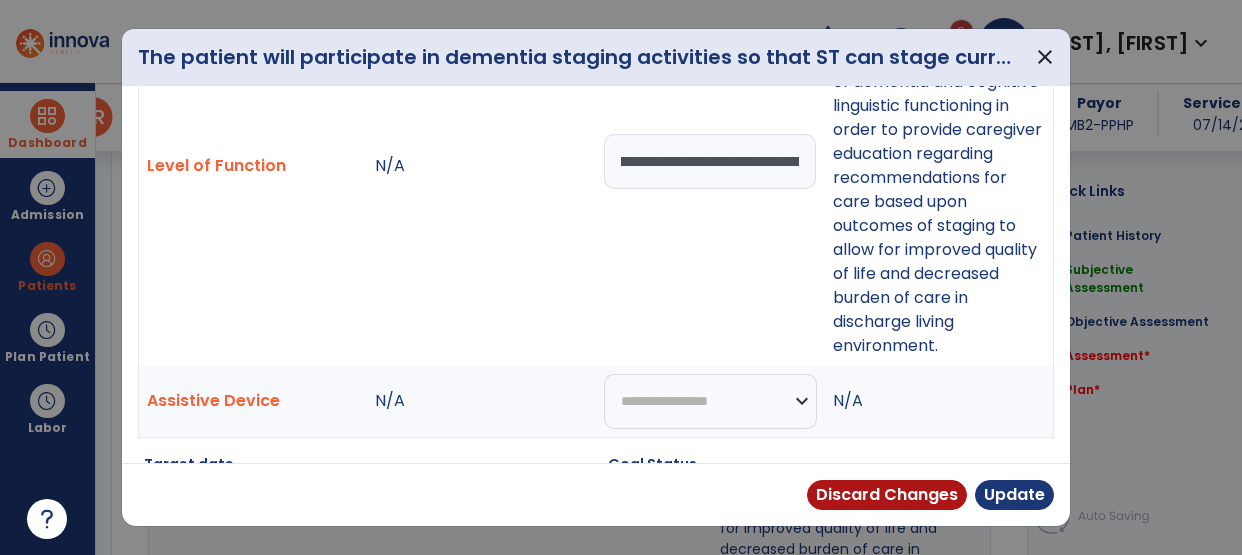 scroll, scrollTop: 0, scrollLeft: 2595, axis: horizontal 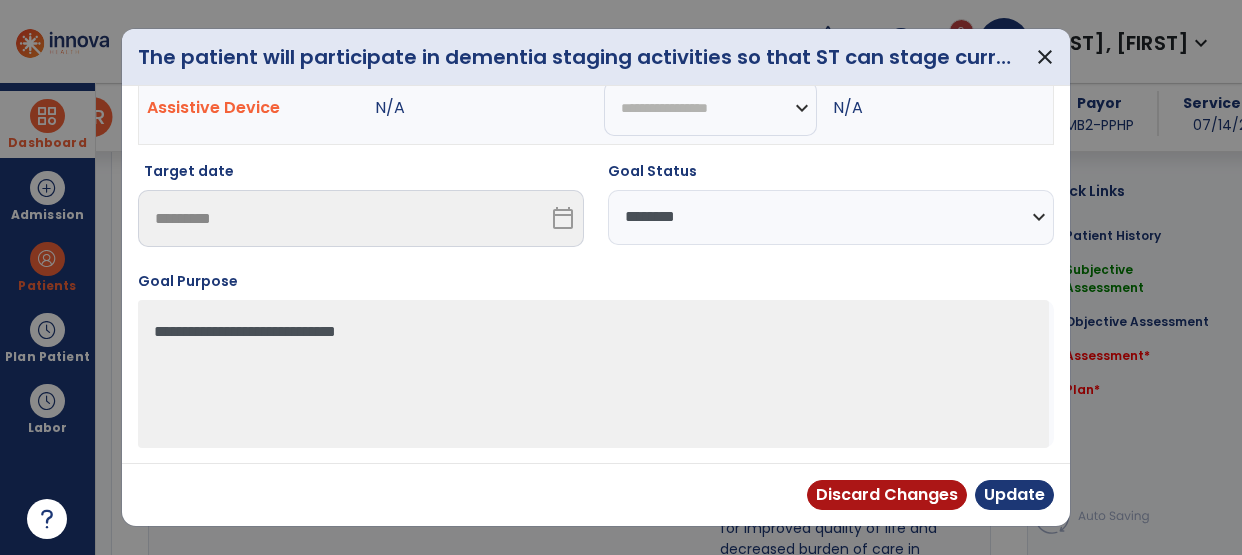 type on "**********" 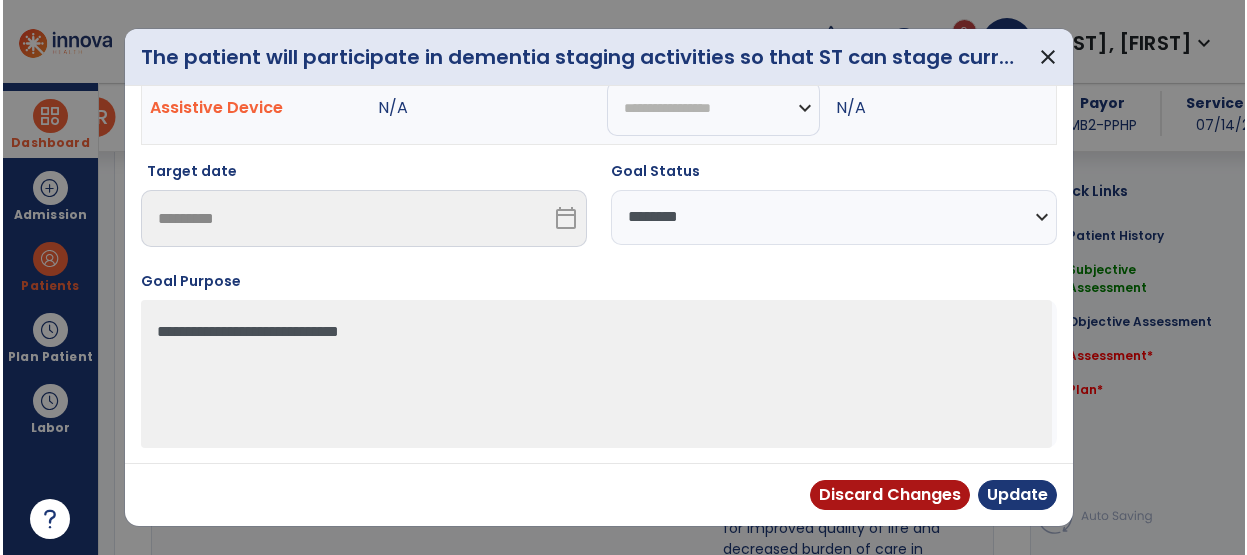 scroll, scrollTop: 0, scrollLeft: 0, axis: both 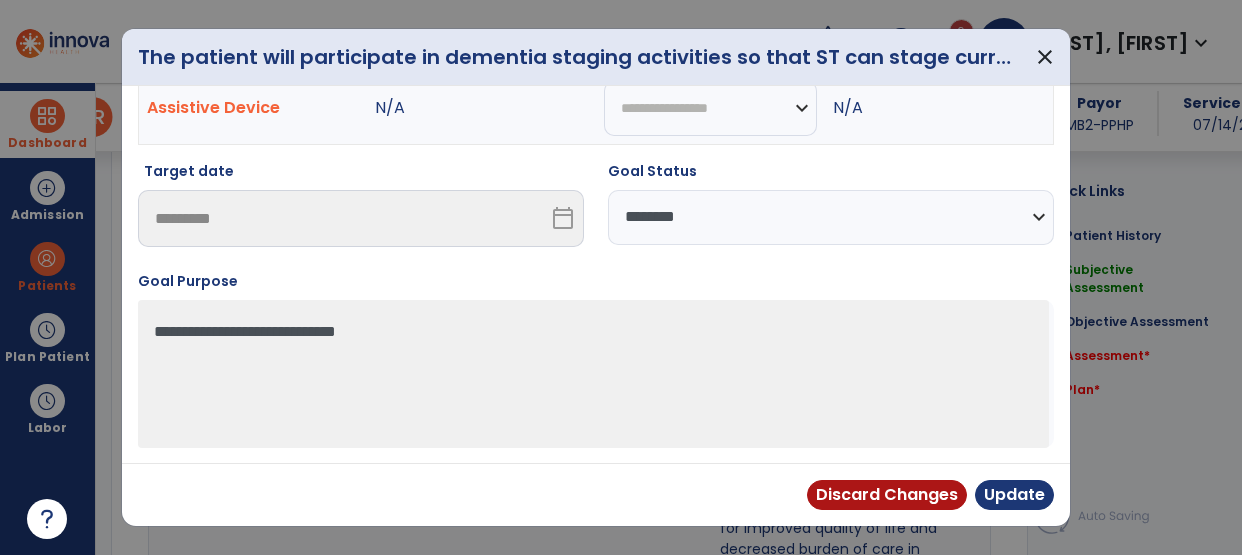 select on "********" 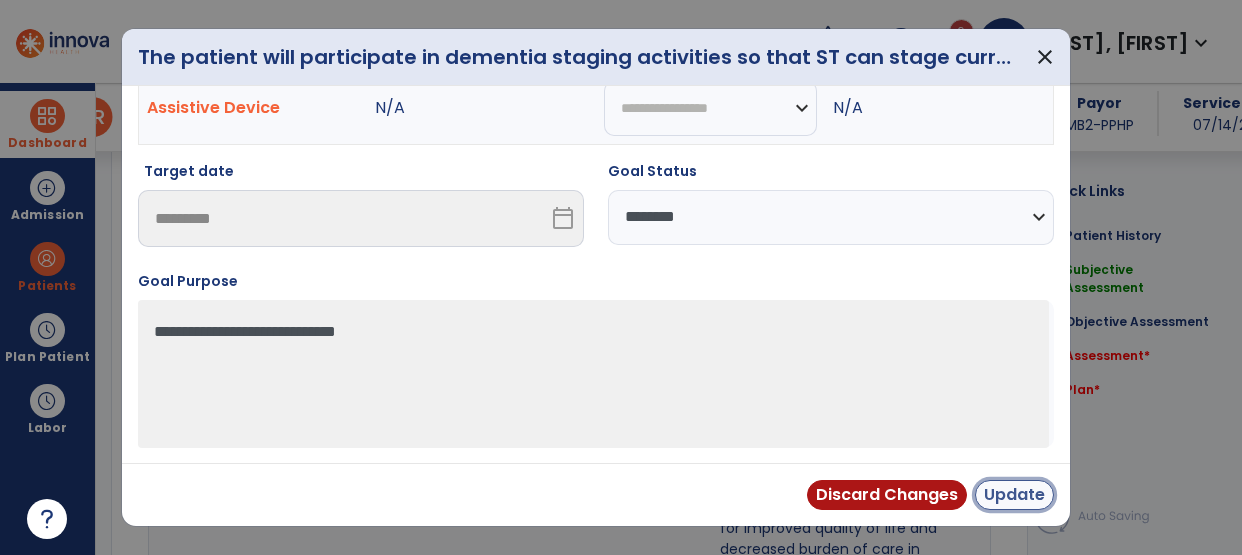 click on "Update" at bounding box center (1014, 495) 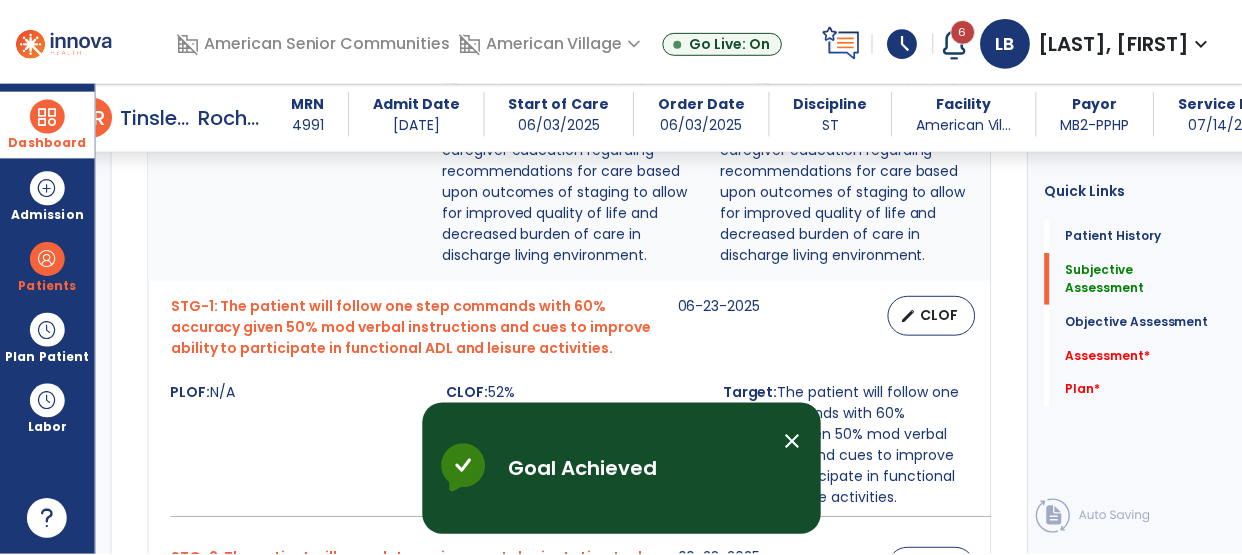 scroll, scrollTop: 1072, scrollLeft: 0, axis: vertical 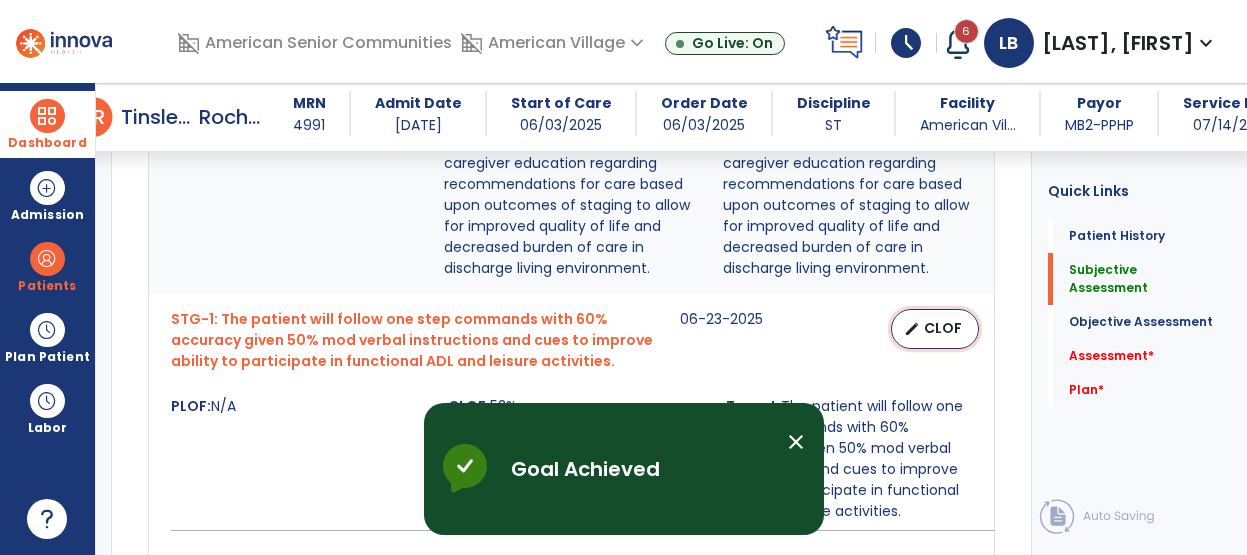 click on "CLOF" at bounding box center (943, 328) 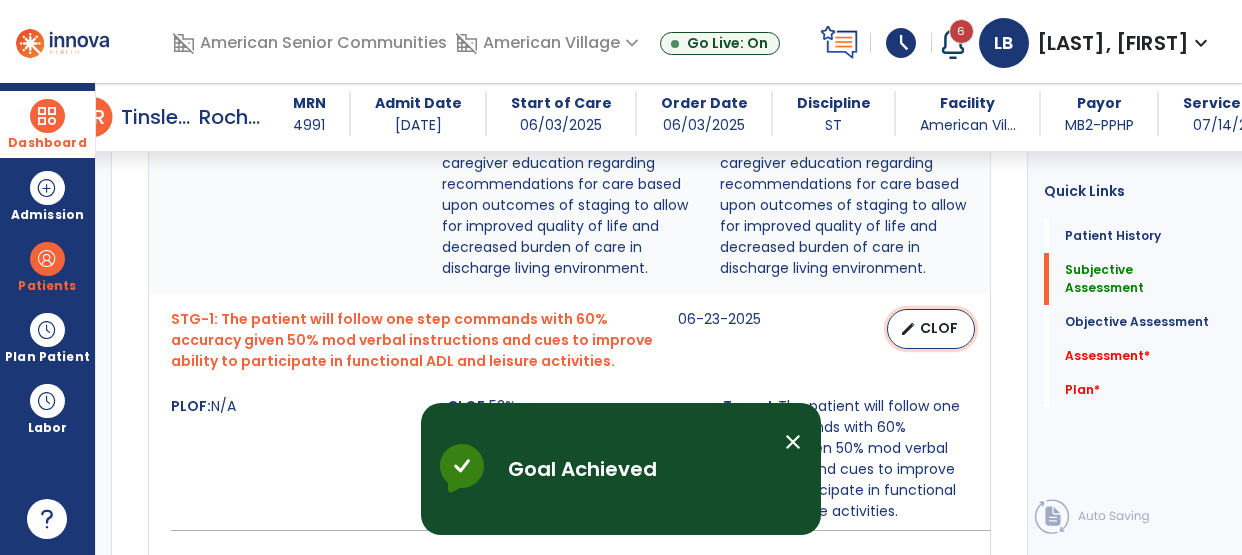 select on "********" 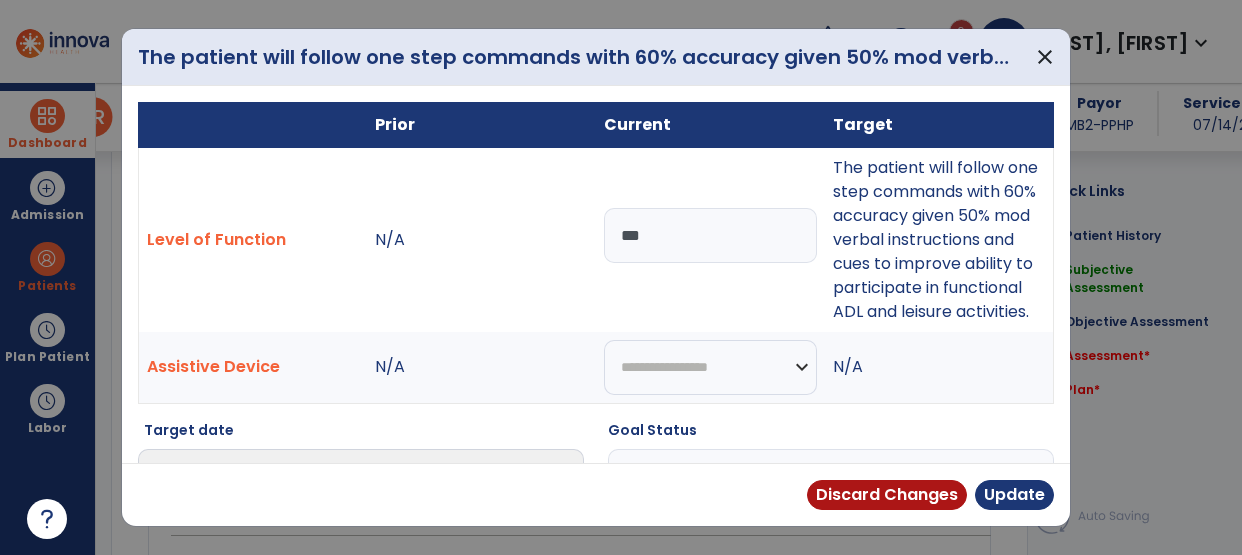 scroll, scrollTop: 1072, scrollLeft: 0, axis: vertical 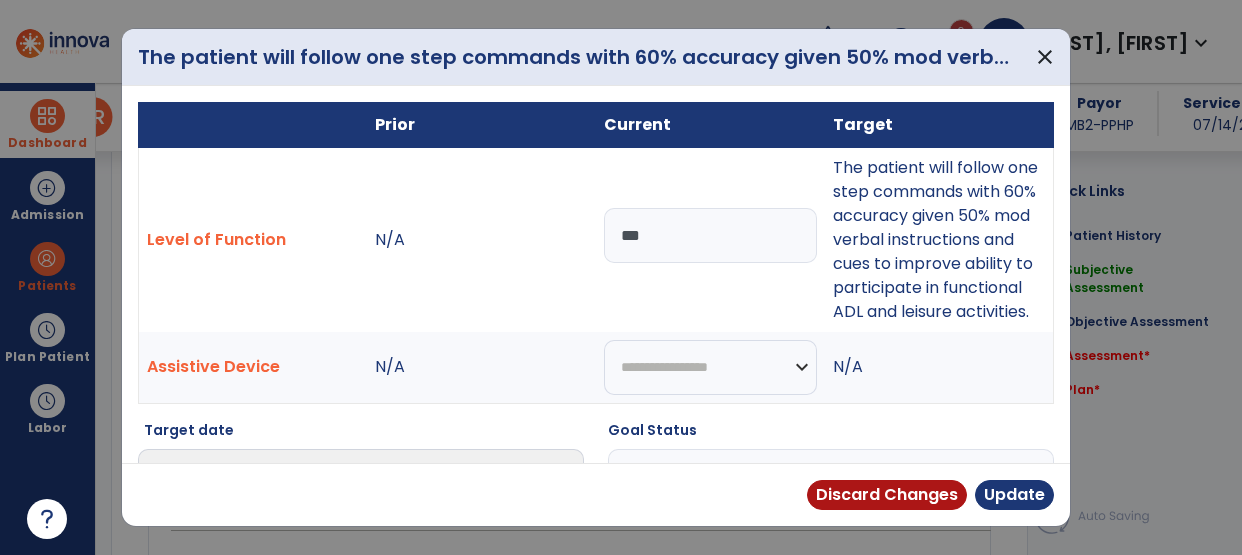 click on "***" at bounding box center [710, 235] 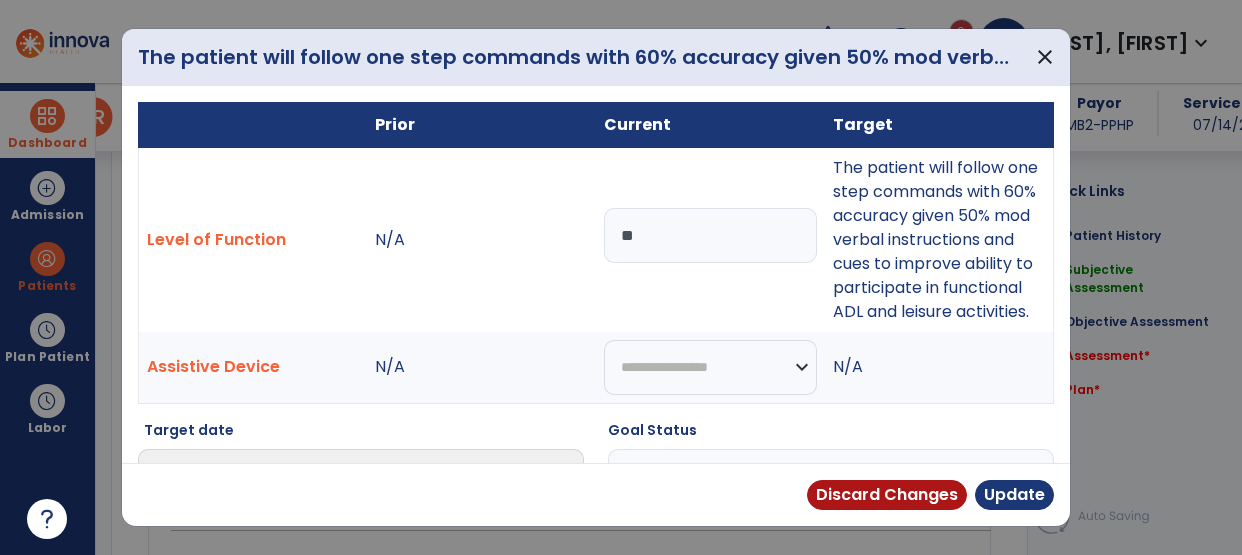 type on "*" 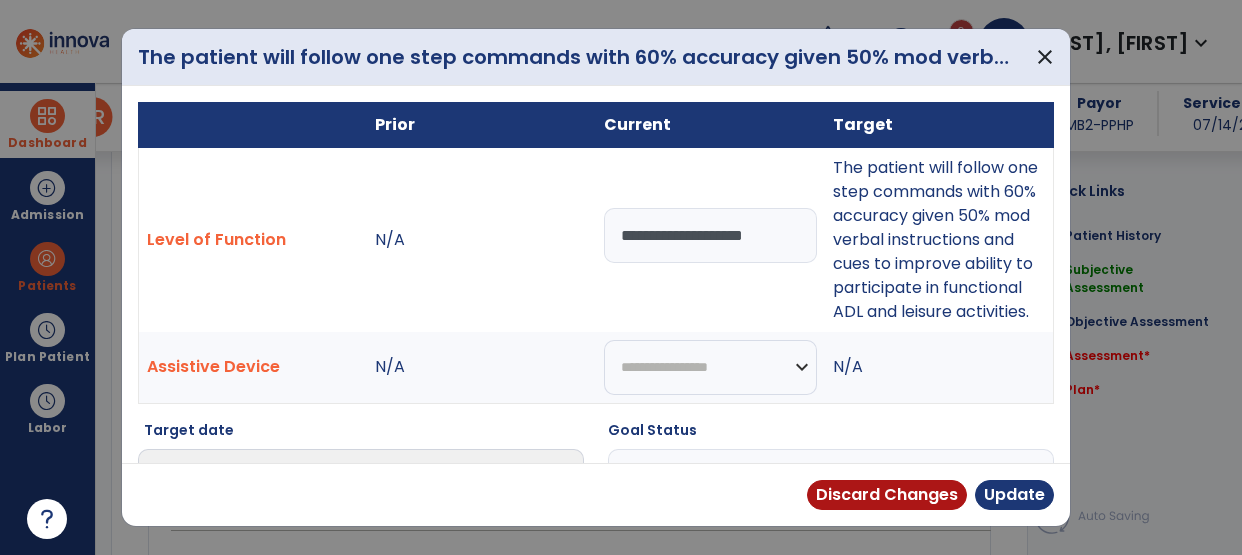 drag, startPoint x: 1006, startPoint y: 166, endPoint x: 1035, endPoint y: 313, distance: 149.83324 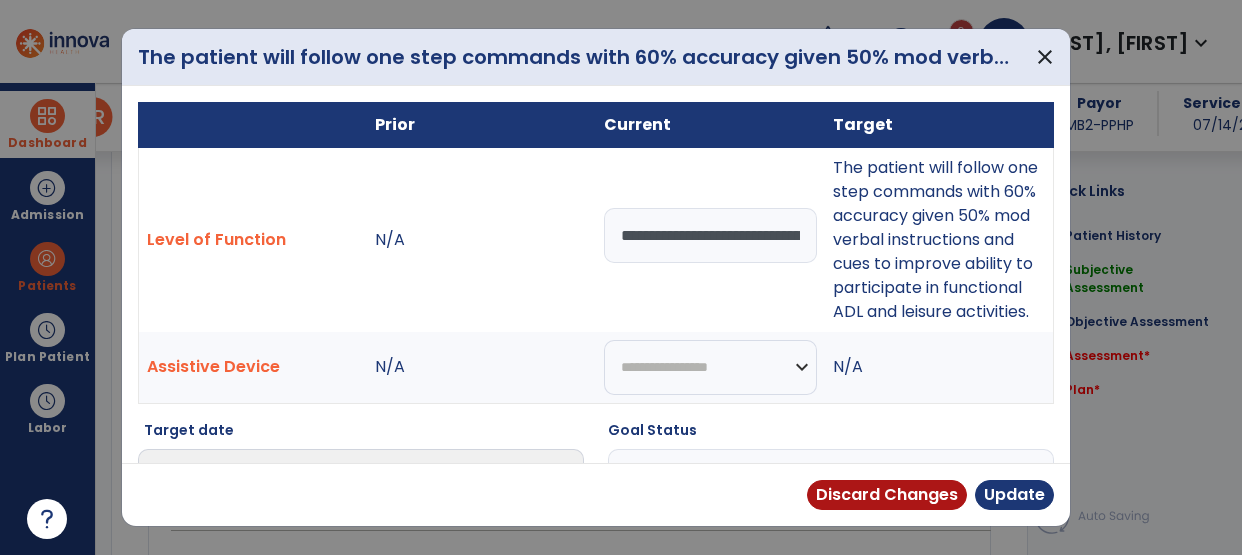 scroll, scrollTop: 0, scrollLeft: 1219, axis: horizontal 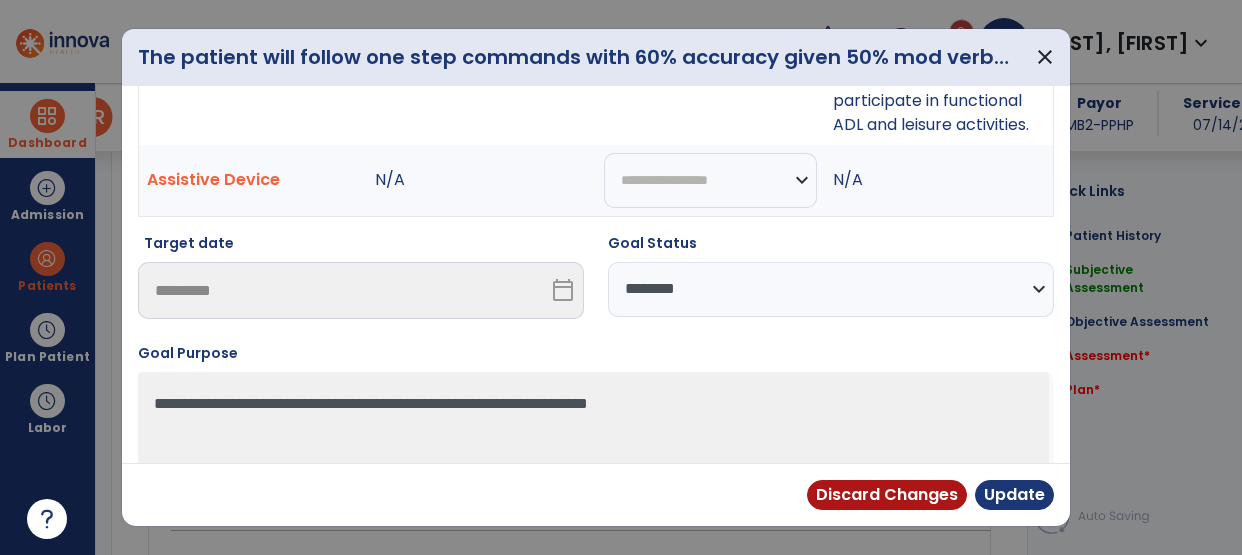 type on "**********" 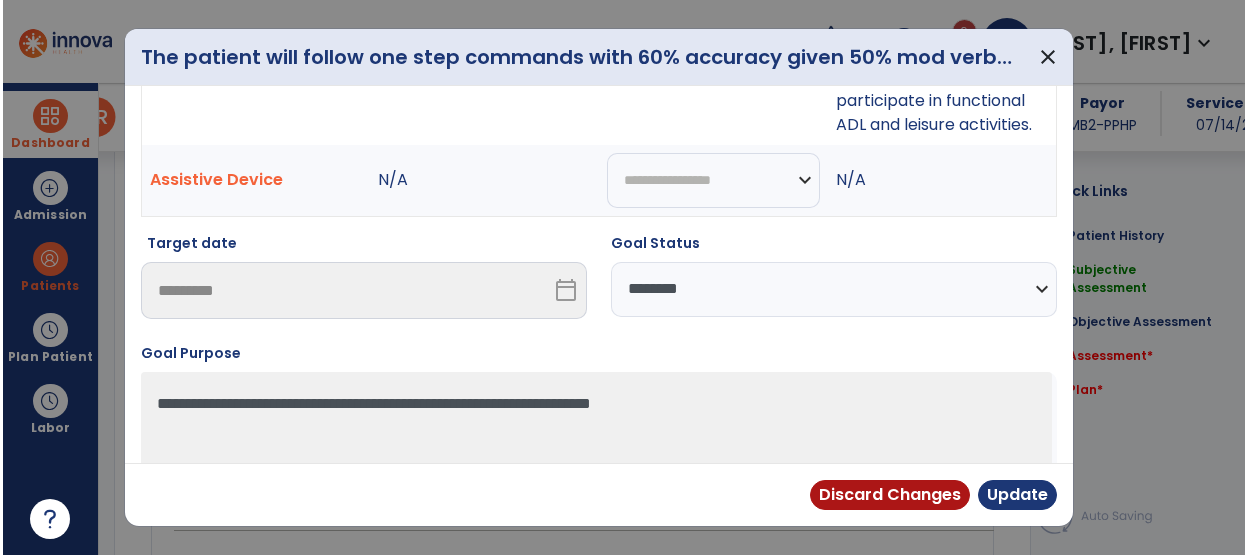 scroll, scrollTop: 0, scrollLeft: 0, axis: both 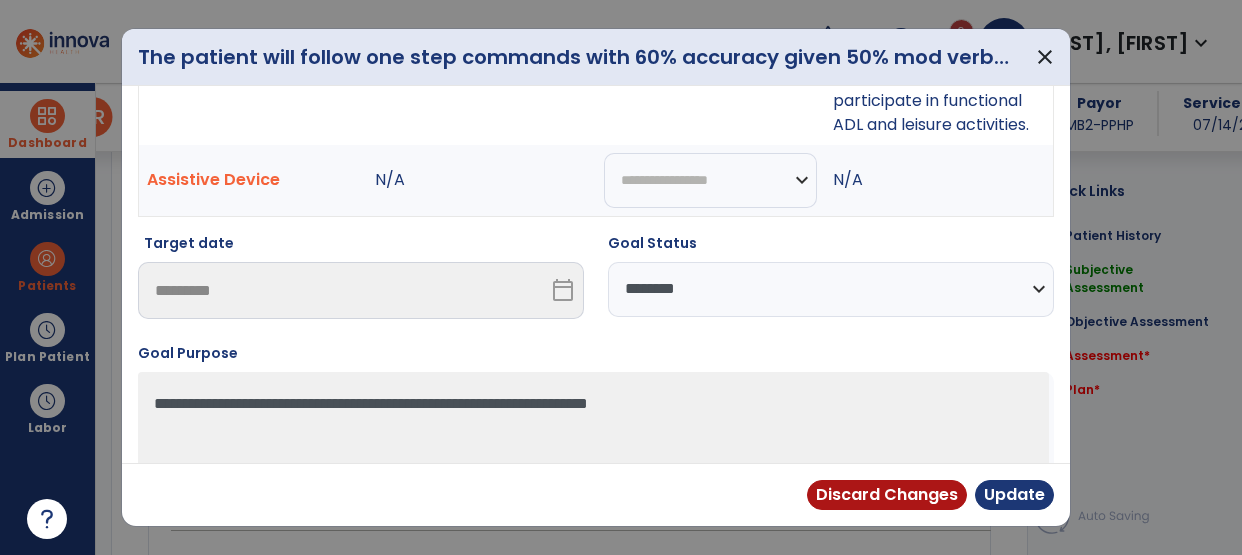 select on "********" 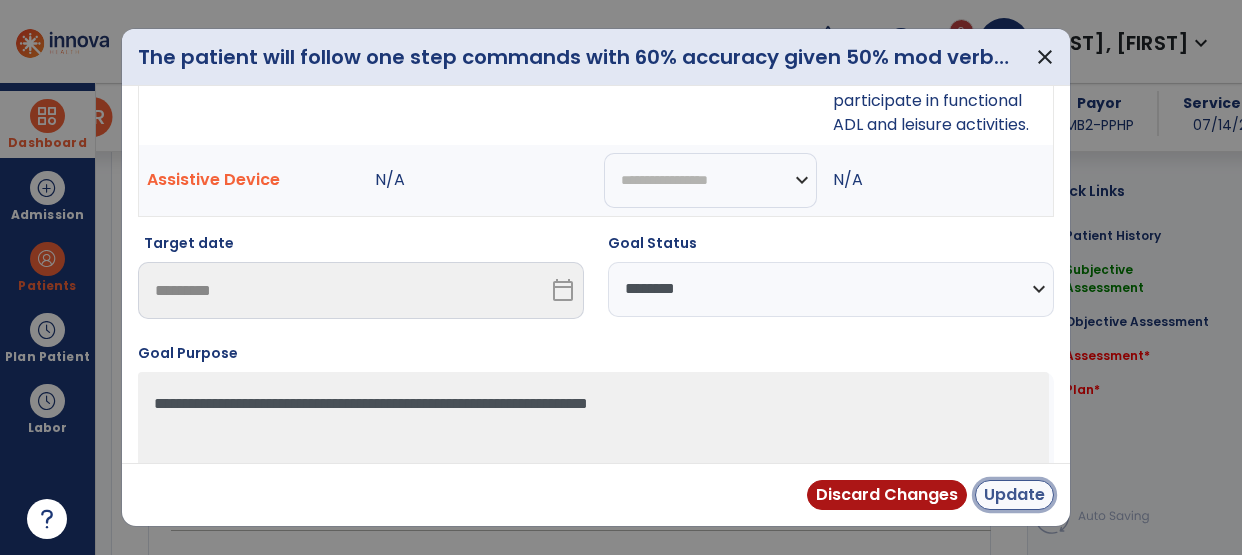 click on "Update" at bounding box center [1014, 495] 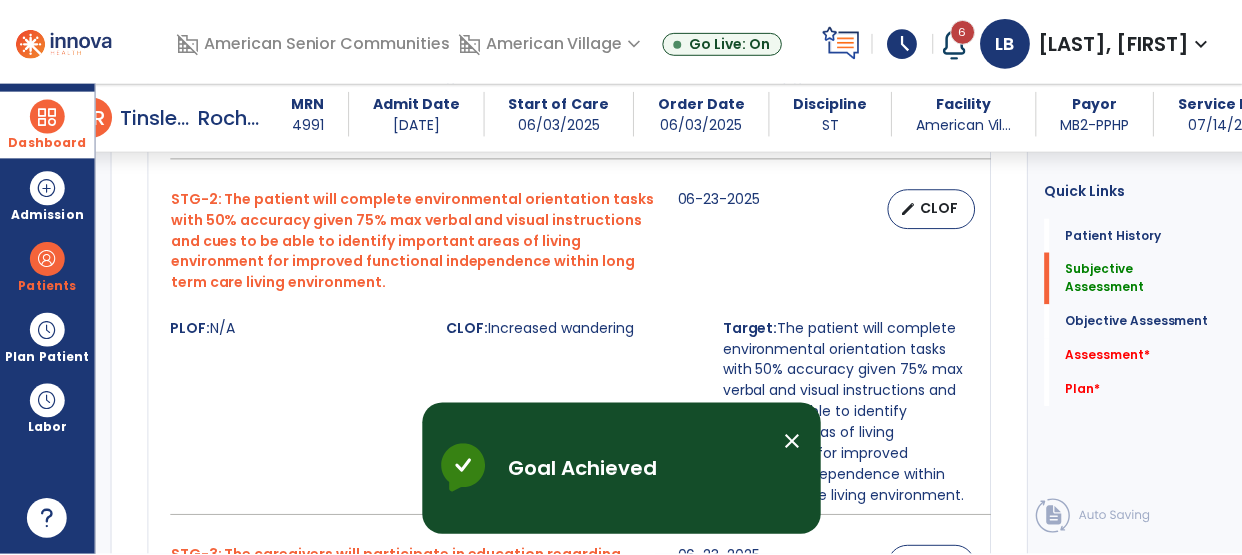 scroll, scrollTop: 1435, scrollLeft: 0, axis: vertical 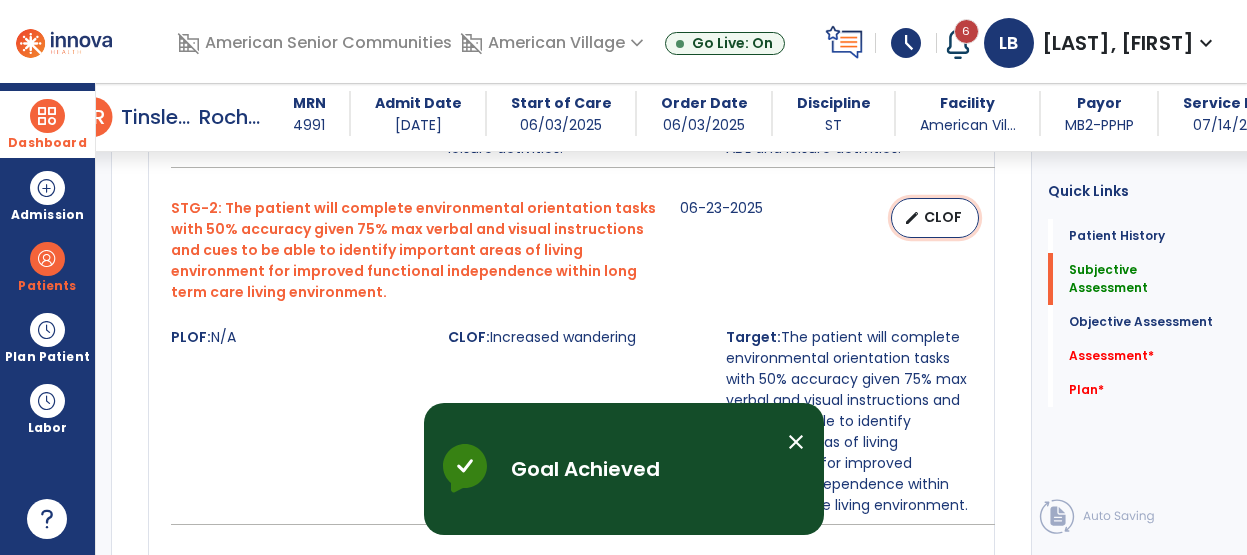 click on "edit   CLOF" at bounding box center [935, 218] 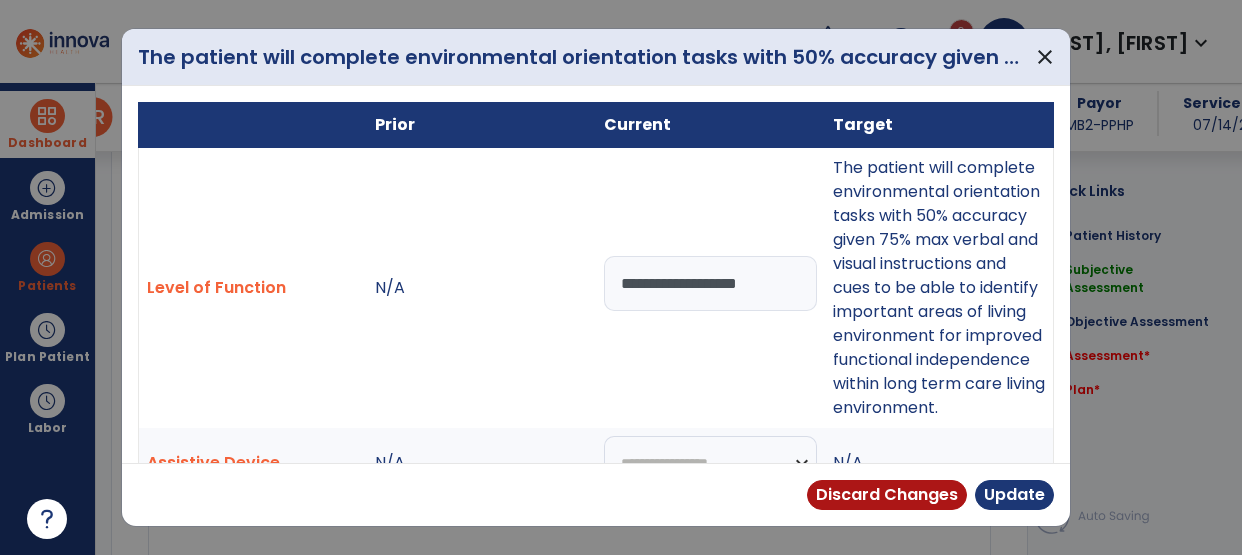 scroll, scrollTop: 1435, scrollLeft: 0, axis: vertical 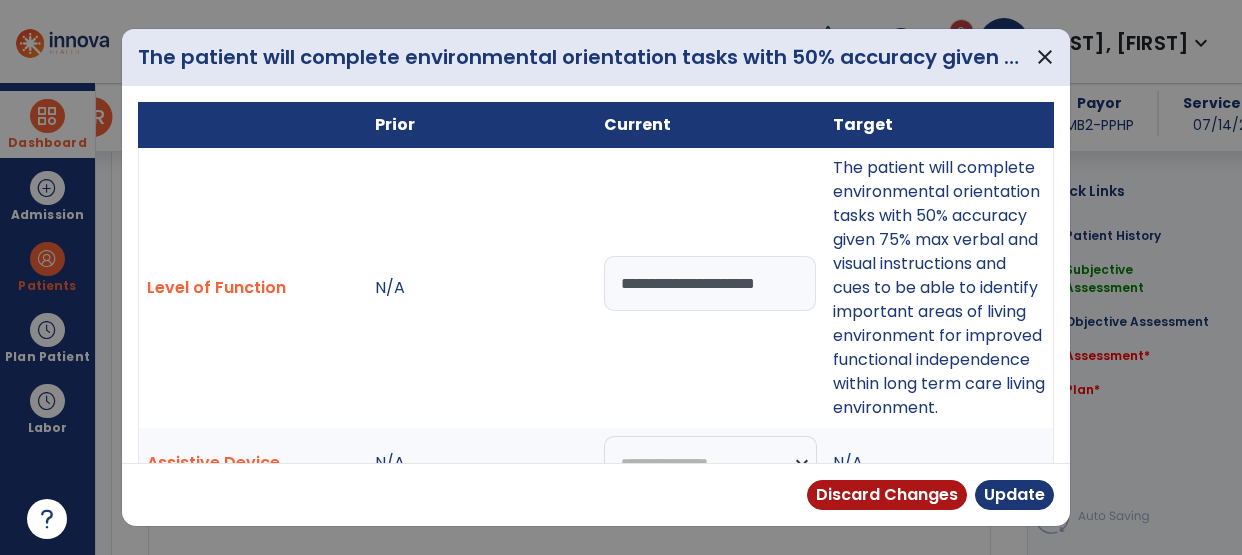 drag, startPoint x: 831, startPoint y: 194, endPoint x: 992, endPoint y: 418, distance: 275.85684 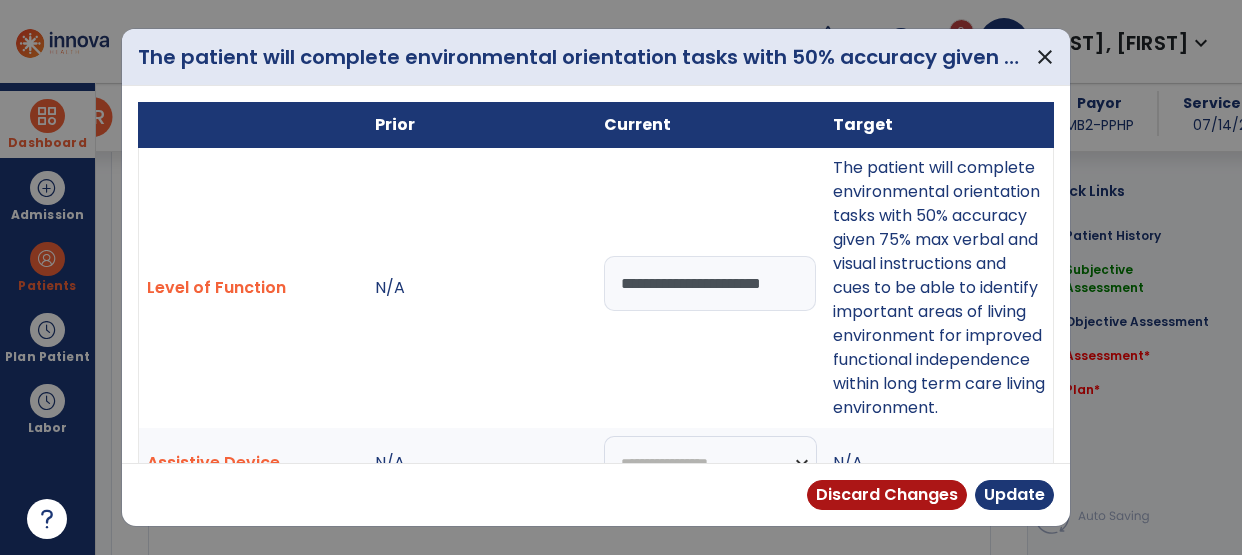 paste on "**********" 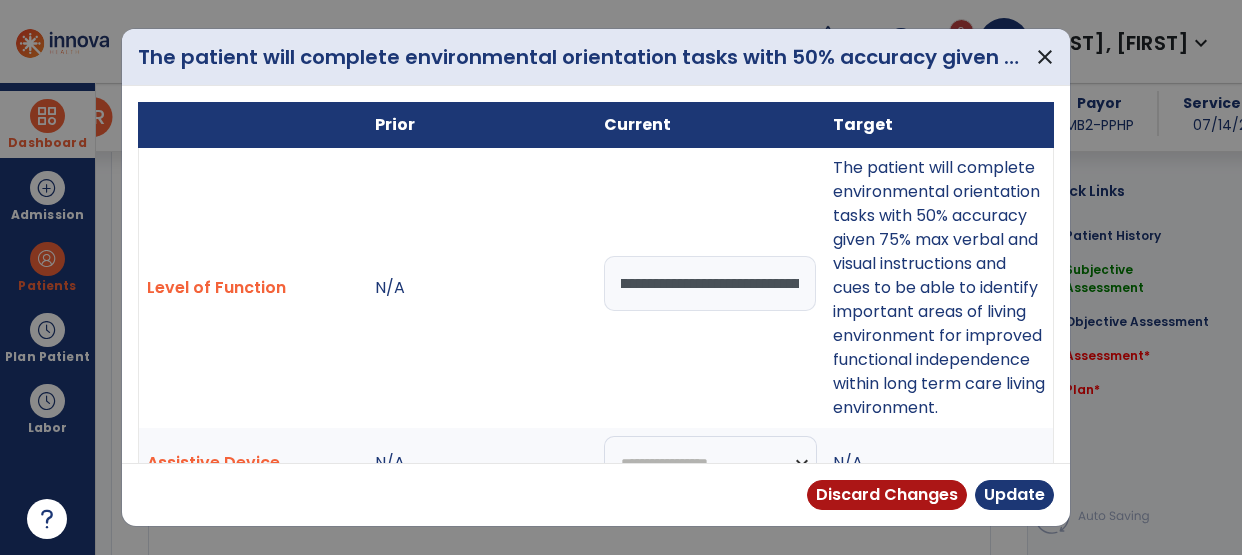 scroll, scrollTop: 0, scrollLeft: 1974, axis: horizontal 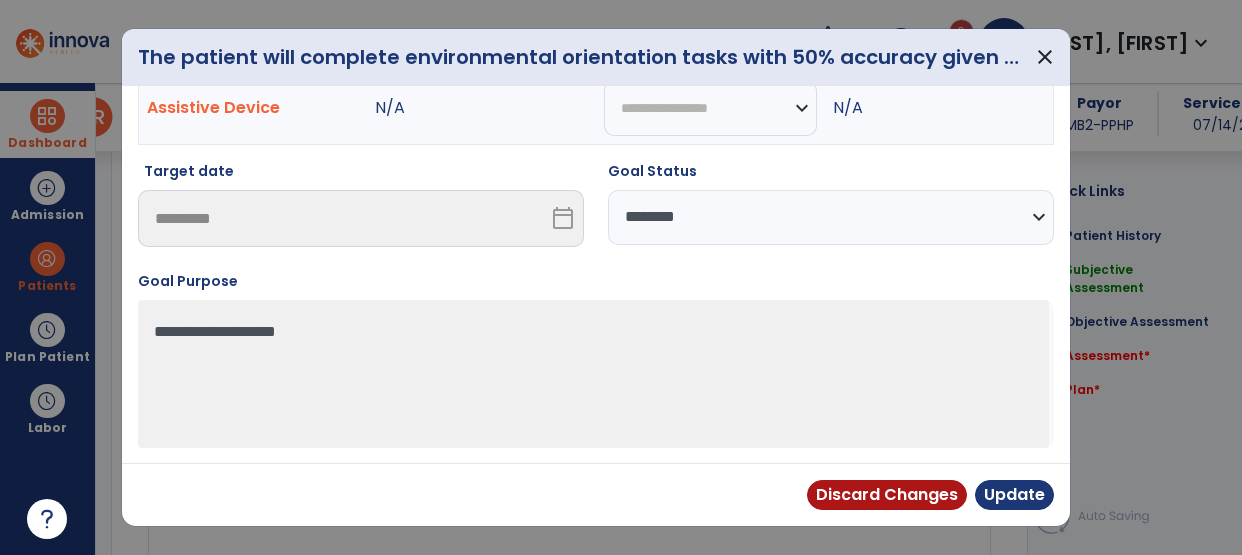 type on "**********" 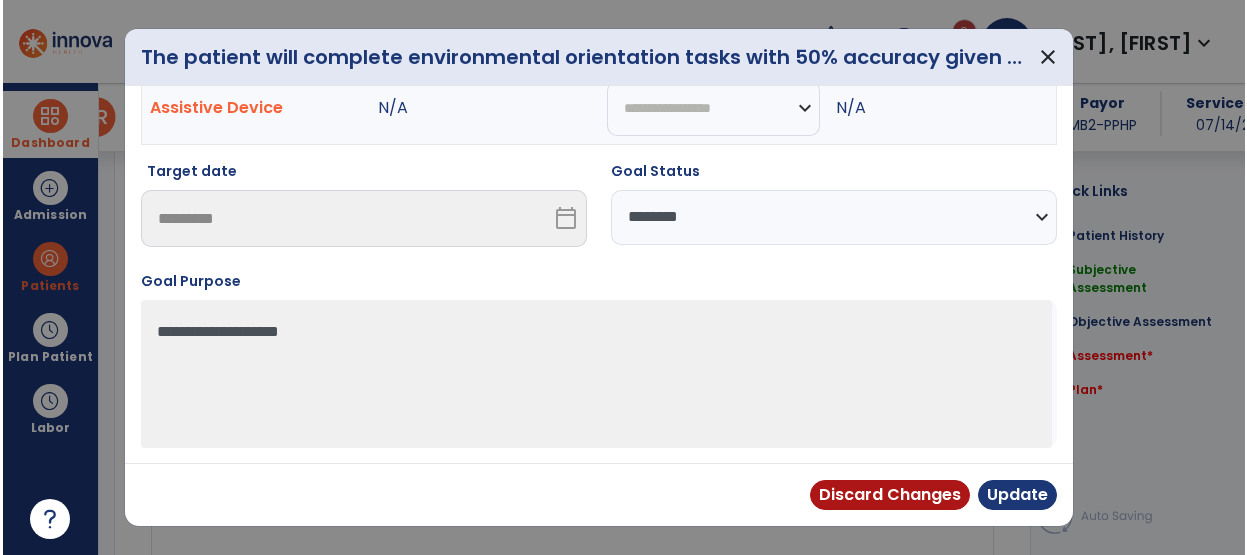 scroll, scrollTop: 0, scrollLeft: 0, axis: both 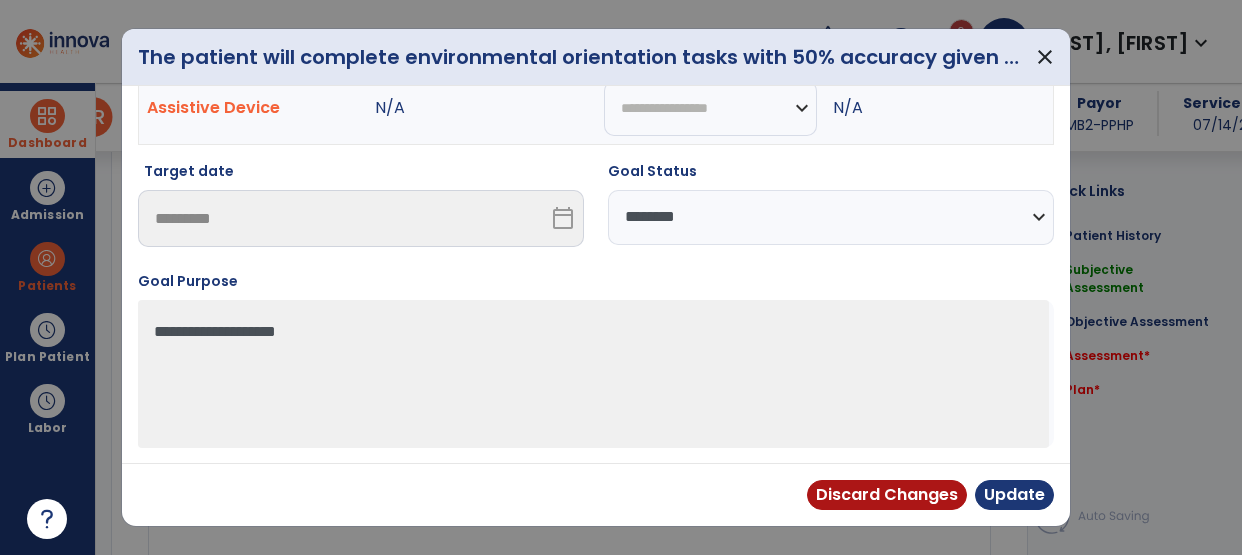 select on "********" 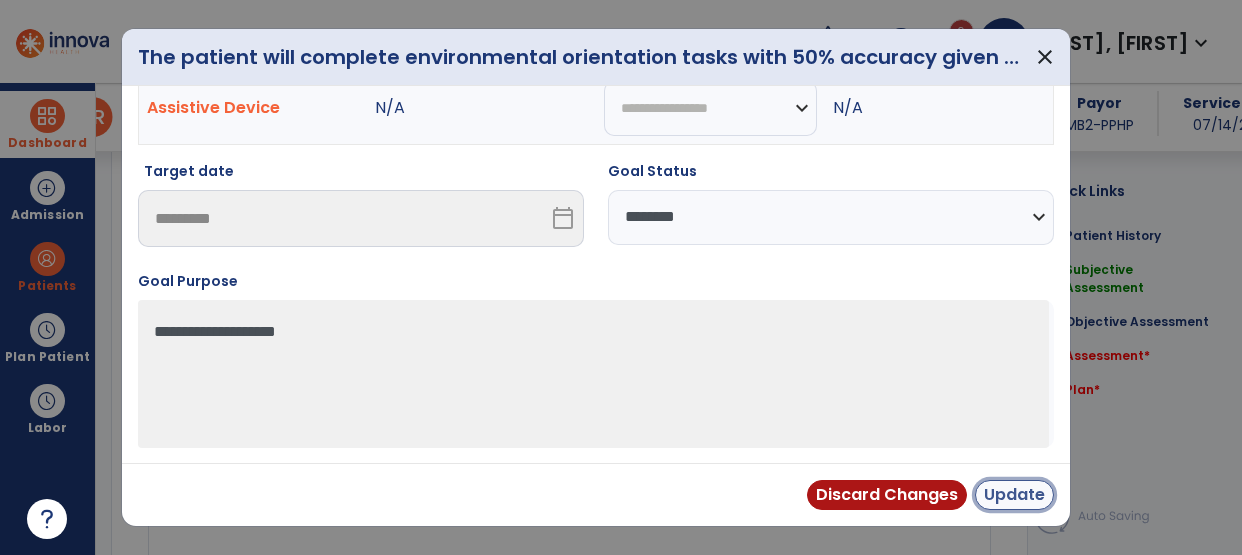 click on "Update" at bounding box center (1014, 495) 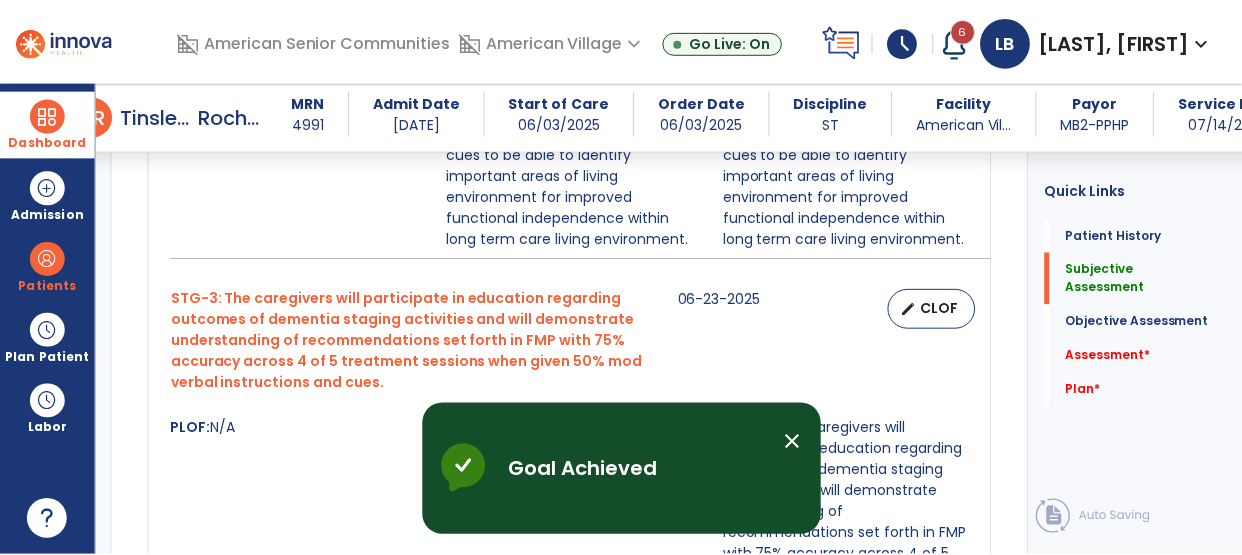 scroll, scrollTop: 1703, scrollLeft: 0, axis: vertical 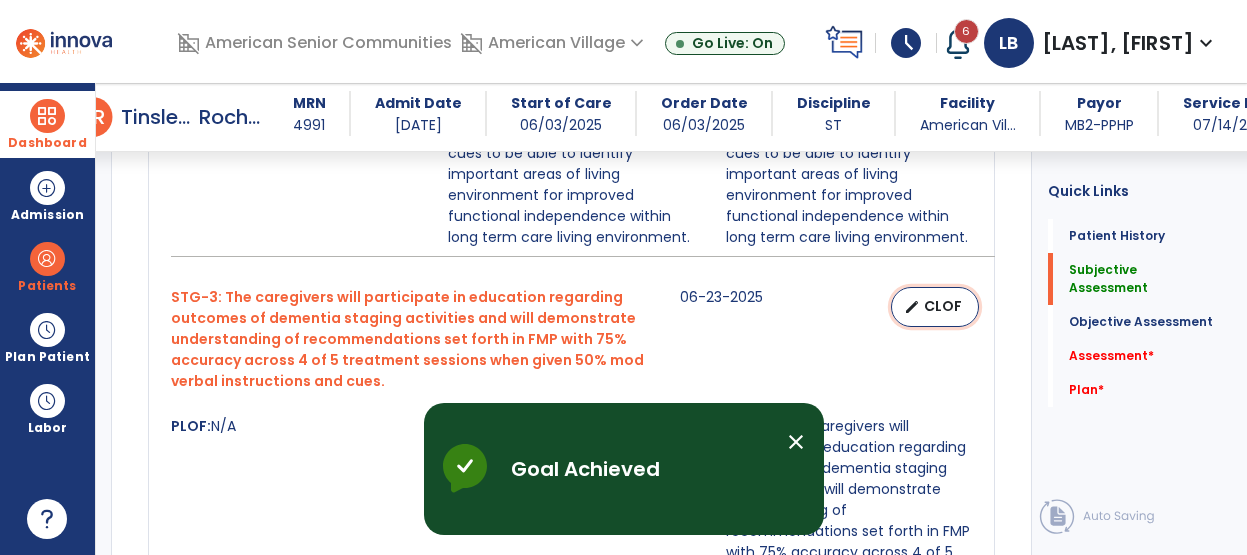 click on "edit   CLOF" at bounding box center (935, 307) 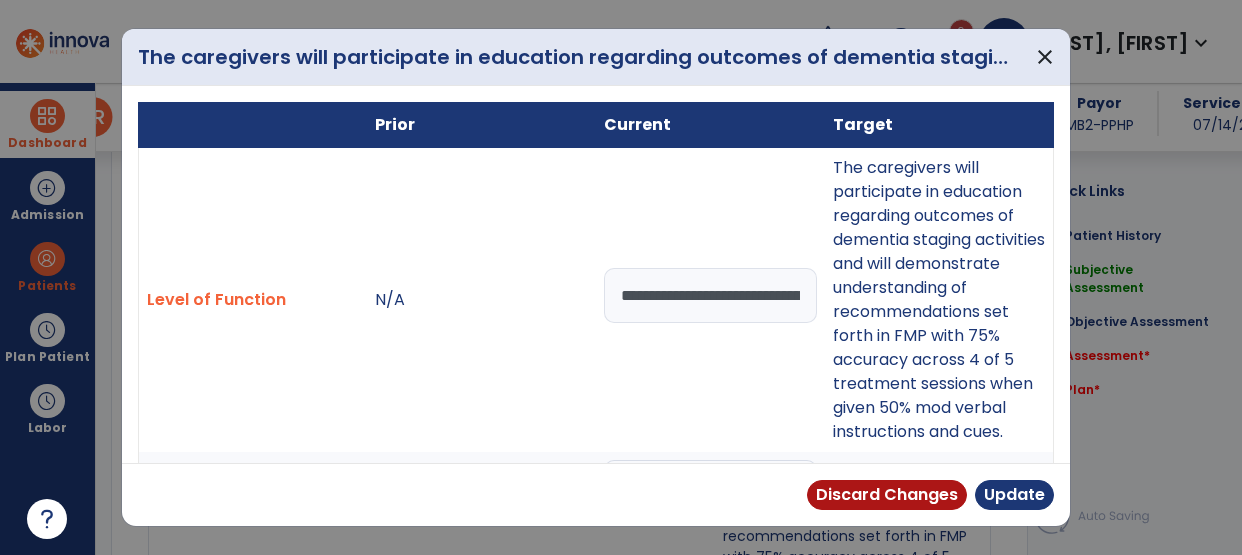 scroll, scrollTop: 1703, scrollLeft: 0, axis: vertical 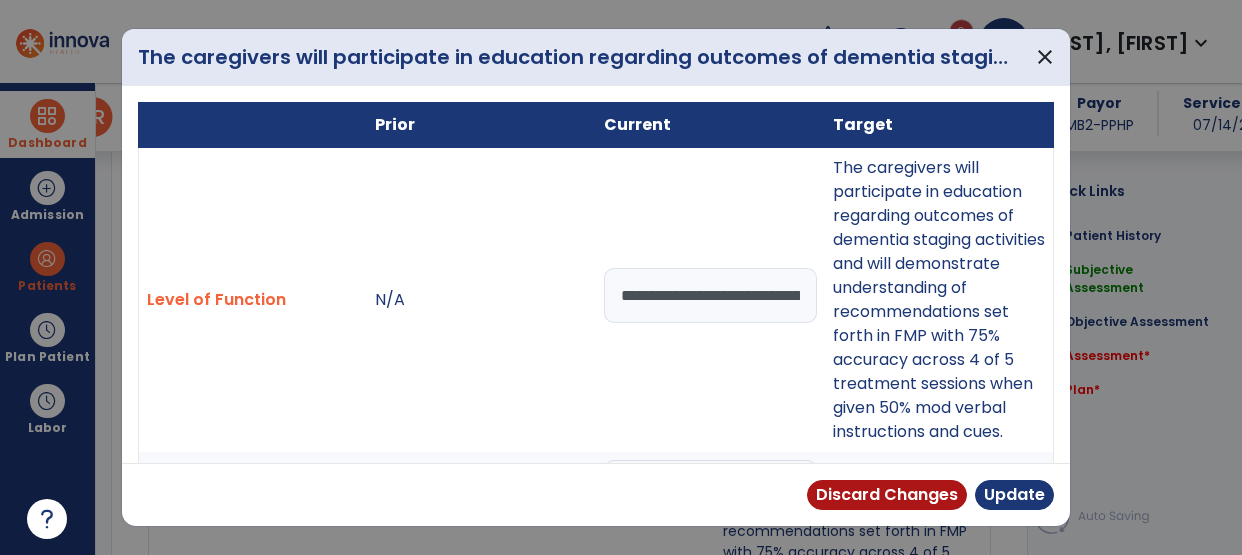 click on "**********" at bounding box center (710, 295) 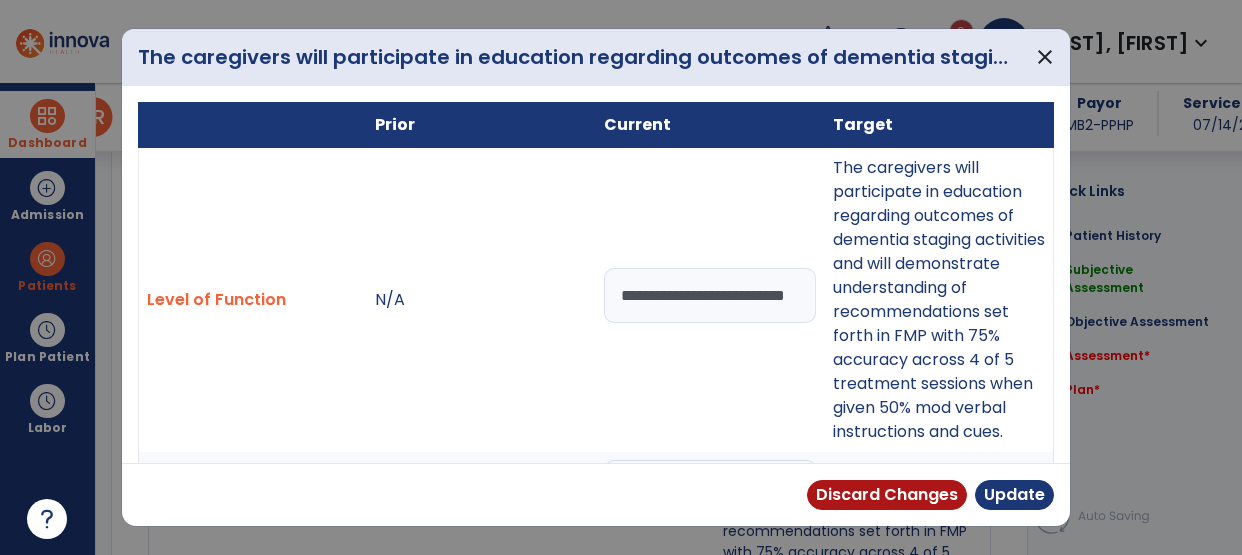 scroll, scrollTop: 0, scrollLeft: 0, axis: both 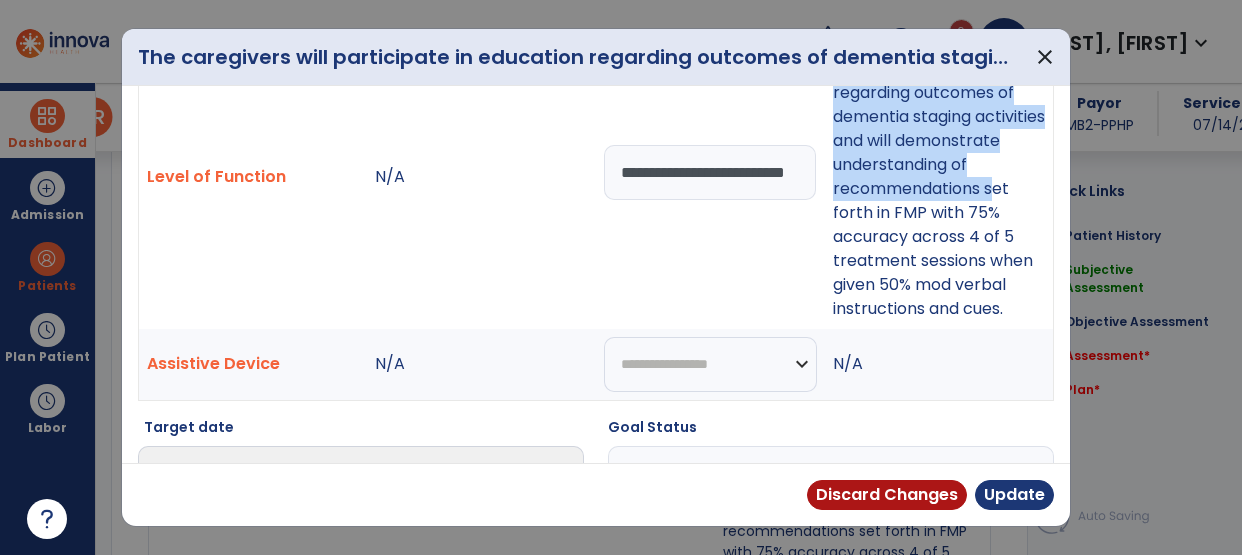 drag, startPoint x: 940, startPoint y: 193, endPoint x: 1007, endPoint y: 330, distance: 152.50574 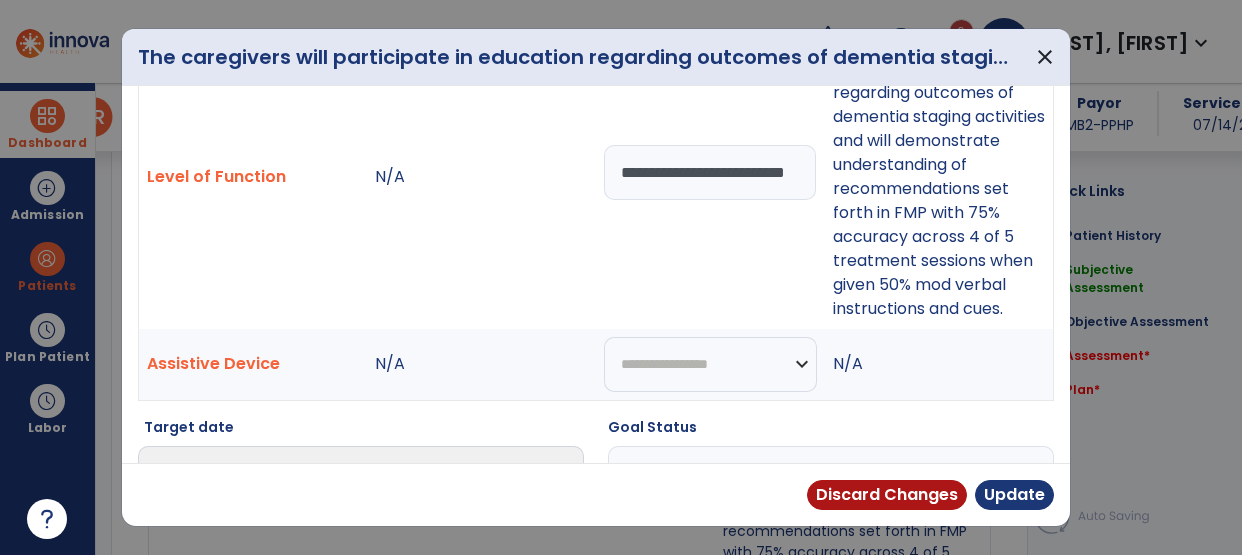 scroll, scrollTop: 0, scrollLeft: 35, axis: horizontal 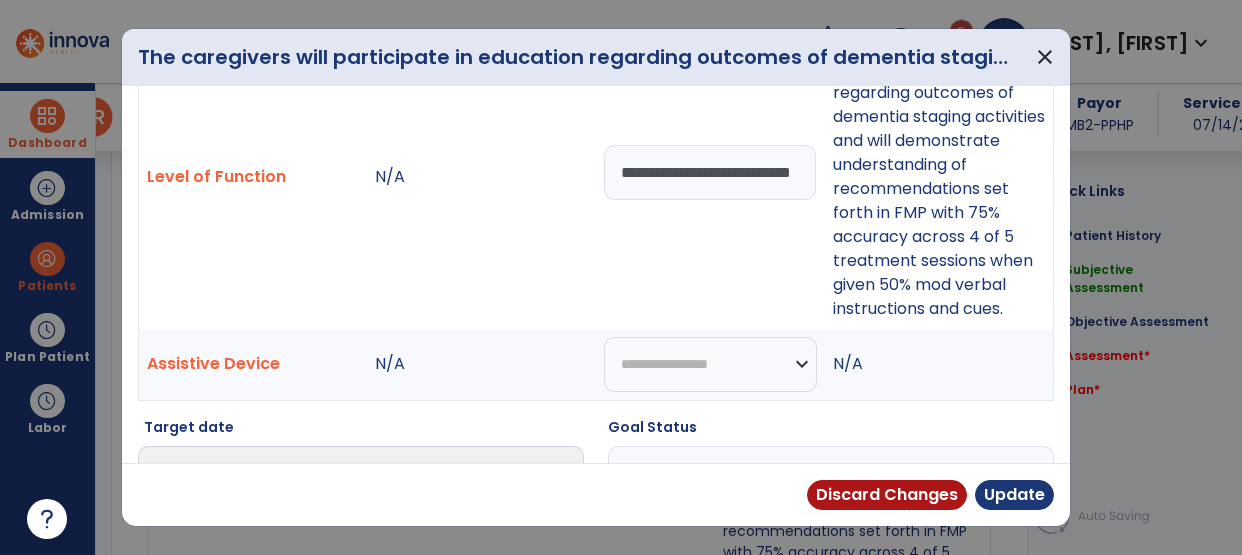 paste on "**********" 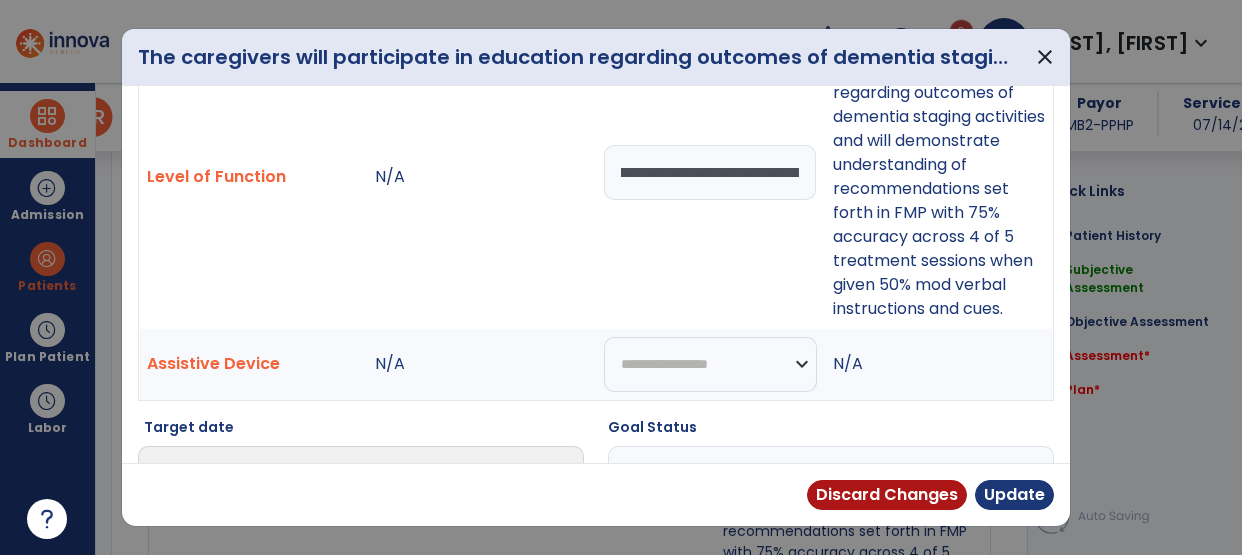 scroll, scrollTop: 0, scrollLeft: 1948, axis: horizontal 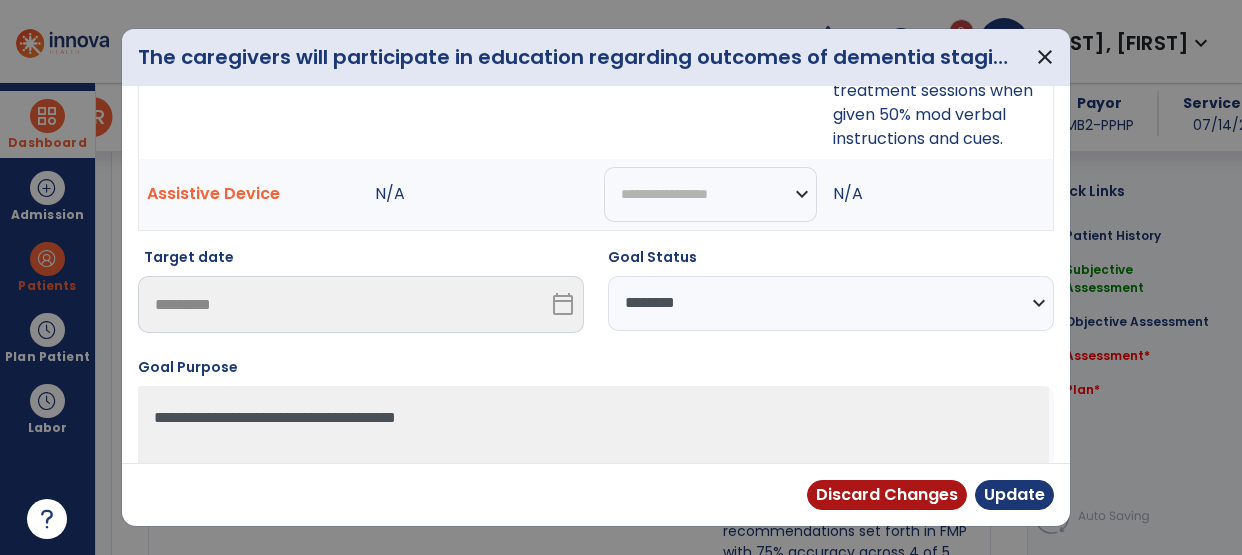 type on "**********" 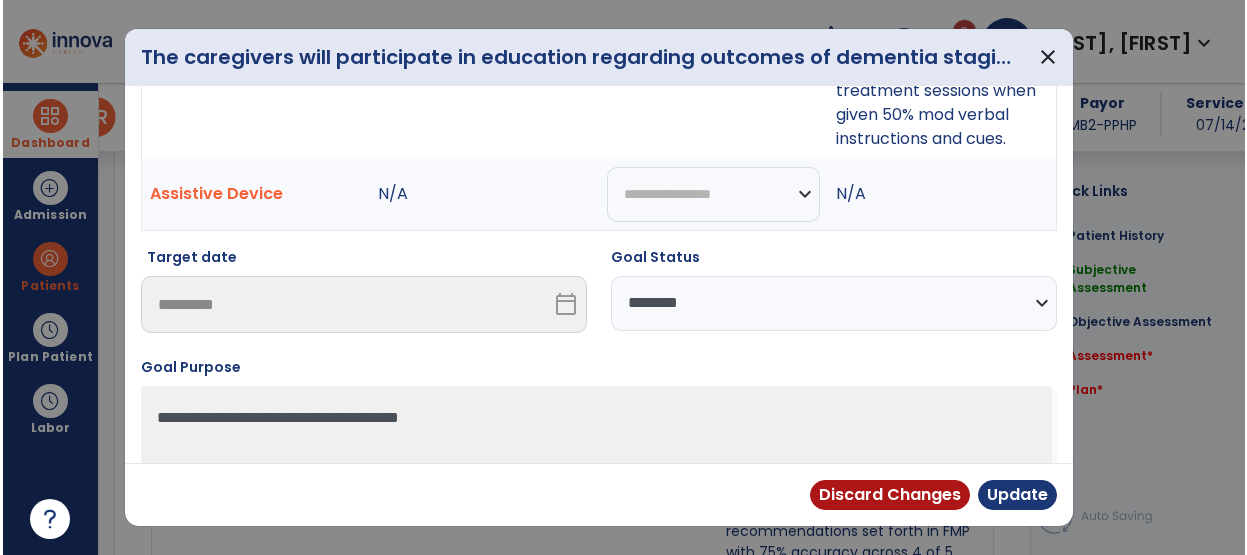 scroll, scrollTop: 0, scrollLeft: 0, axis: both 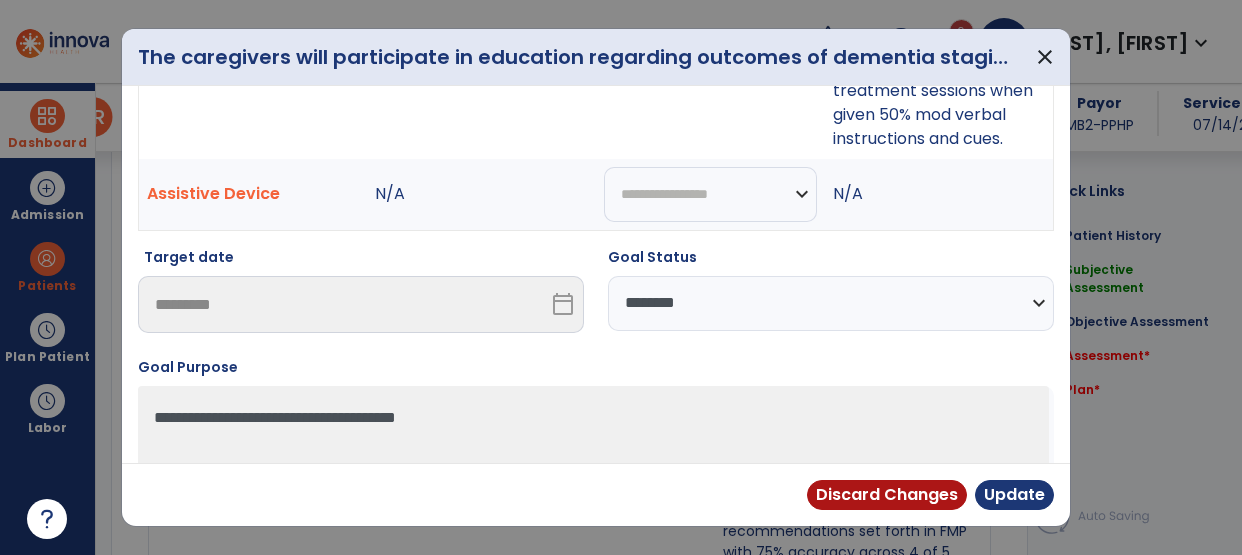 select on "********" 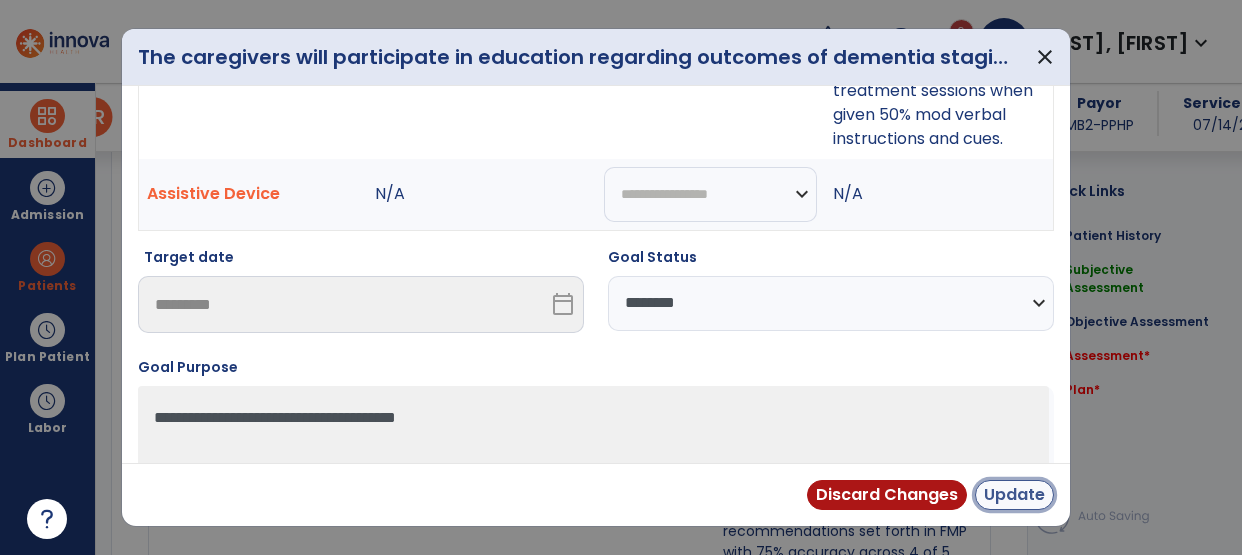 click on "Update" at bounding box center (1014, 495) 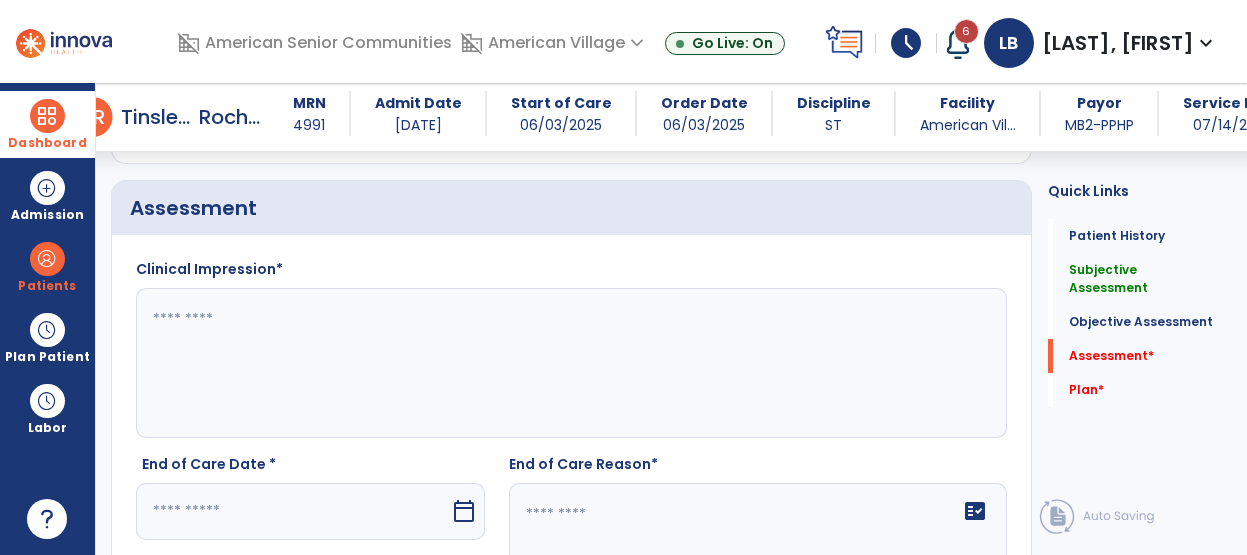 scroll, scrollTop: 2506, scrollLeft: 0, axis: vertical 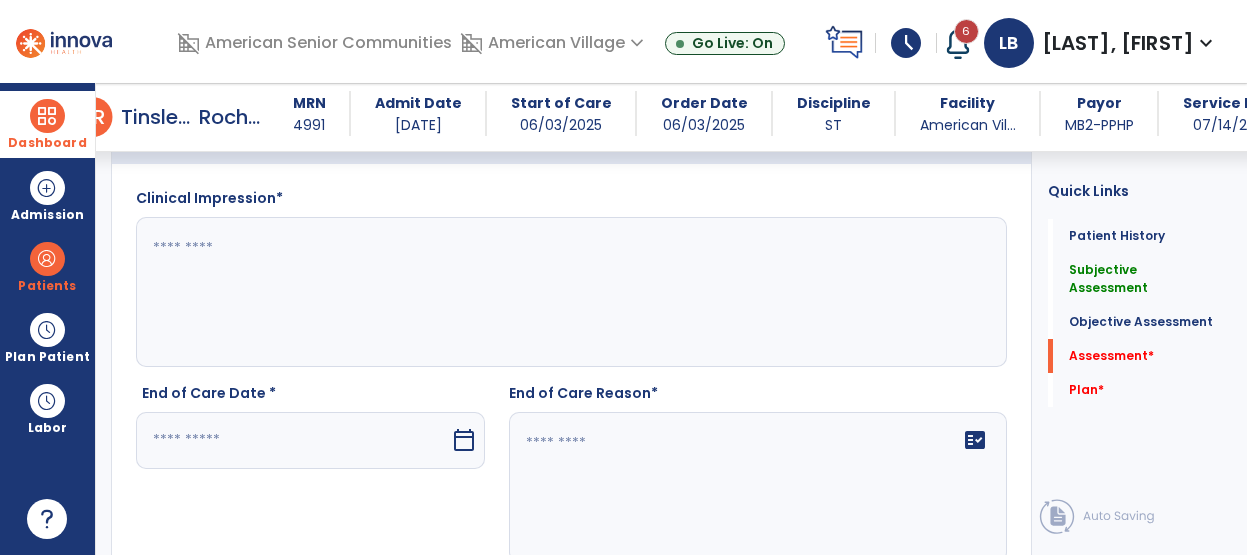 click at bounding box center [293, 440] 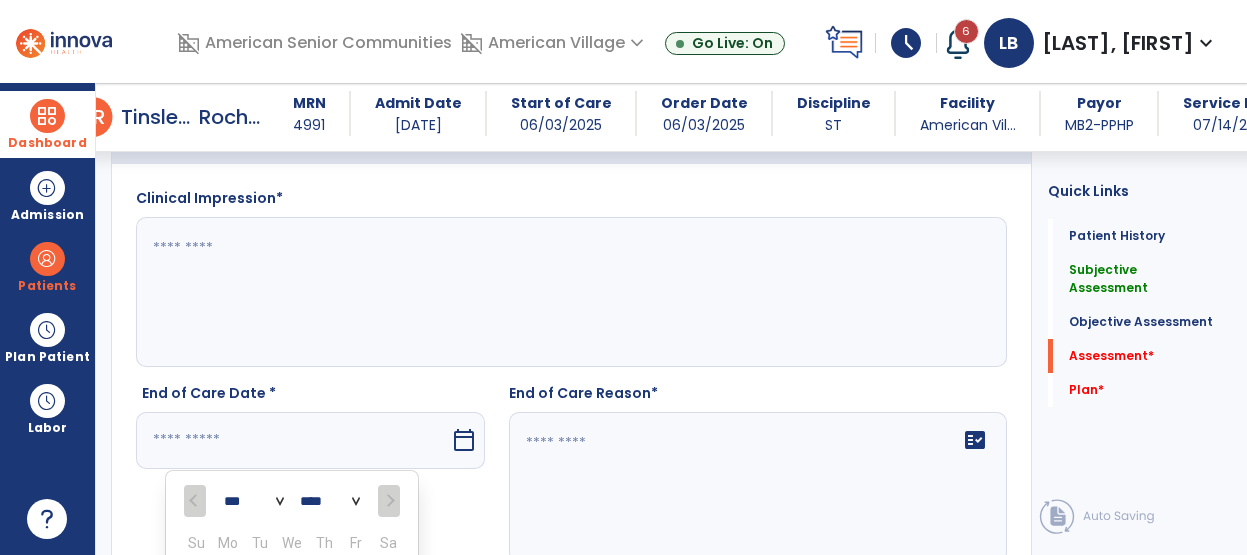scroll, scrollTop: 2875, scrollLeft: 0, axis: vertical 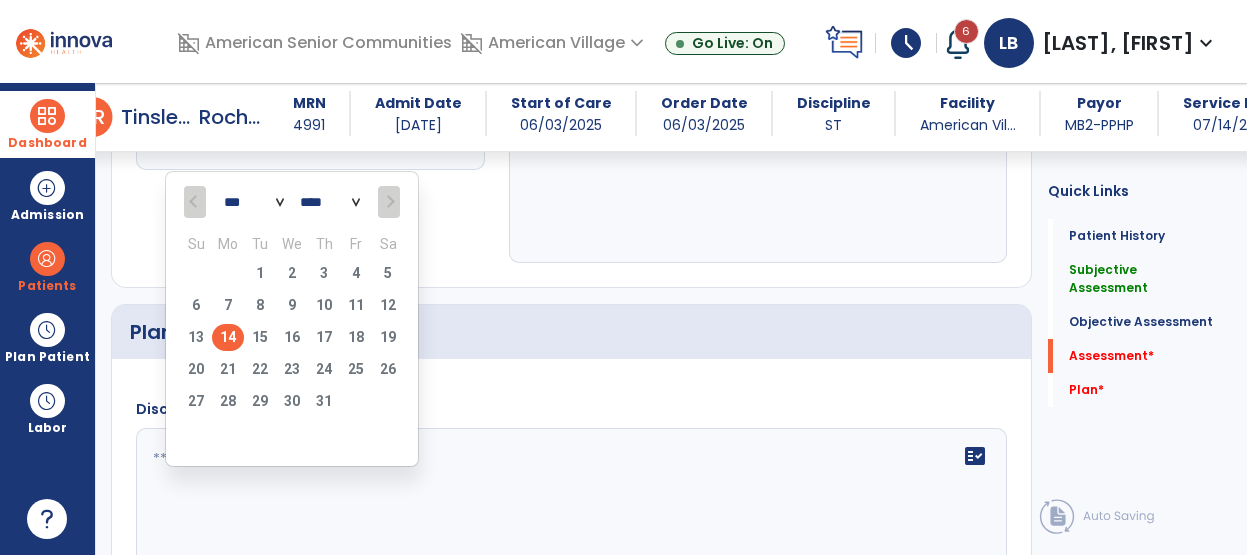 click on "14" at bounding box center [228, 337] 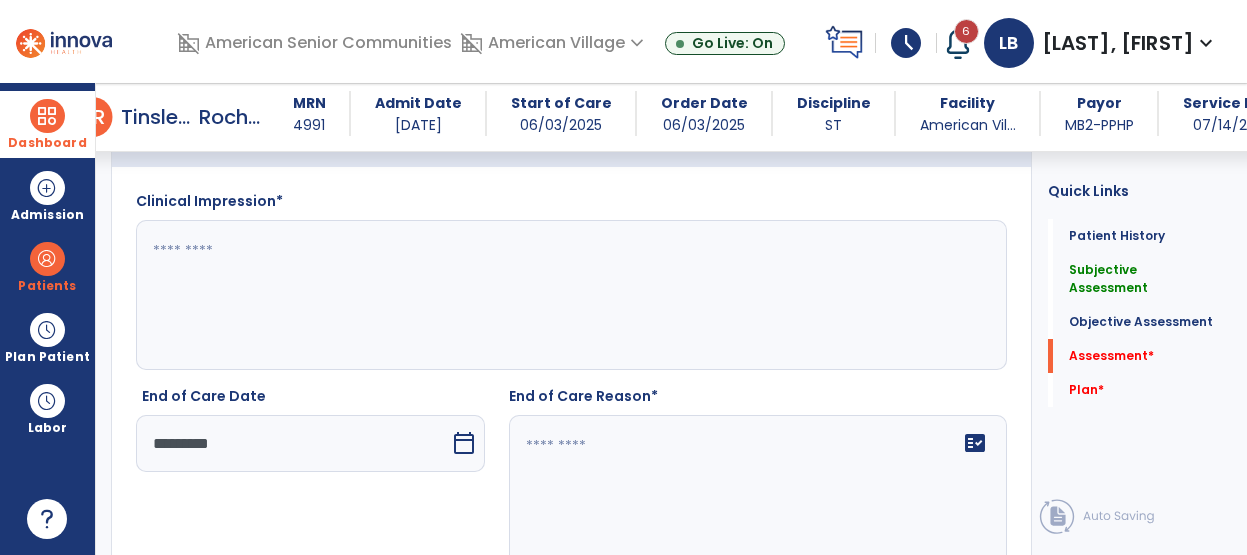 scroll, scrollTop: 2568, scrollLeft: 0, axis: vertical 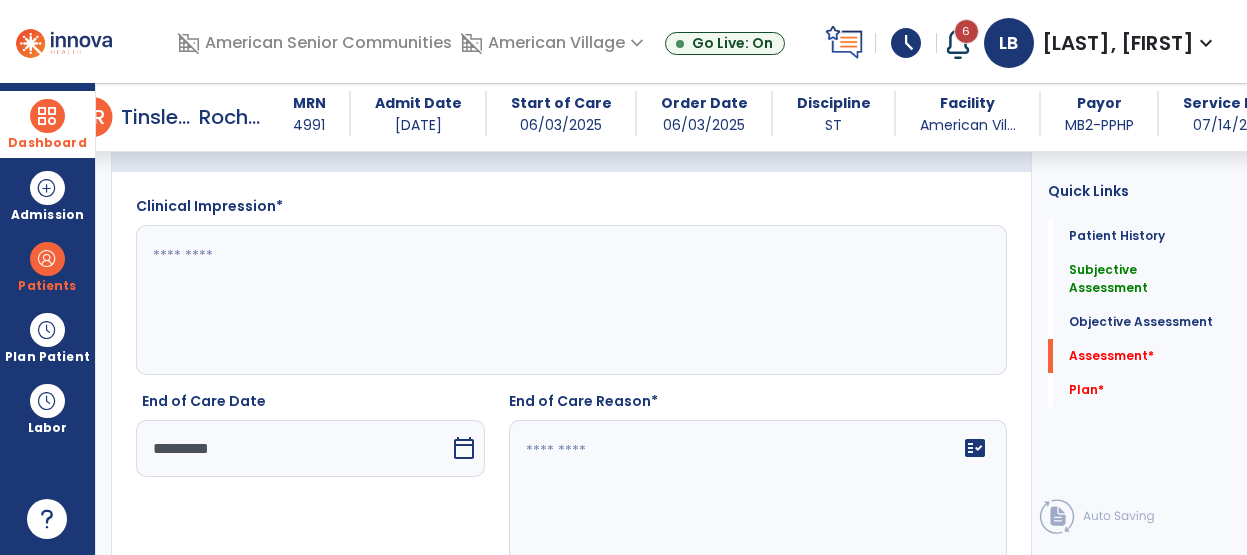 click on "fact_check" 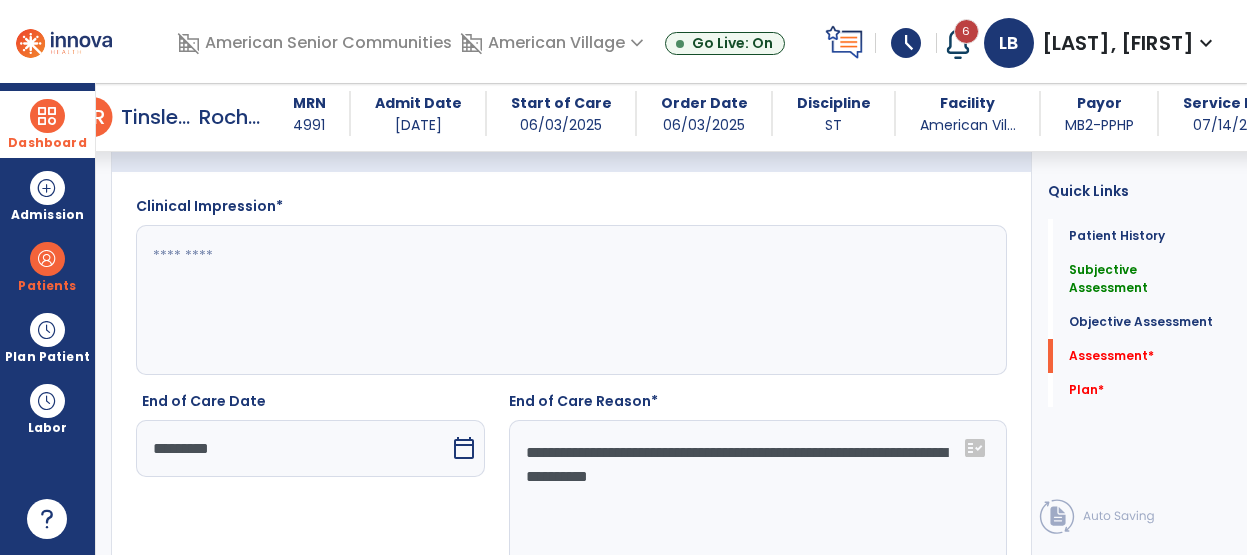 click on "**********" 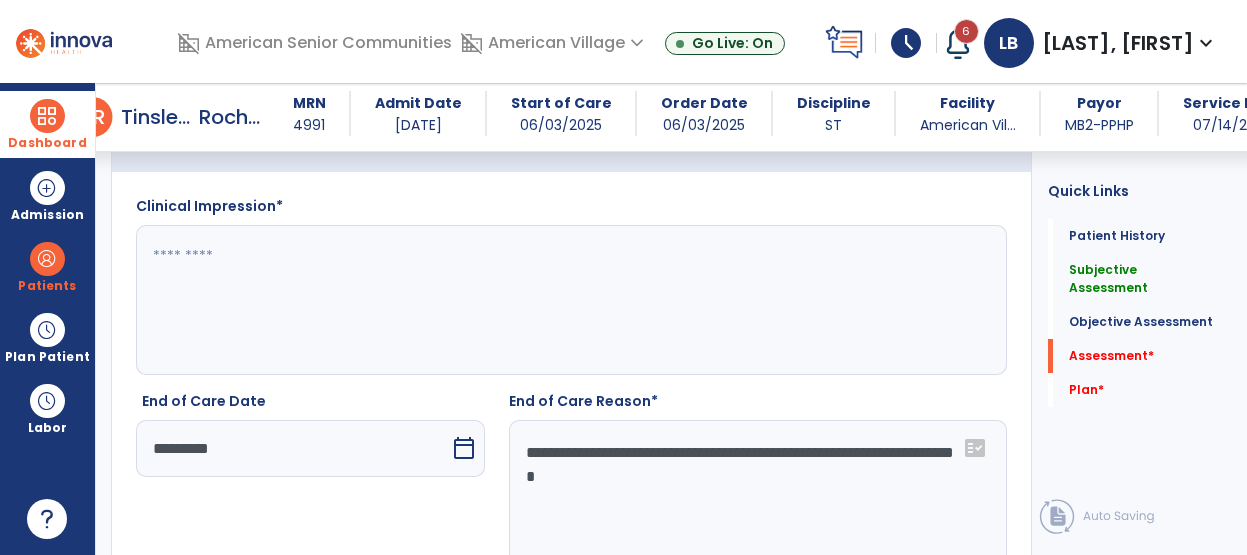 click on "**********" 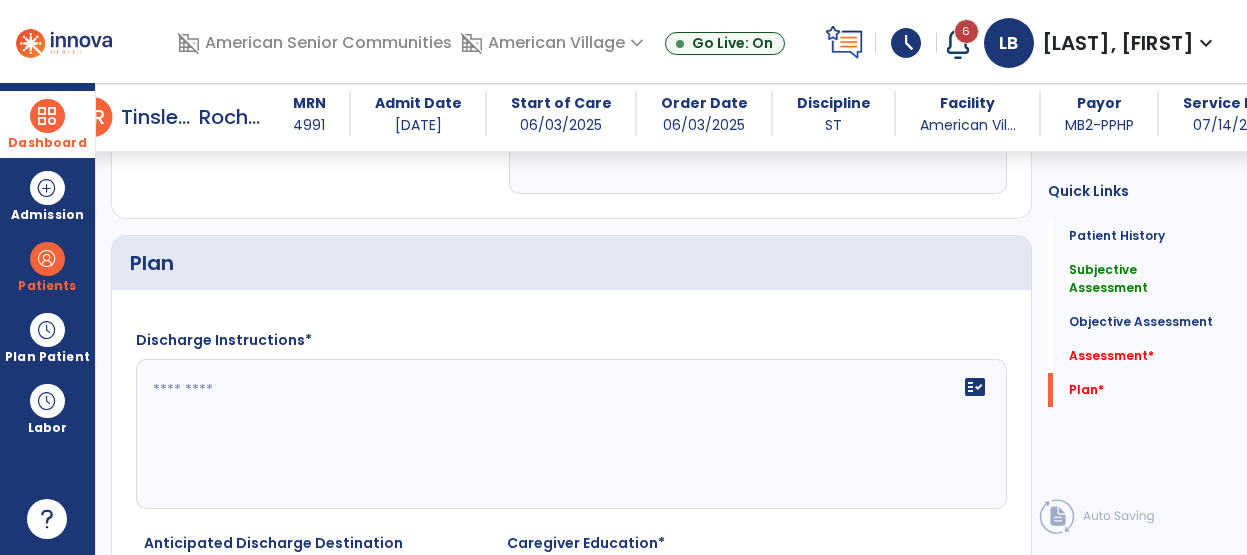 scroll, scrollTop: 2968, scrollLeft: 0, axis: vertical 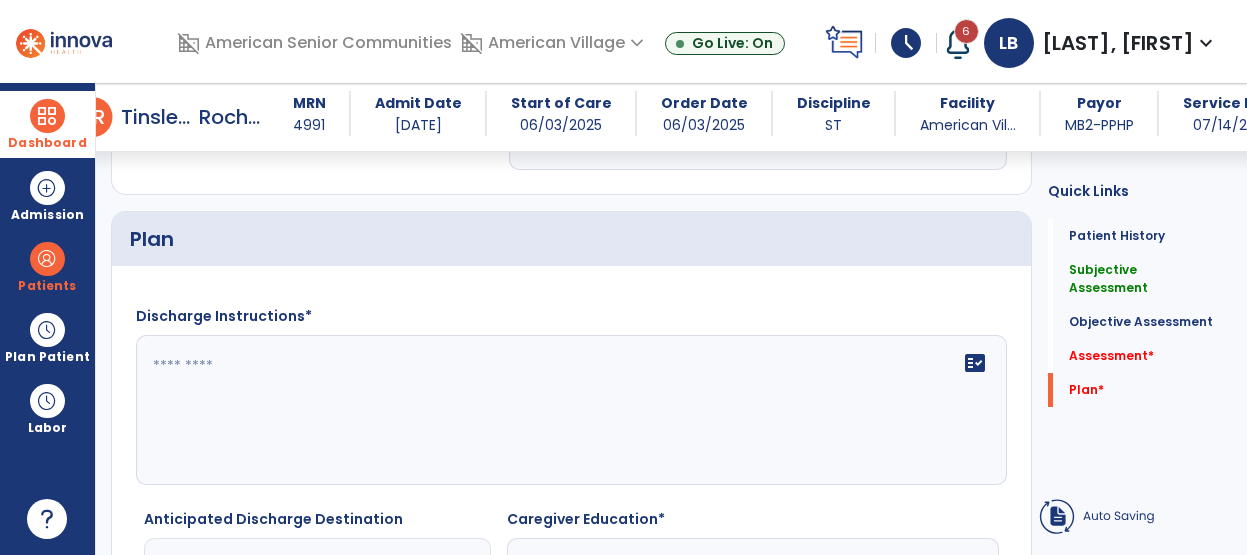 type on "**********" 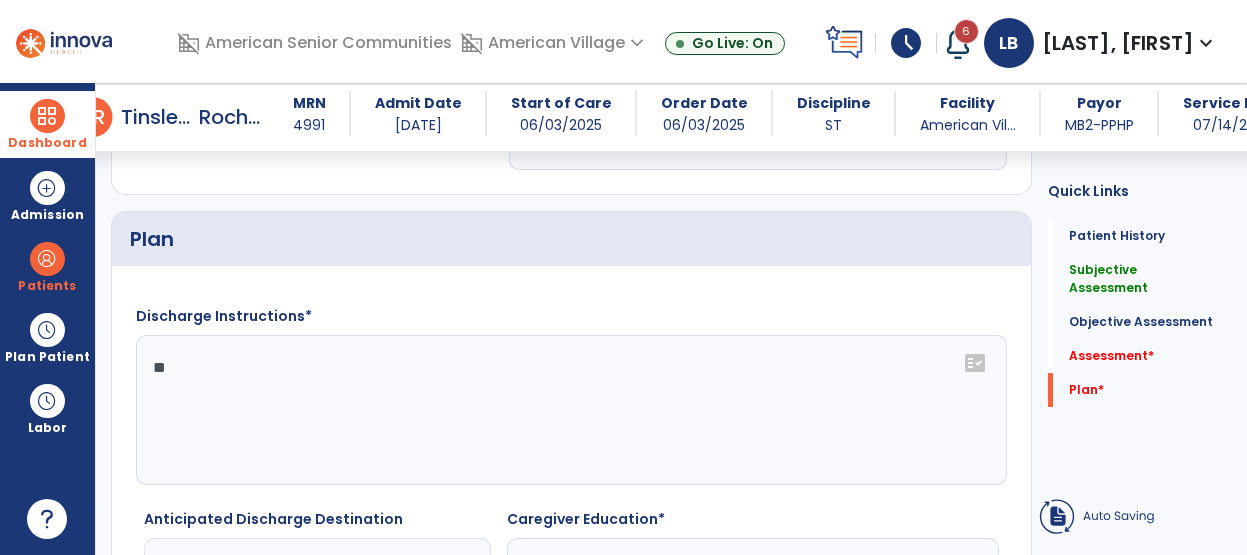 type on "*" 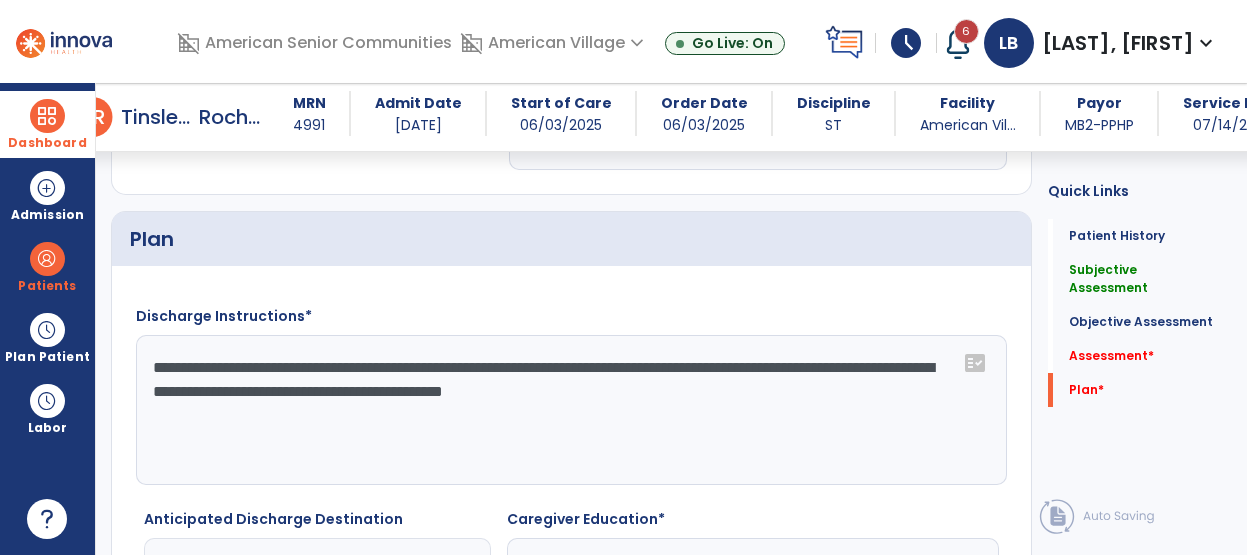 click on "**********" 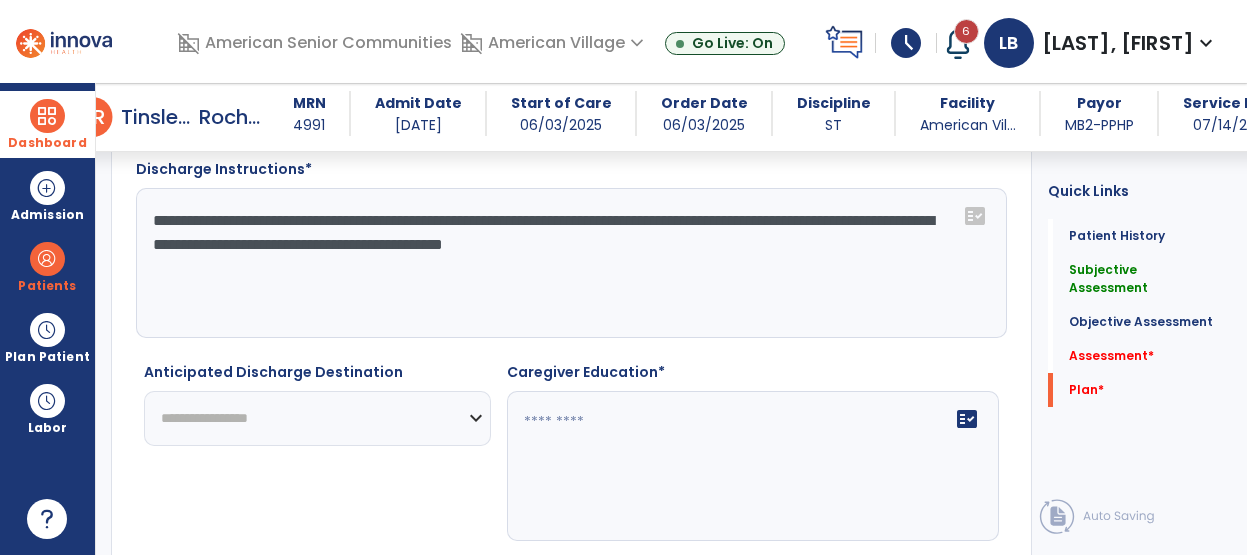 scroll, scrollTop: 3133, scrollLeft: 0, axis: vertical 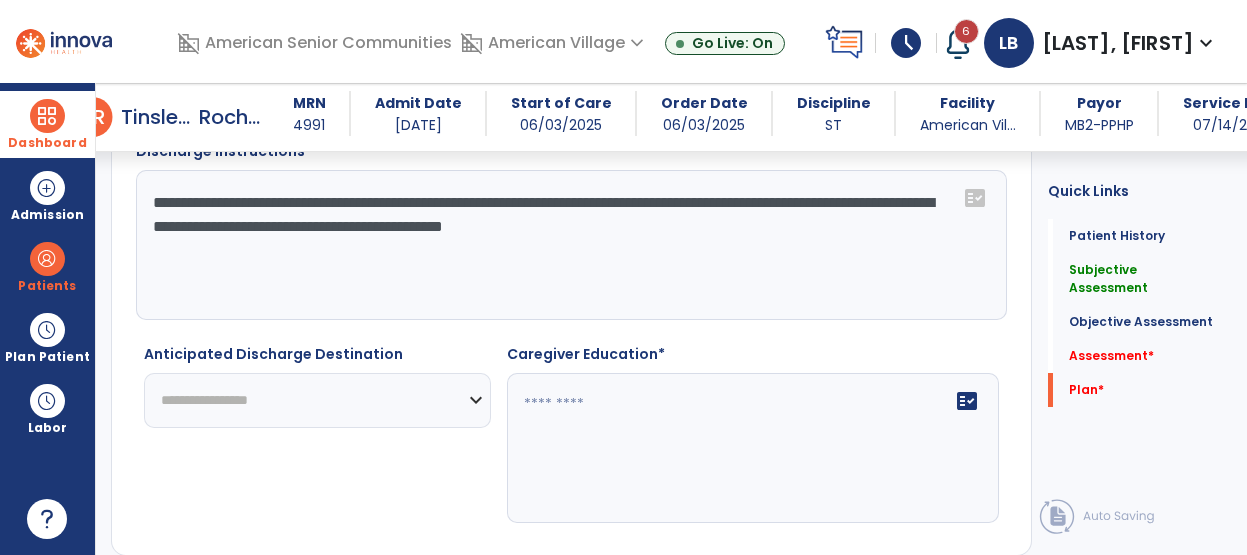 type on "**********" 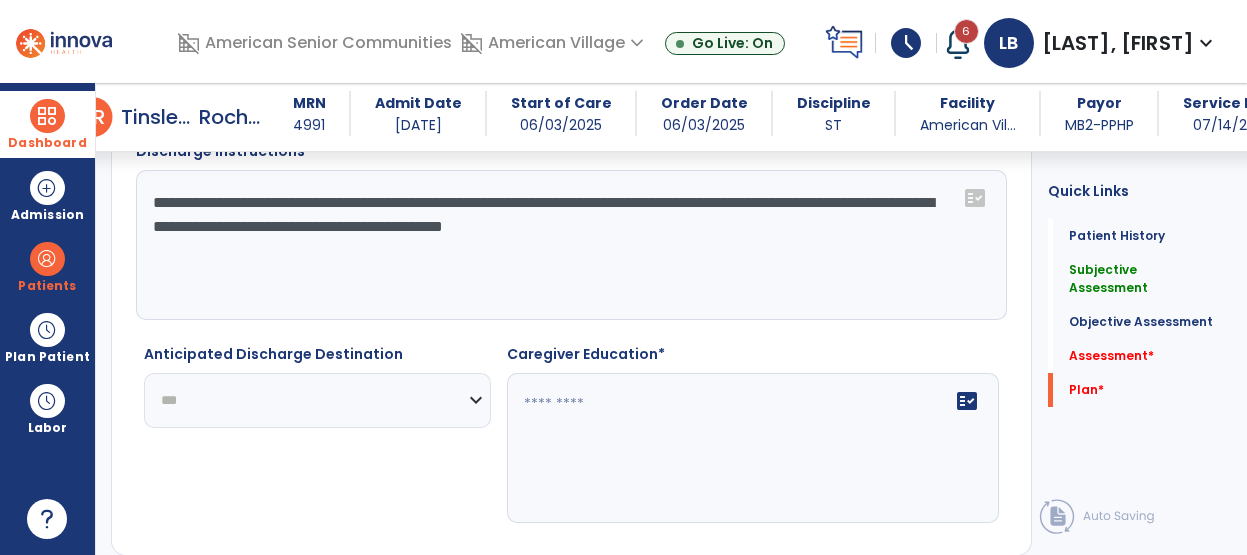 click on "**********" 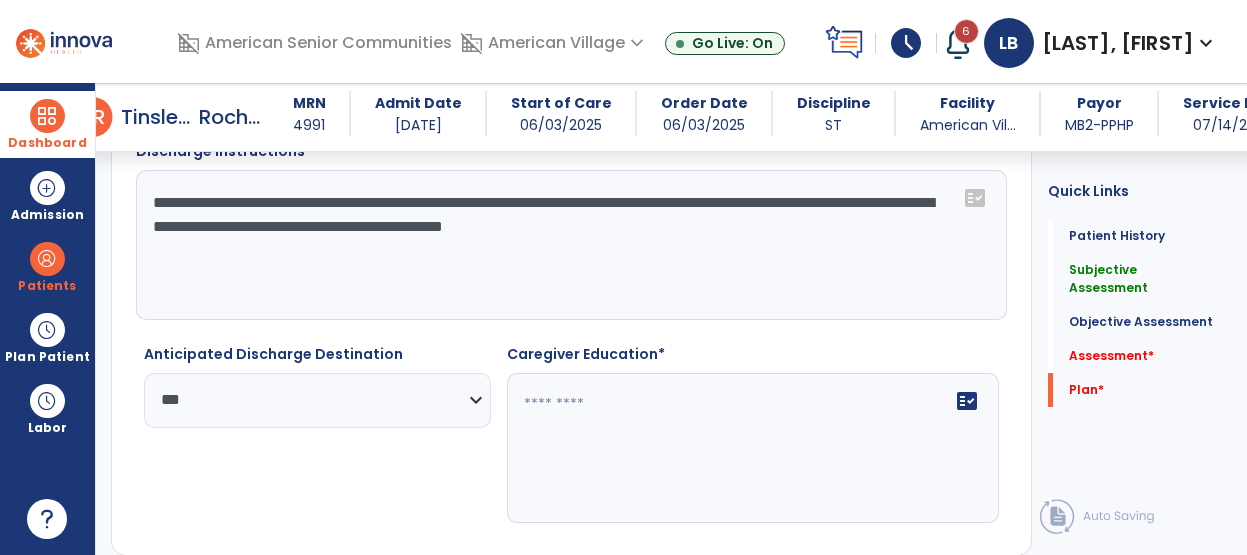 click on "fact_check" 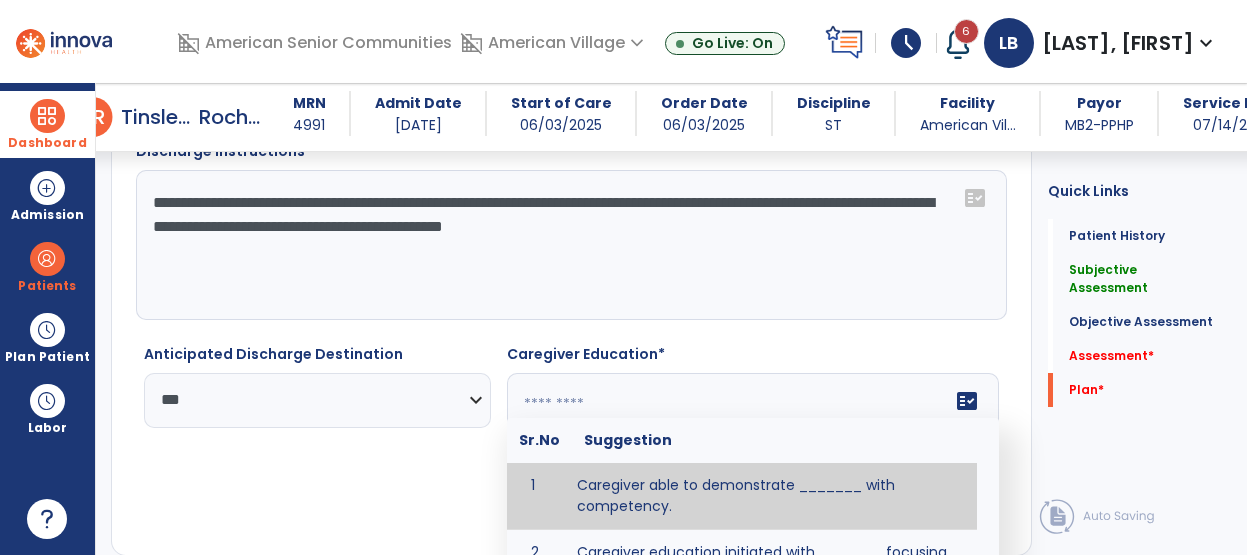 click 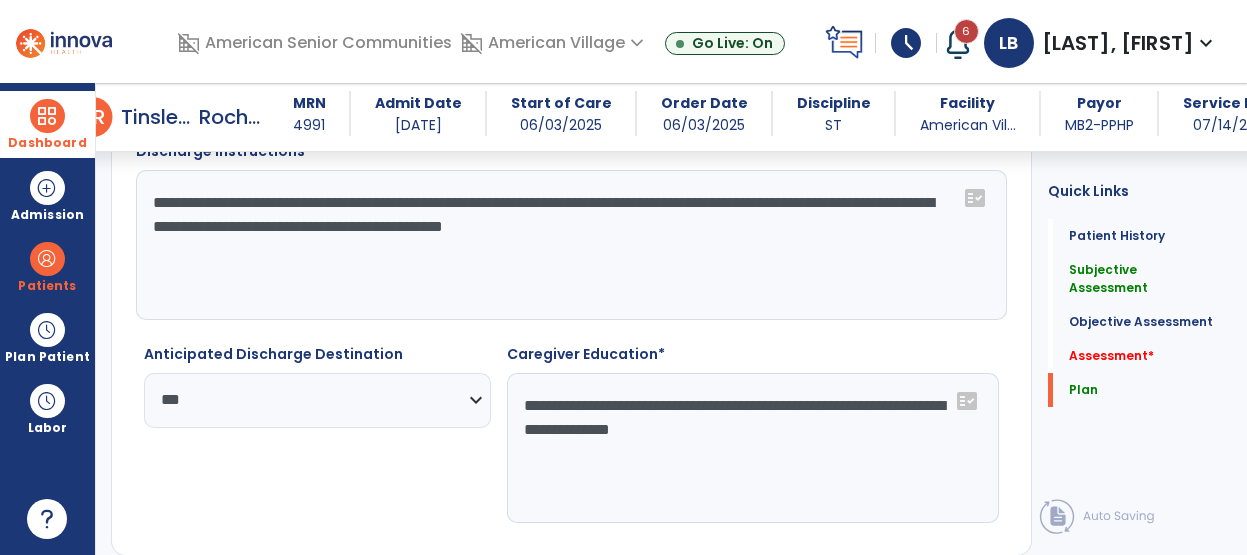 click on "**********" 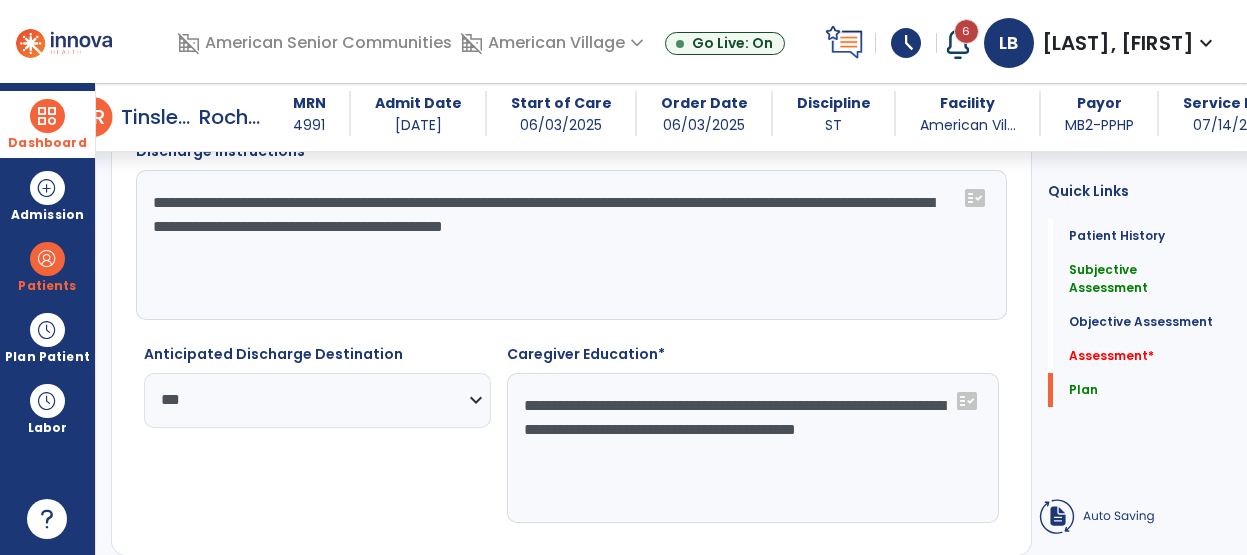 click on "**********" 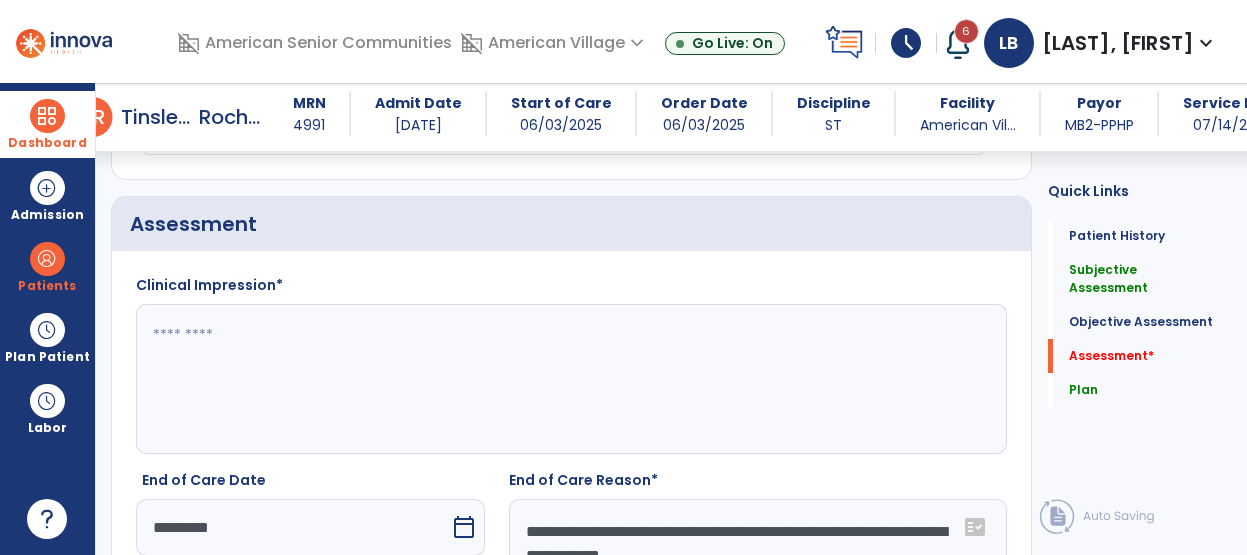 scroll, scrollTop: 2484, scrollLeft: 0, axis: vertical 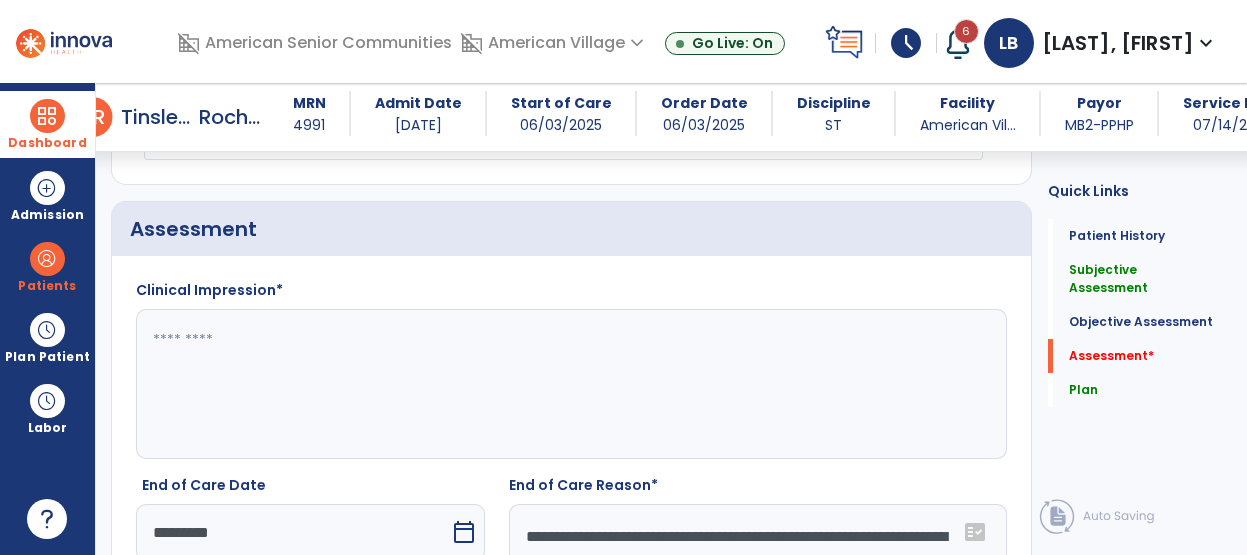 type on "**********" 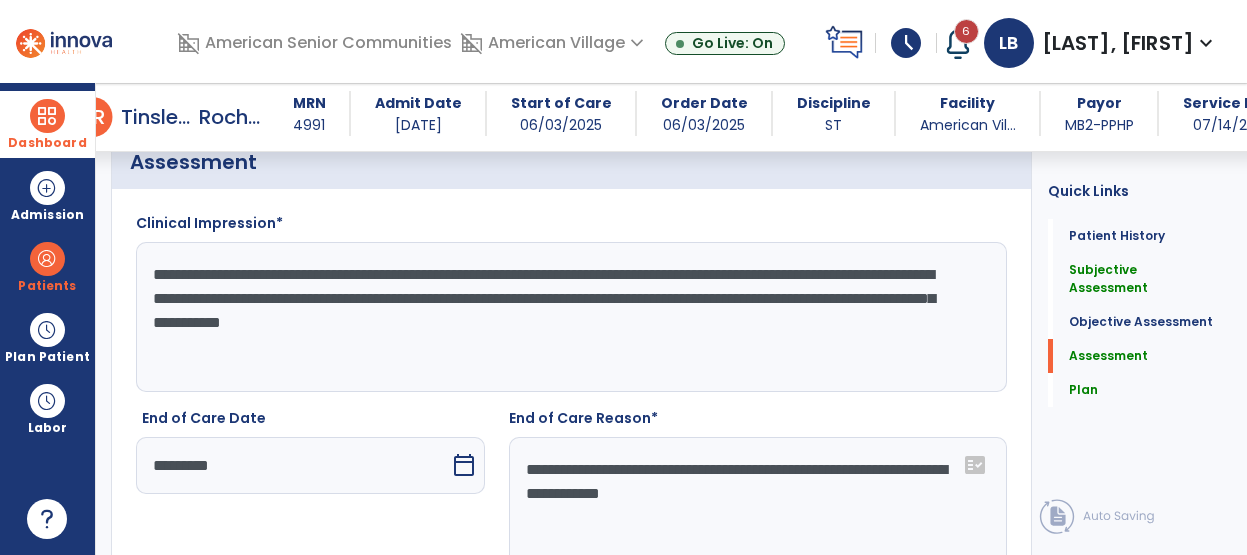 scroll, scrollTop: 2550, scrollLeft: 0, axis: vertical 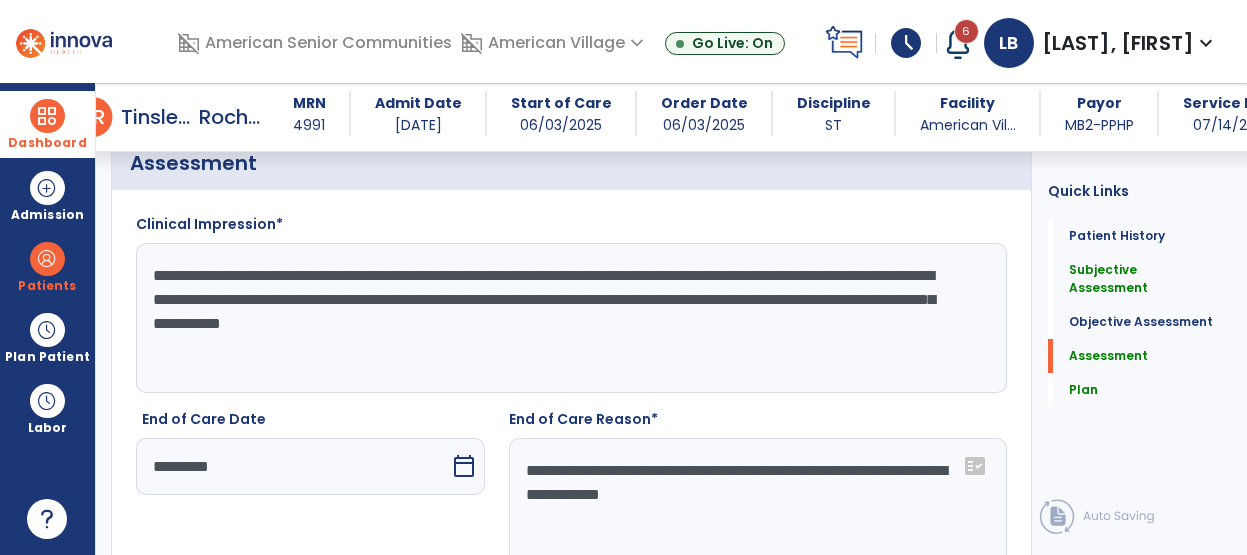 drag, startPoint x: 951, startPoint y: 256, endPoint x: 102, endPoint y: 228, distance: 849.4616 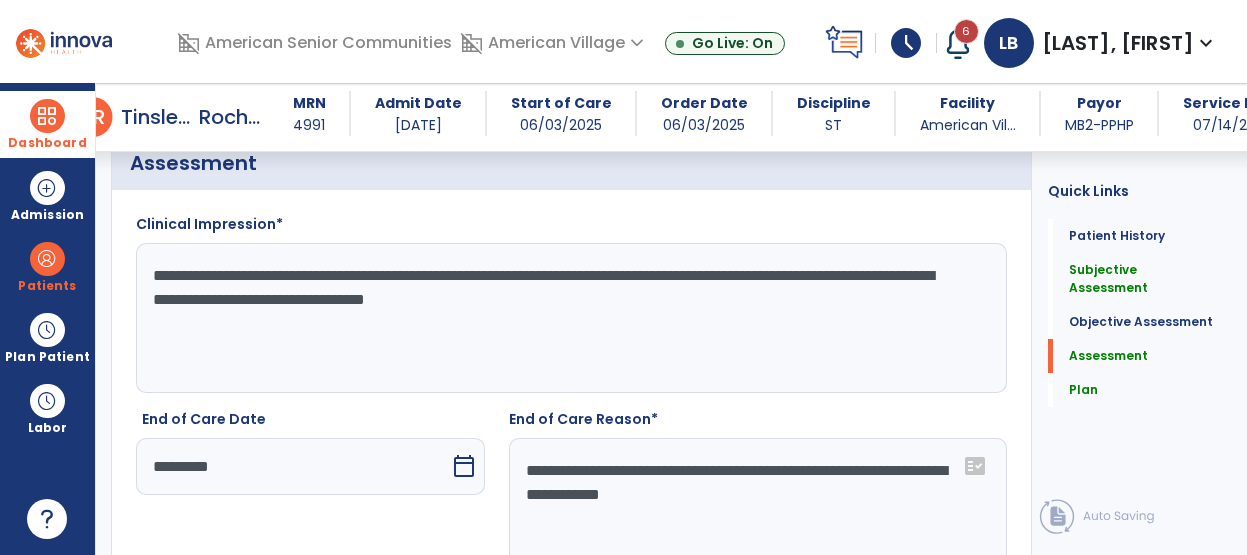 click on "**********" 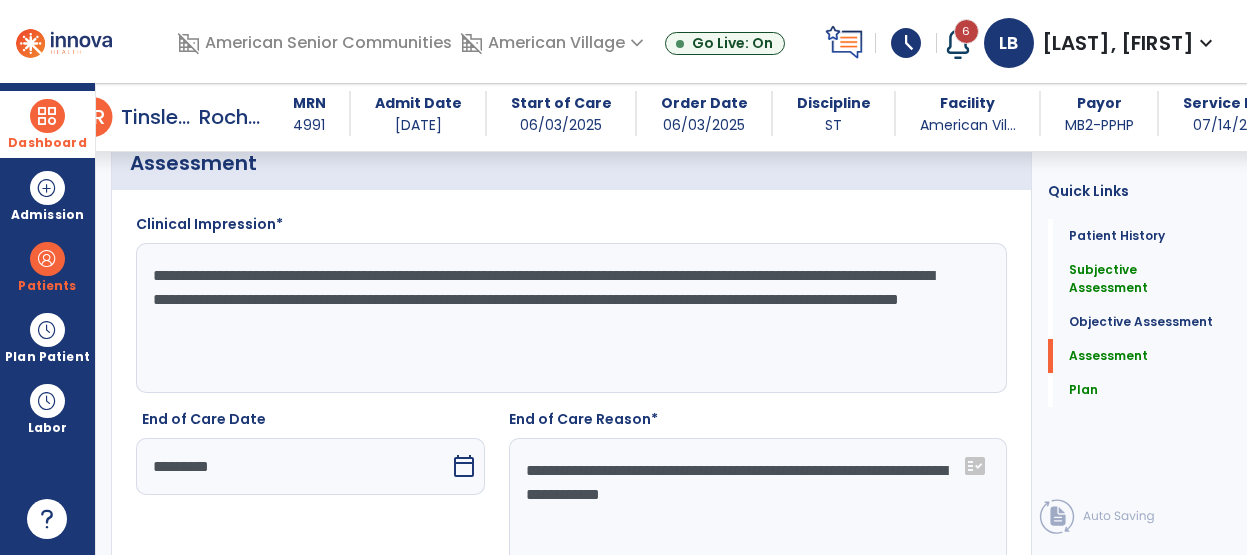 click on "**********" 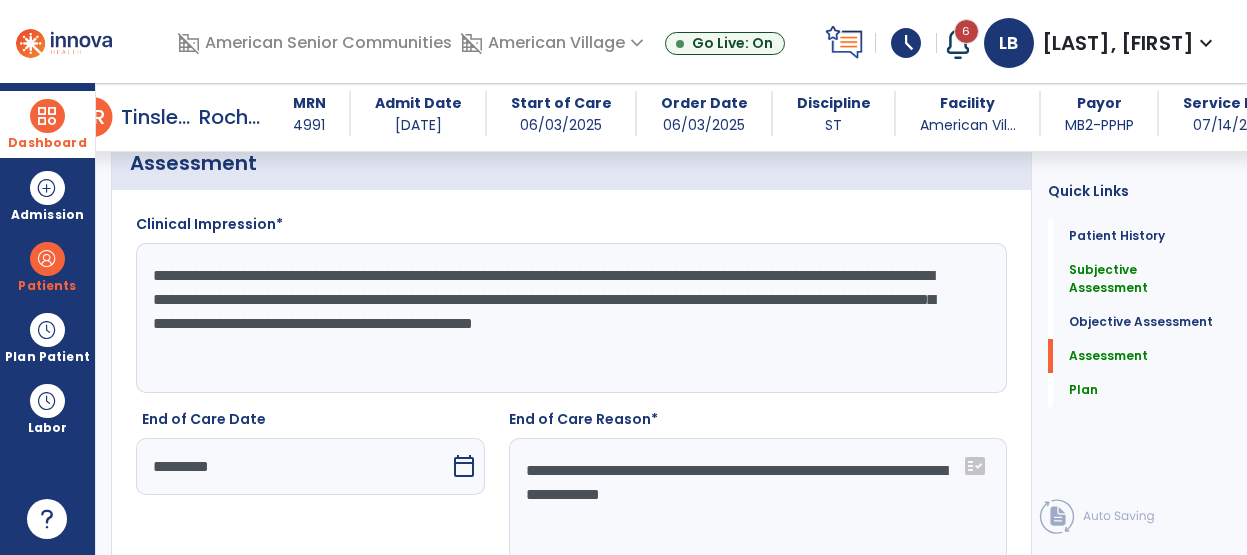 click on "**********" 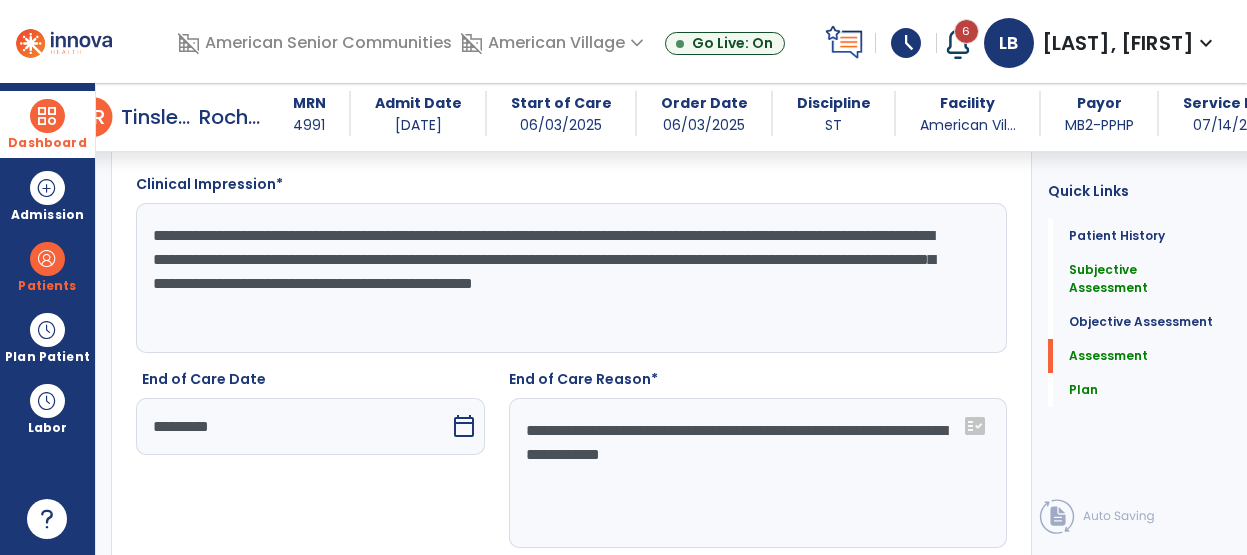 scroll, scrollTop: 2589, scrollLeft: 0, axis: vertical 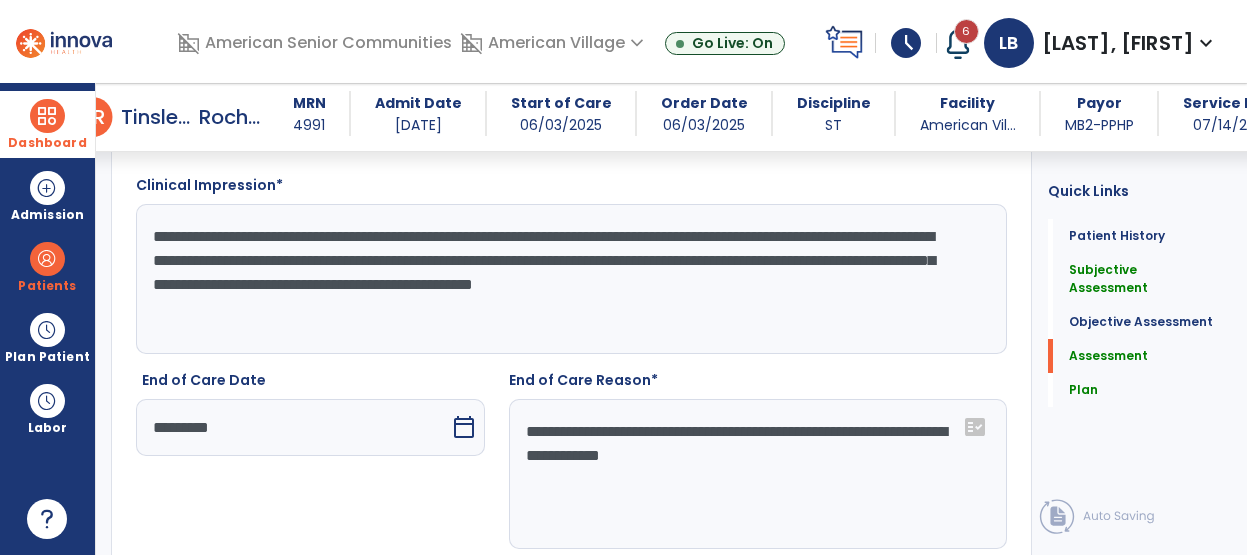 click on "**********" 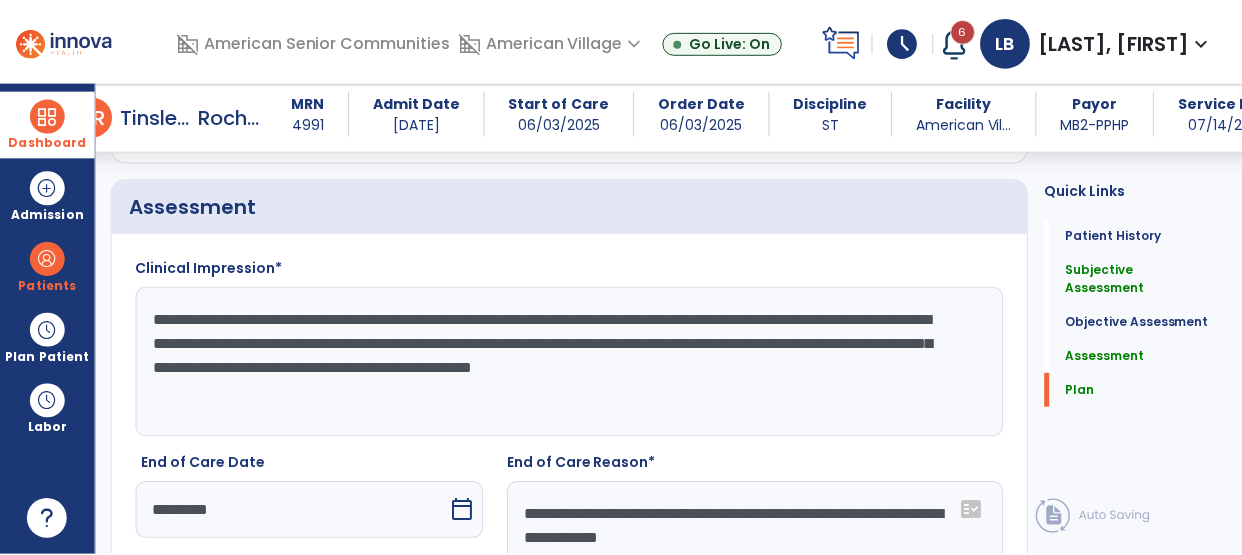 scroll, scrollTop: 3187, scrollLeft: 0, axis: vertical 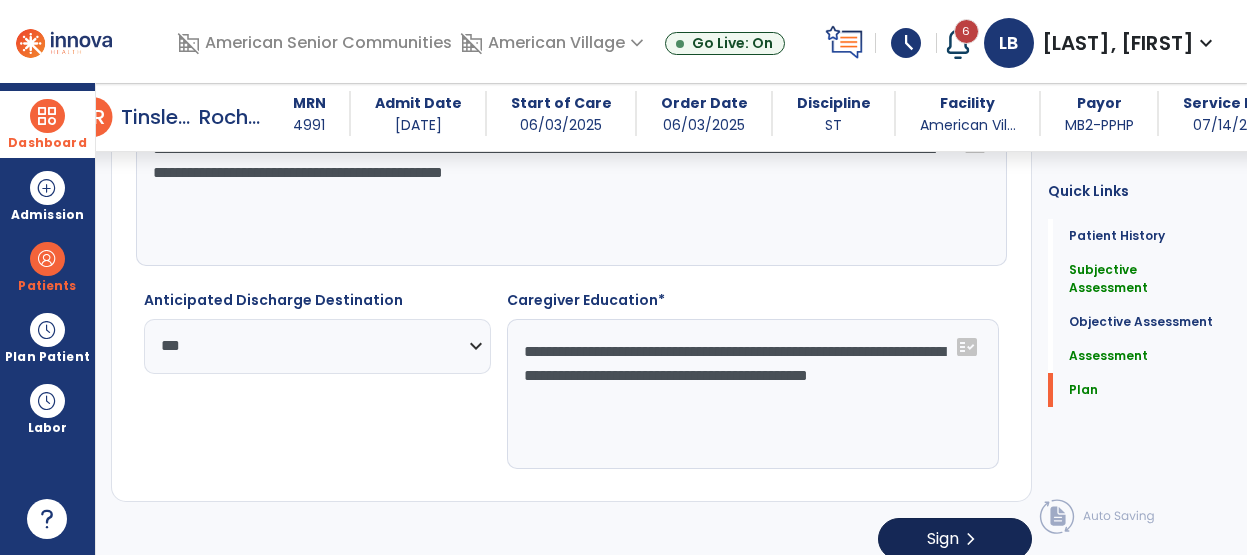 type on "**********" 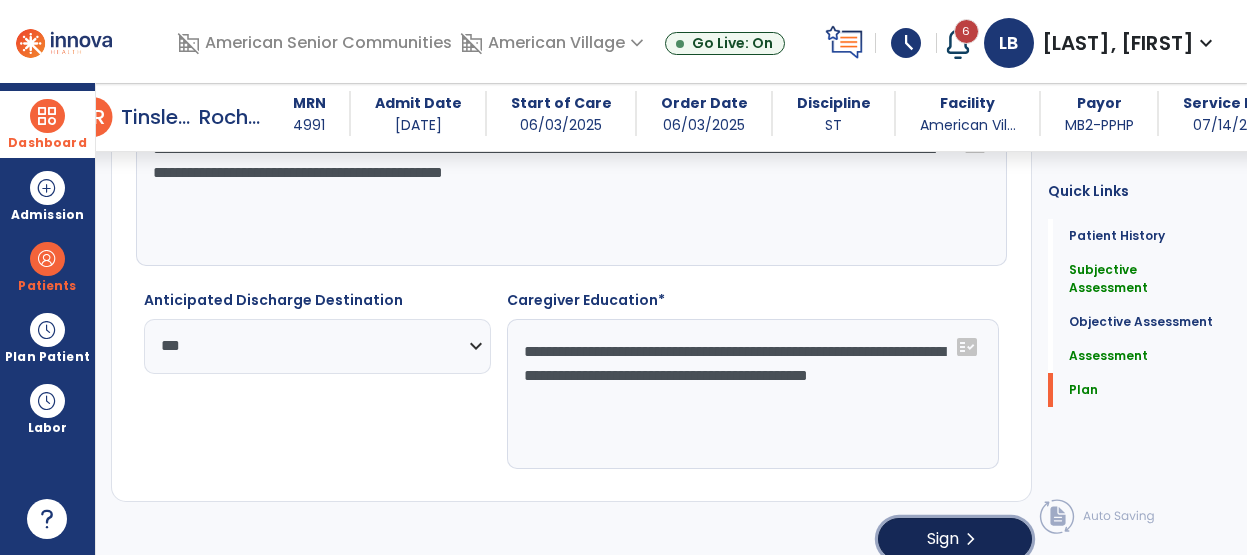 click on "Sign  chevron_right" 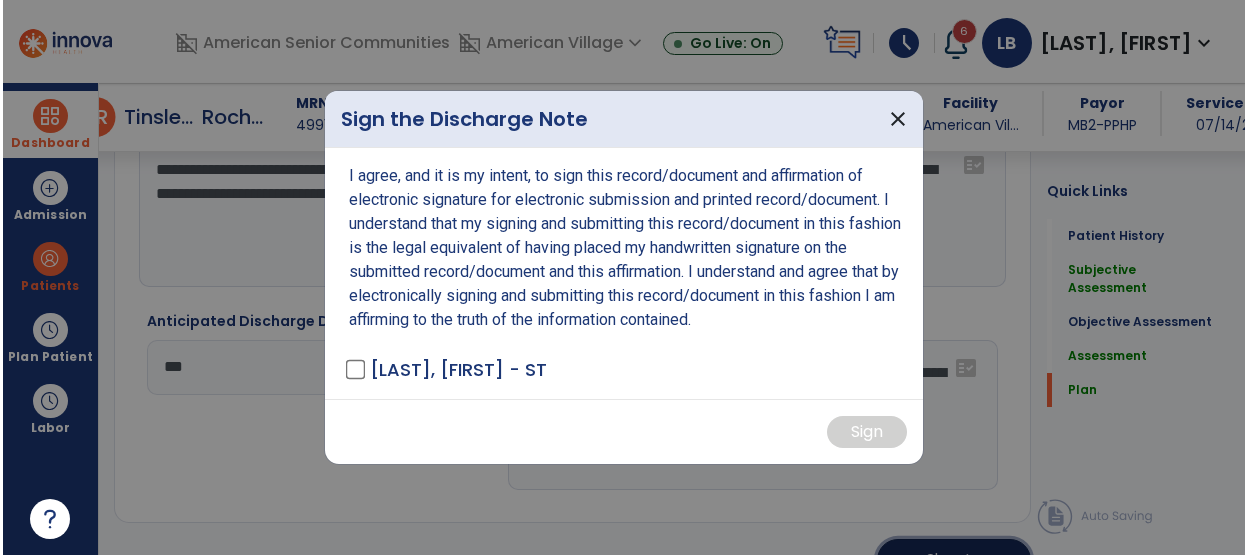 scroll, scrollTop: 3187, scrollLeft: 0, axis: vertical 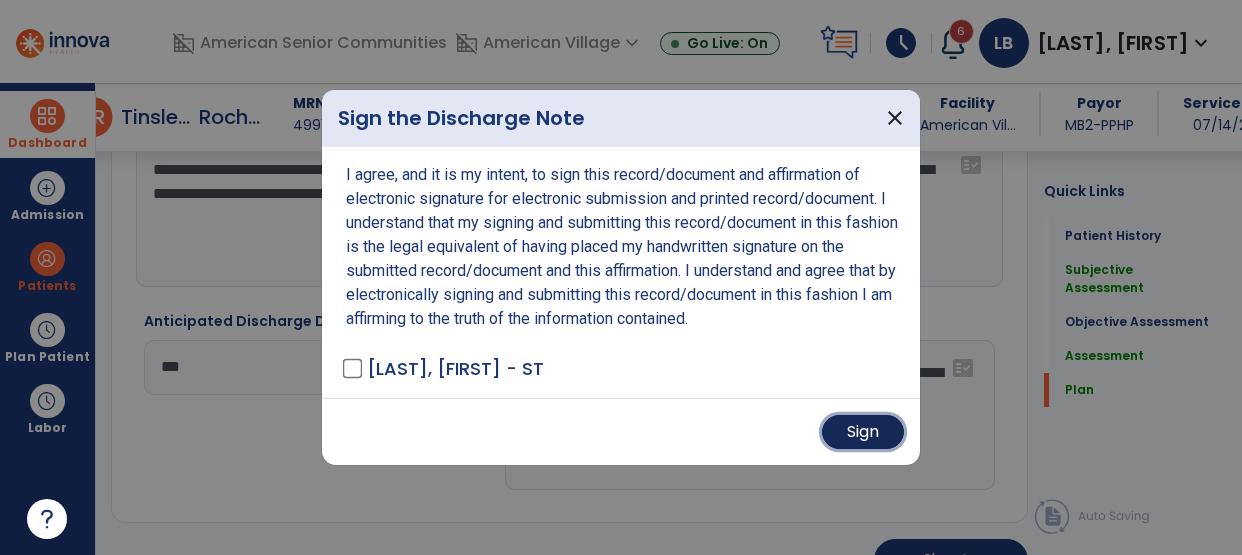 click on "Sign" at bounding box center (863, 432) 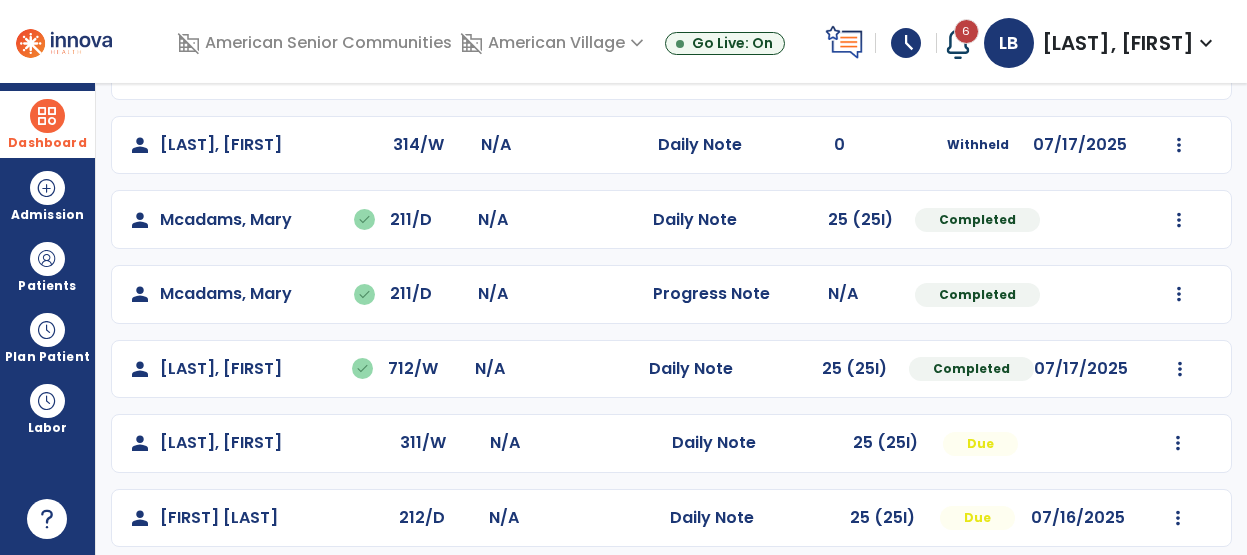 scroll, scrollTop: 836, scrollLeft: 0, axis: vertical 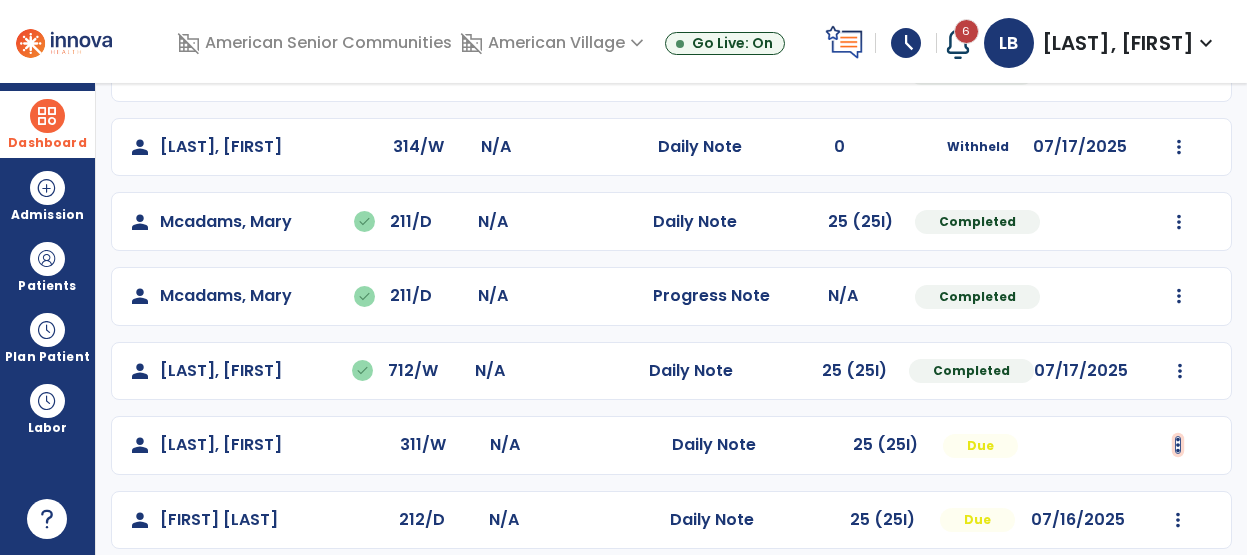 click at bounding box center [1179, -524] 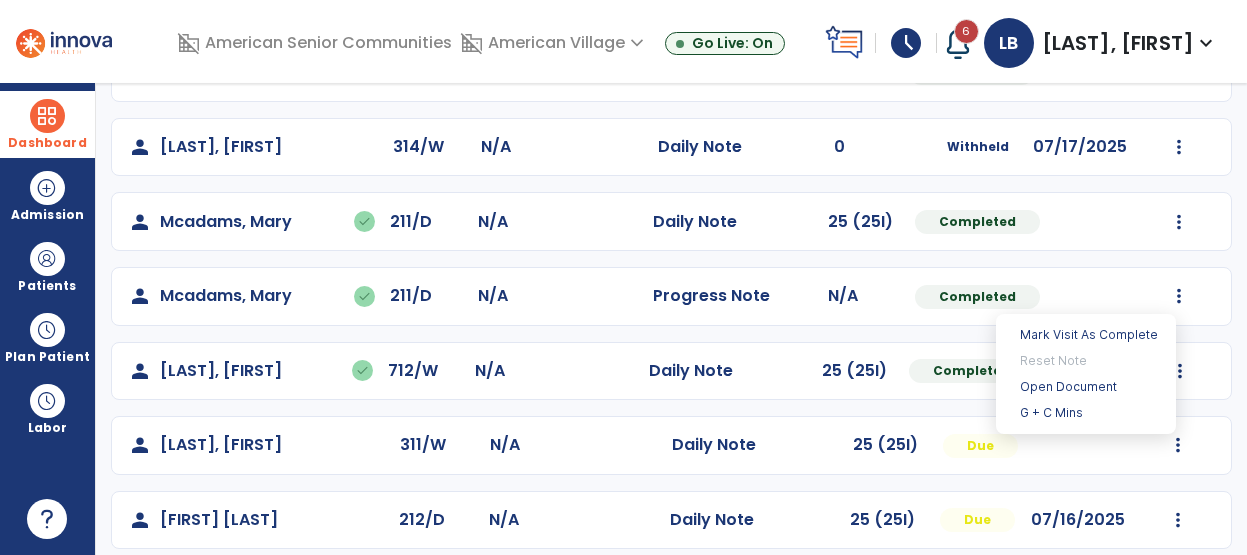 click on "person [LAST], [FIRST]  201/D N/A  Daily Note   0  Withheld 07/15/2025  Mark Visit As Complete   Reset Note   Open Document   G + C Mins   person   [LAST], [FIRST]   done  719/W N/A  Daily Note   30 (30I)  Completed  Undo Visit Status   Reset Note   Open Document   G + C Mins   person   [LAST], [FIRST]  707/W N/A  Daily Note   0  Withheld 07/25/2025  Mark Visit As Complete   Reset Note   Open Document   G + C Mins   person   [LAST], [FIRST]  720/W N/A  Daily Note   30 (30I)  Due 07/16/2025  Mark Visit As Complete   Reset Note   Open Document   G + C Mins   person   [LAST], [FIRST]   done  719/D N/A  Daily Note   30 (30I)  Completed 07/28/2025  Undo Visit Status   Reset Note   Open Document   G + C Mins   person   [LAST], [FIRST]   done  719/D N/A  Progress Note   N/A  Completed 07/28/2025  Undo Visit Status   Reset Note   Open Document   G + C Mins   person   [LAST], [FIRST]   done  713/W N/A  Daily Note   25 (25I)  Completed 07/25/2025  Undo Visit Status   Reset Note   Open Document   G + C Mins   person" 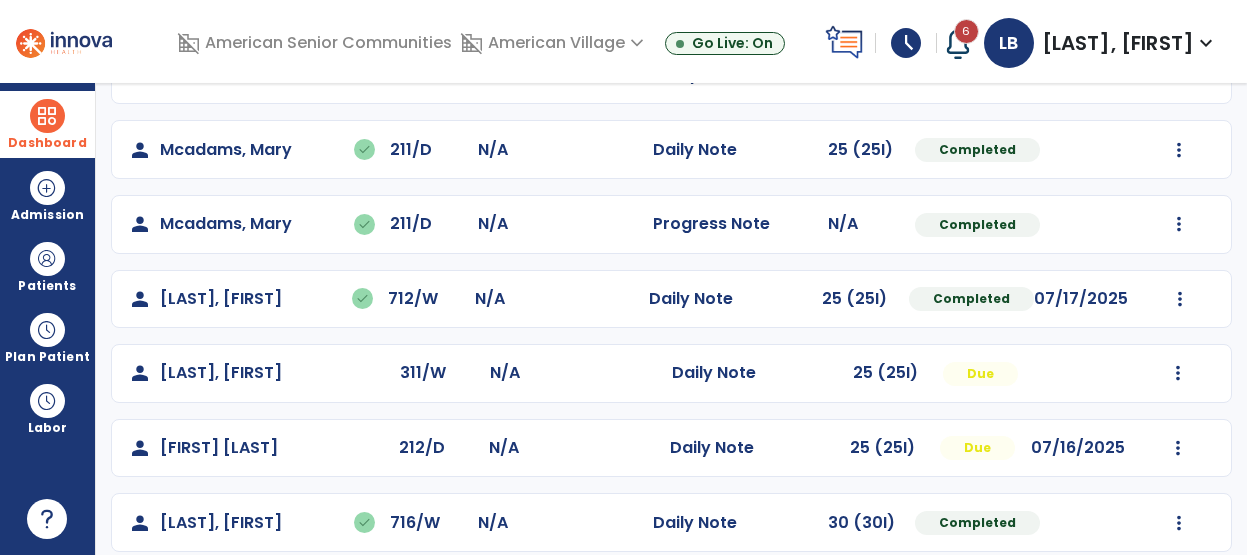 scroll, scrollTop: 910, scrollLeft: 0, axis: vertical 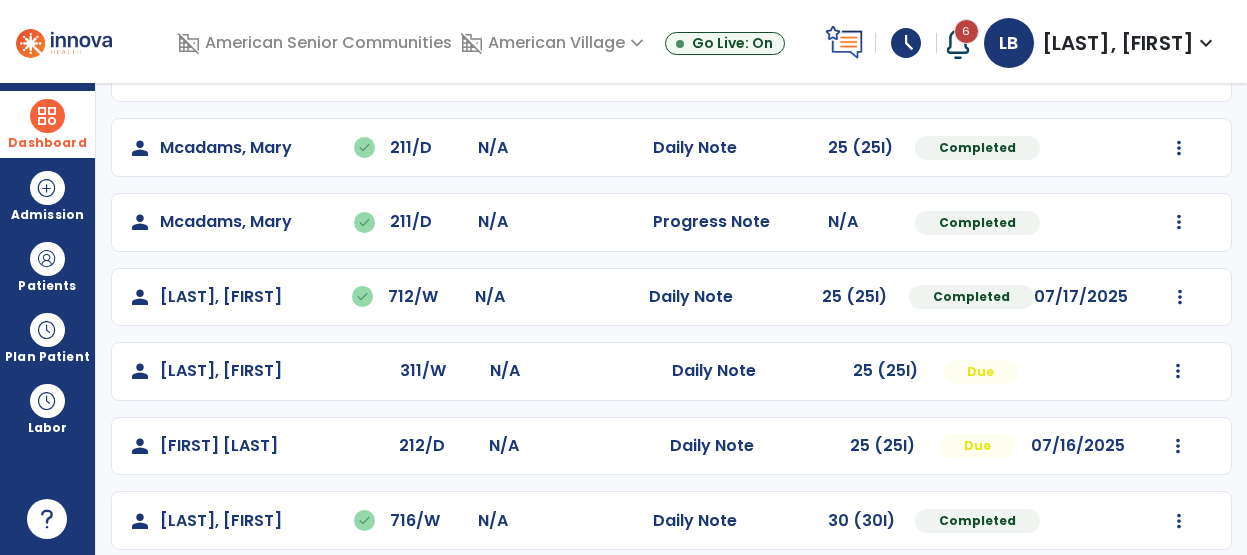 click on "Mark Visit As Complete   Reset Note   Open Document   G + C Mins" 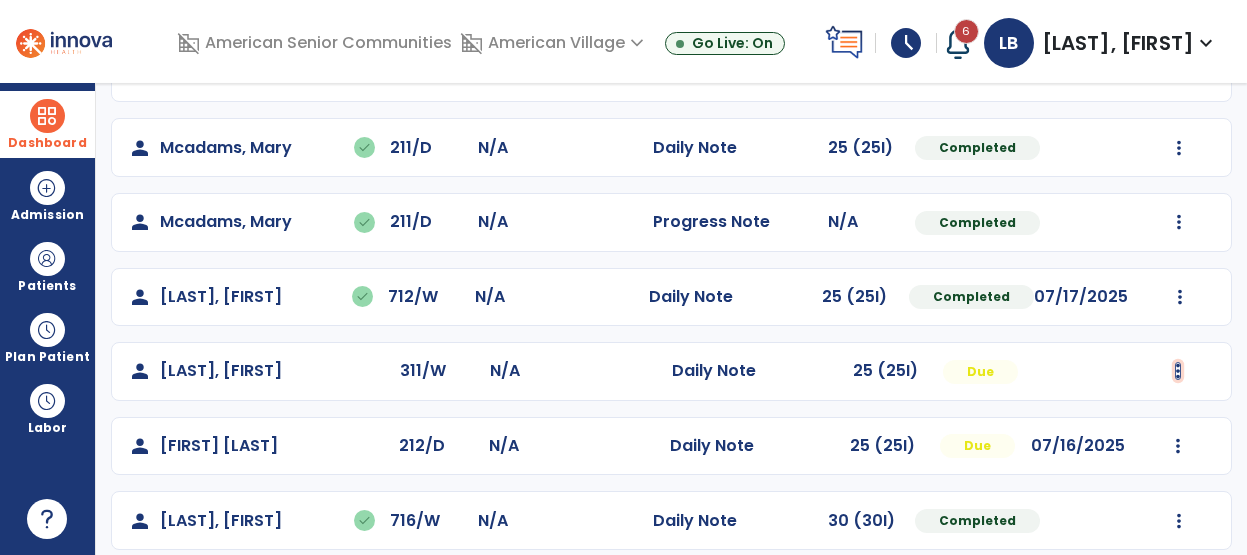 click at bounding box center (1178, 371) 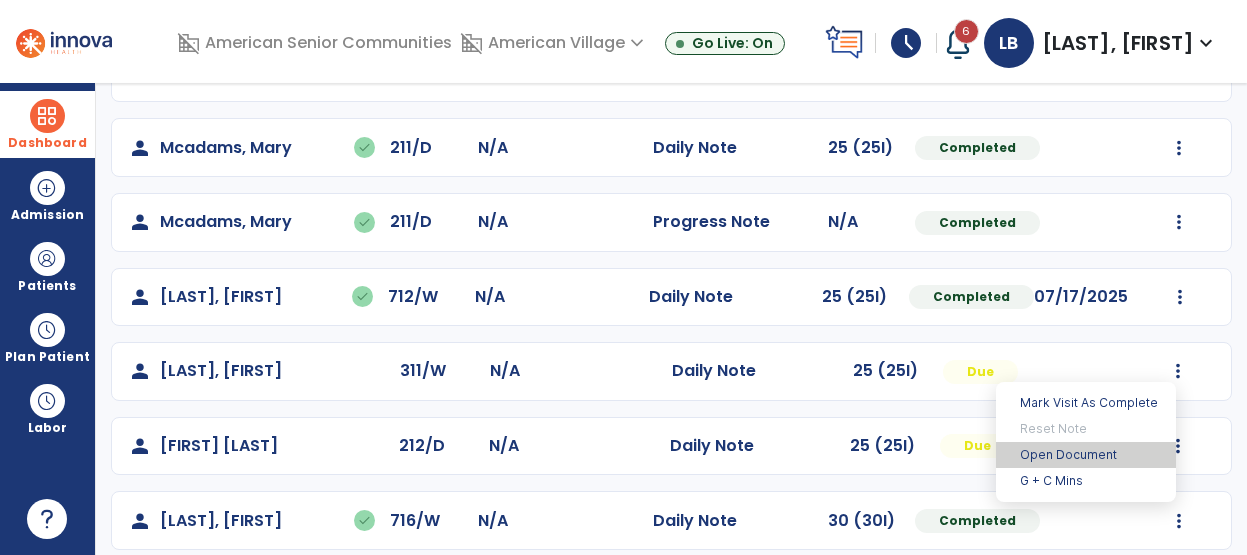 click on "Open Document" at bounding box center [1086, 455] 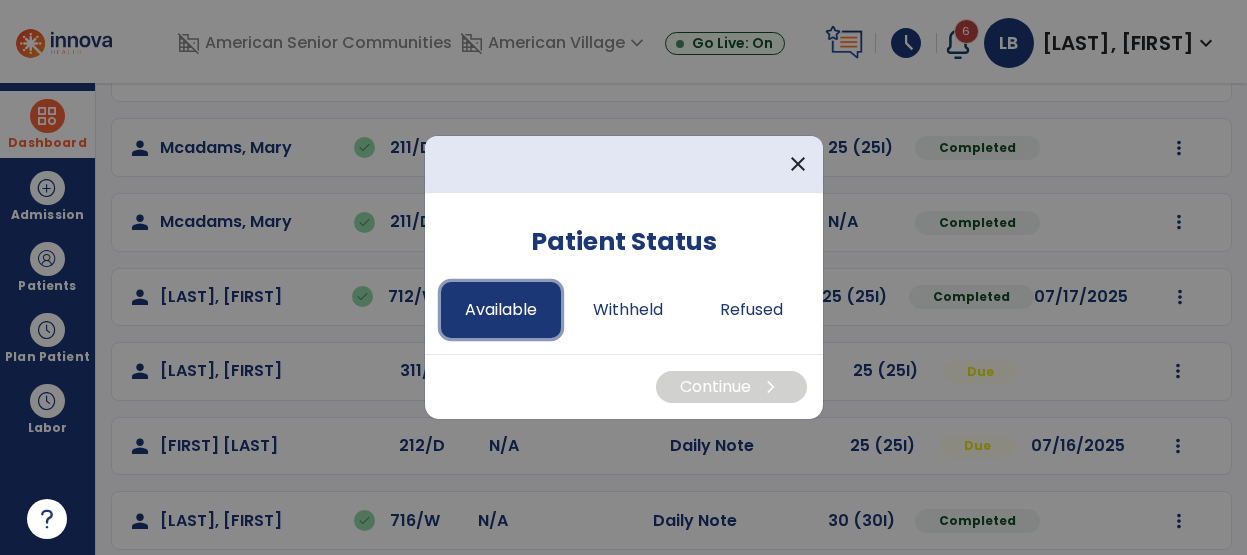 click on "Available" at bounding box center (501, 310) 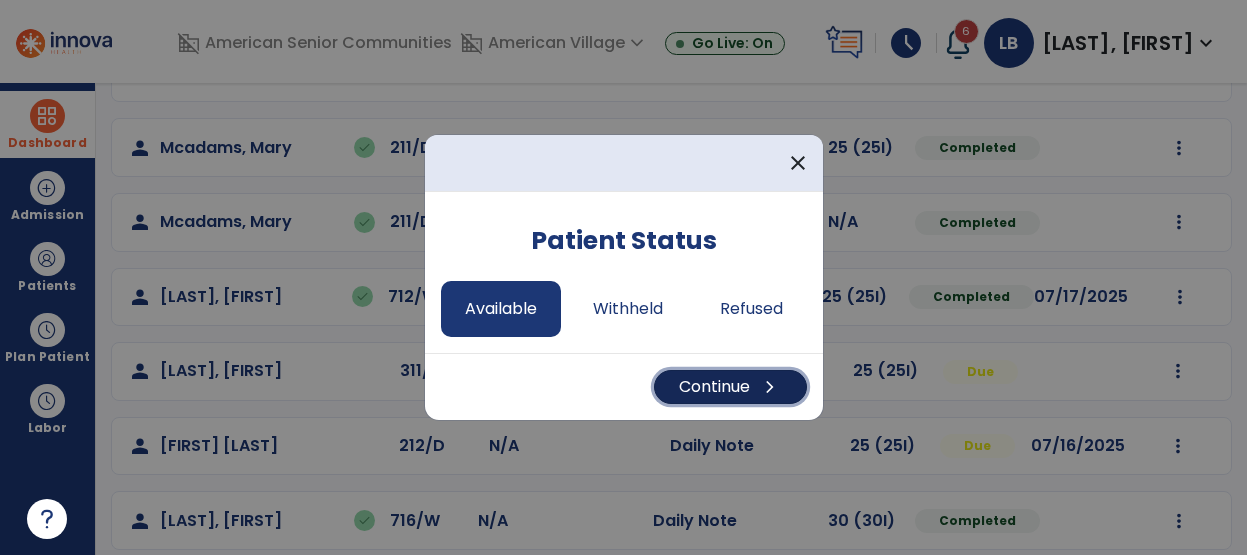 click on "Continue   chevron_right" at bounding box center [730, 387] 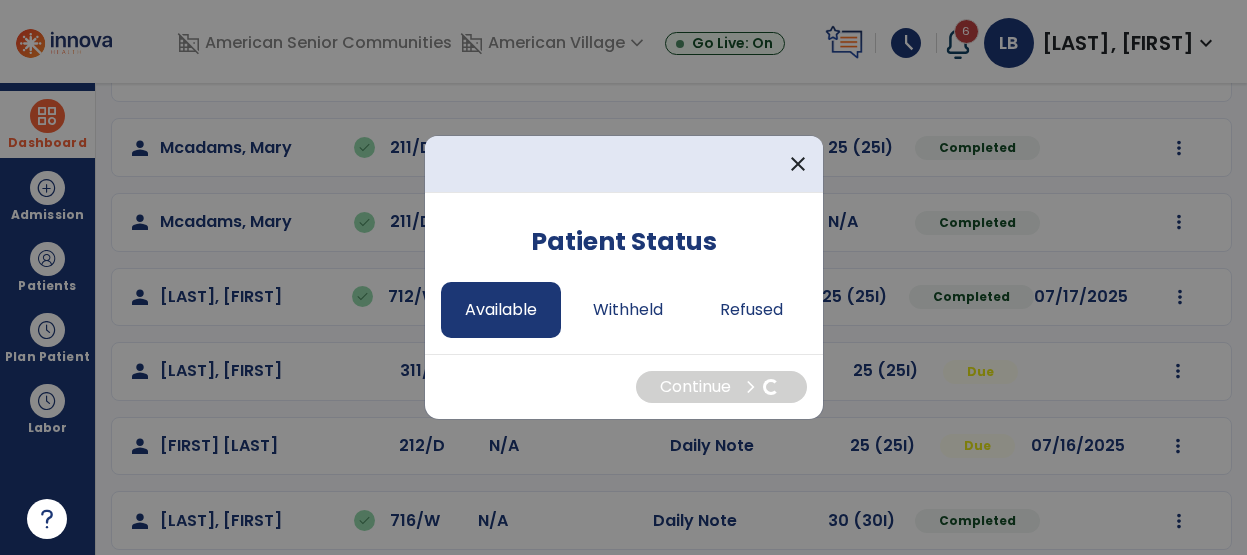 select on "*" 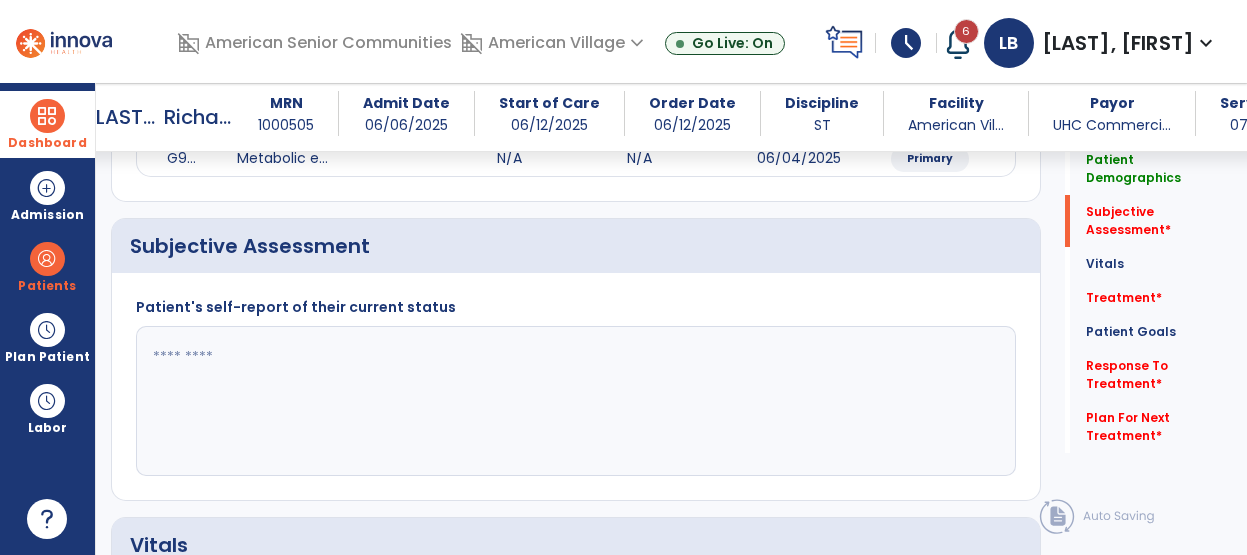 scroll, scrollTop: 391, scrollLeft: 0, axis: vertical 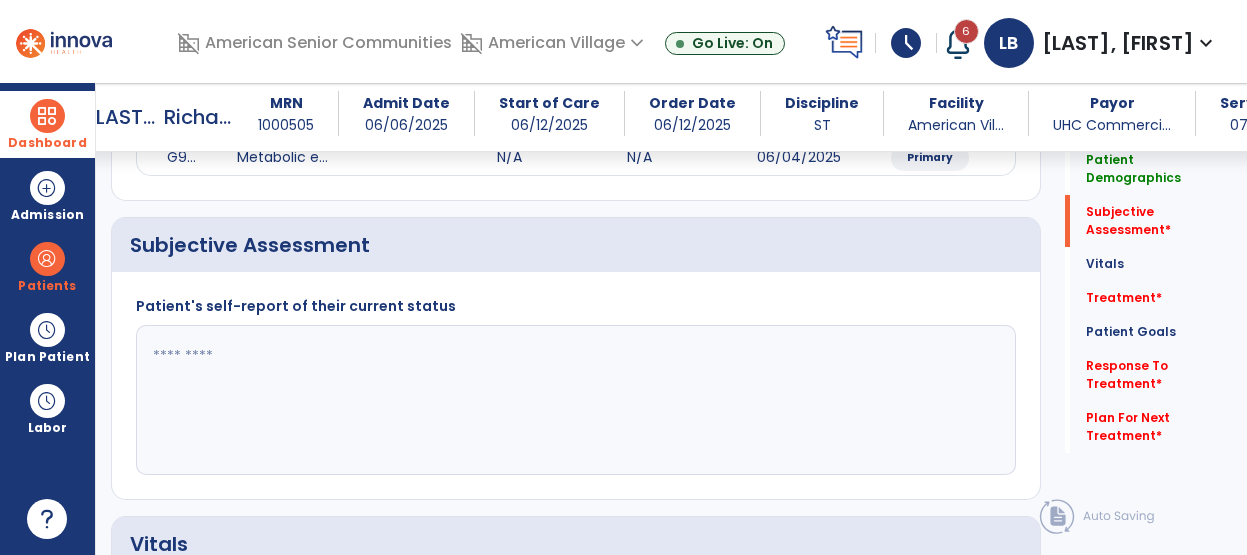 click 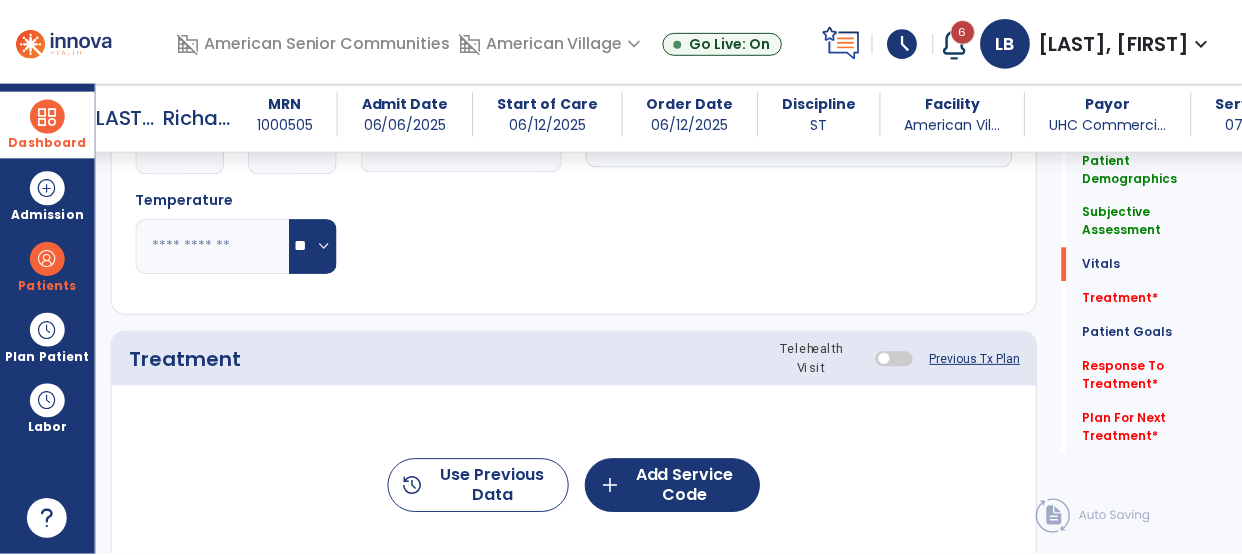scroll, scrollTop: 1104, scrollLeft: 0, axis: vertical 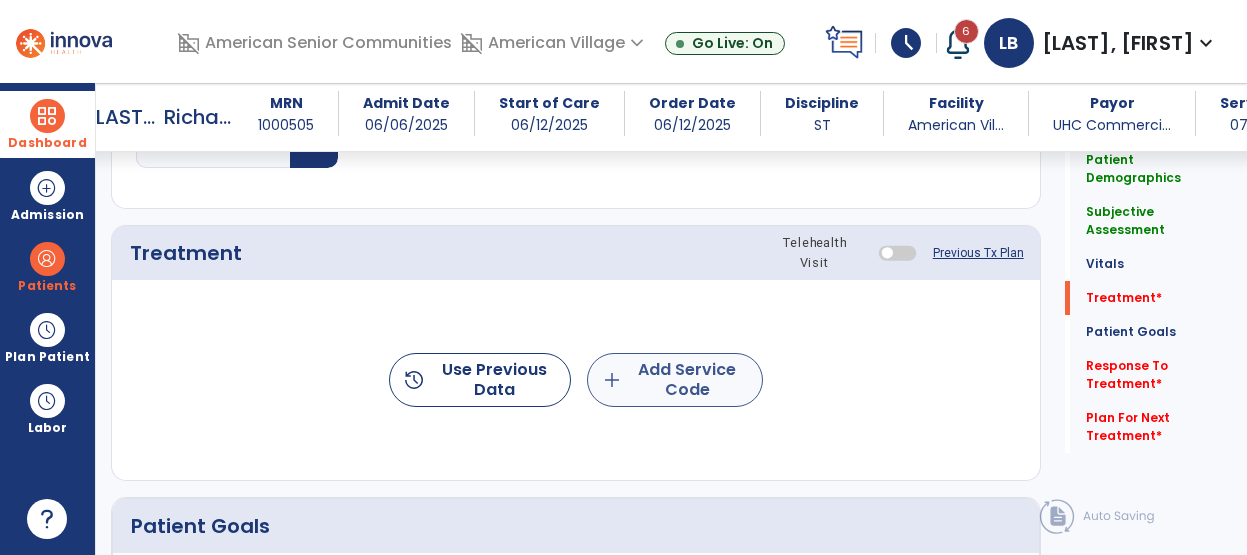 type on "*******" 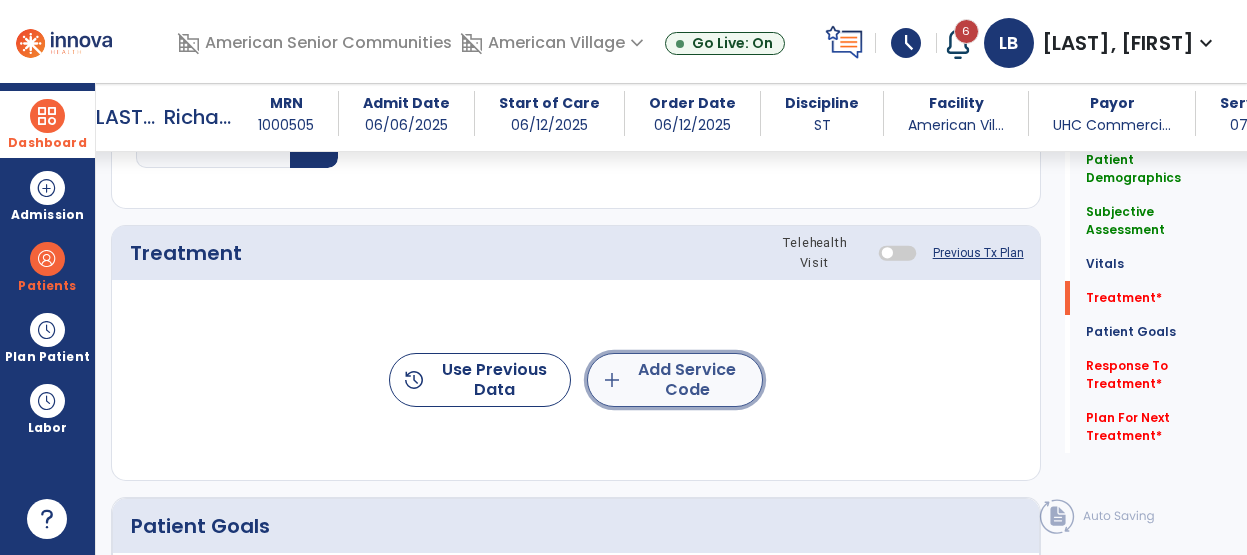 click on "add  Add Service Code" 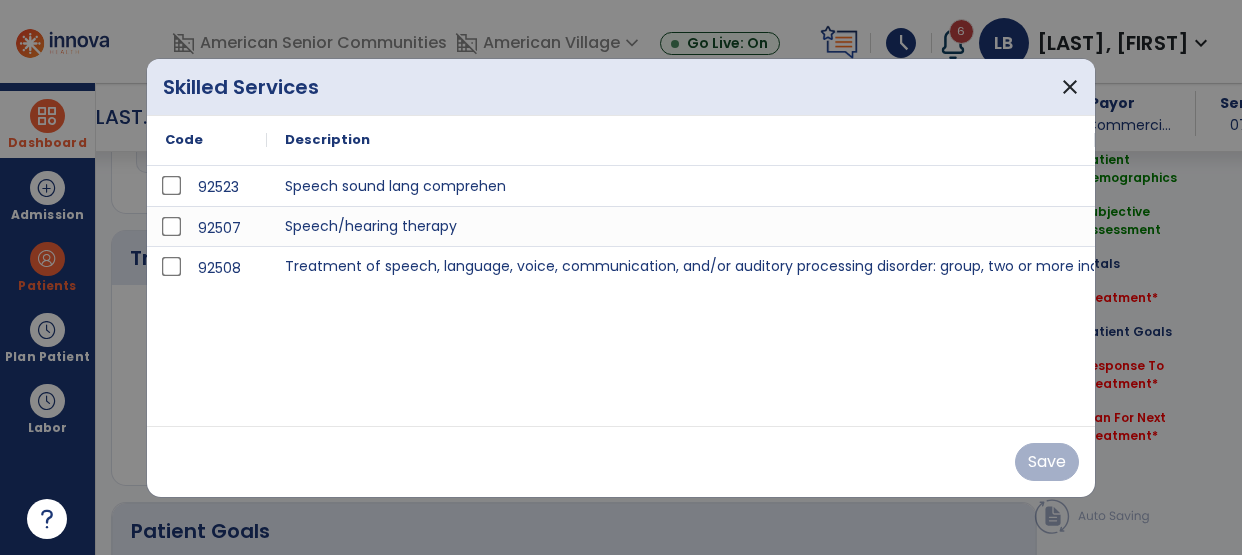 scroll, scrollTop: 1104, scrollLeft: 0, axis: vertical 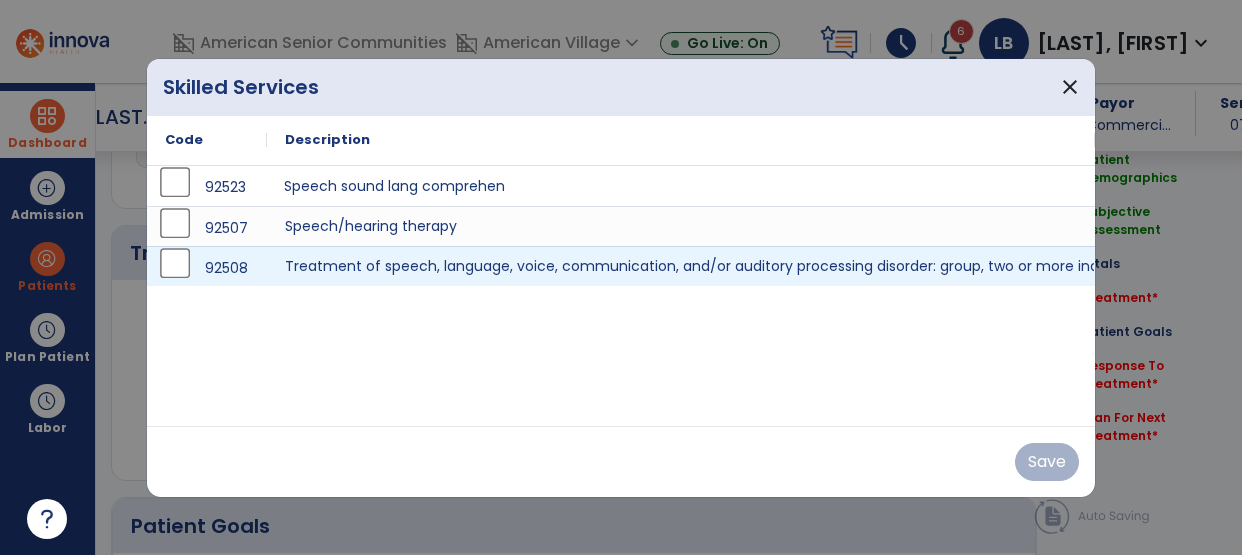 click on "Speech sound lang comprehen" at bounding box center (681, 186) 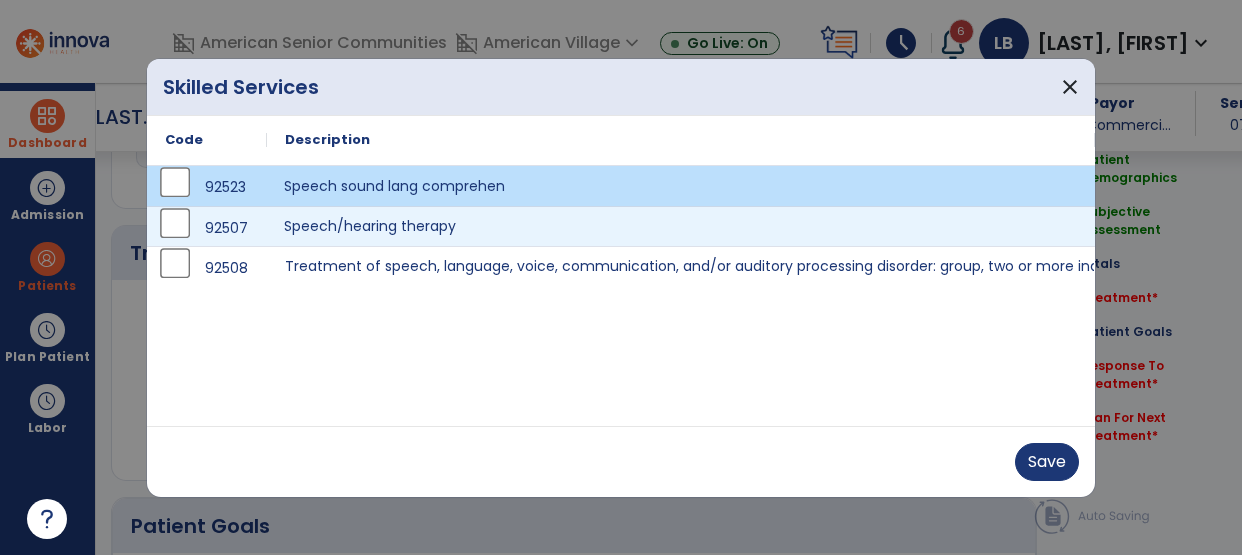 click on "Speech/hearing therapy" at bounding box center (681, 226) 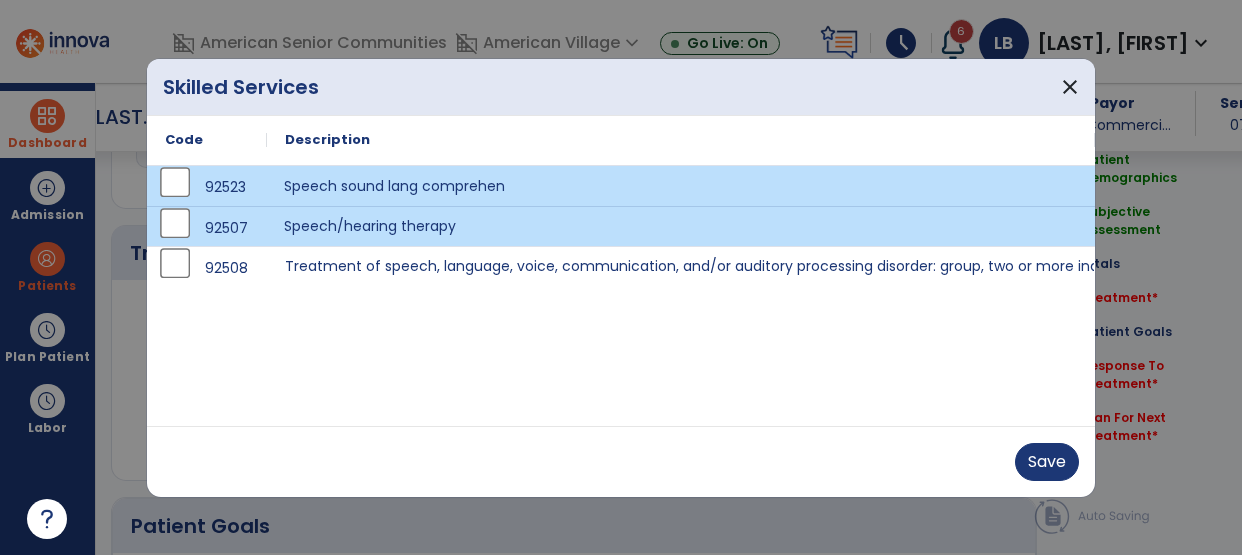 click on "Speech sound lang comprehen" at bounding box center [681, 186] 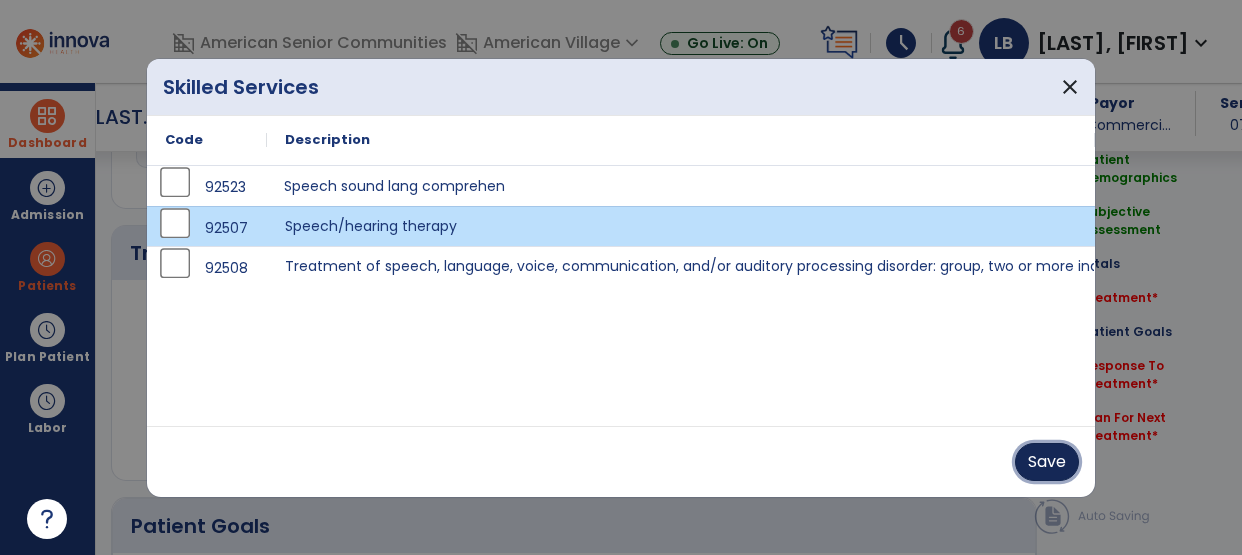 click on "Save" at bounding box center [1047, 462] 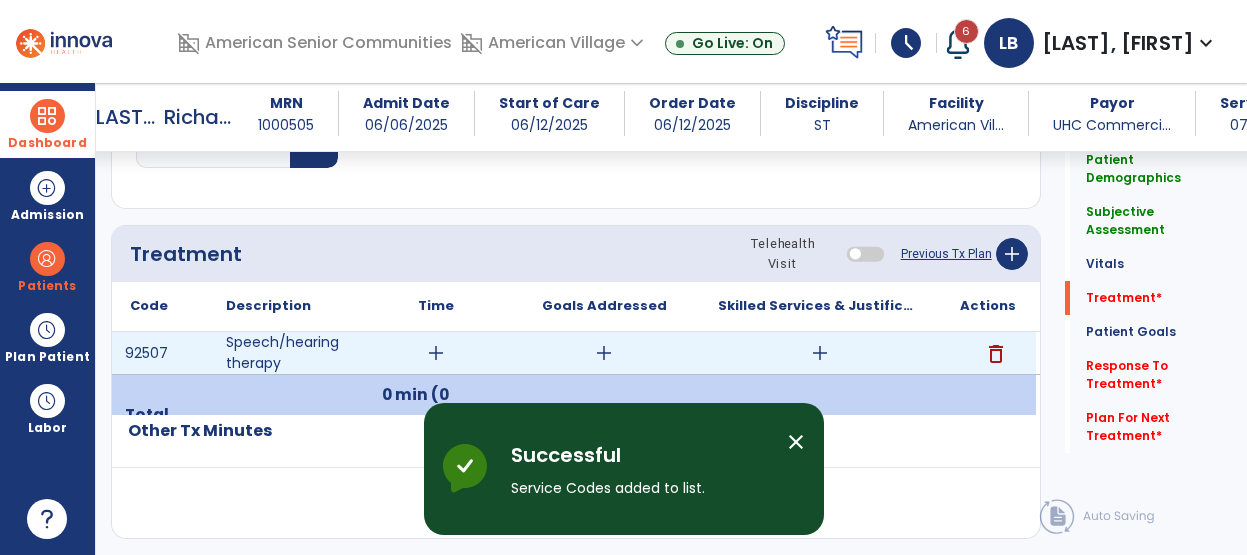 click on "add" at bounding box center (436, 353) 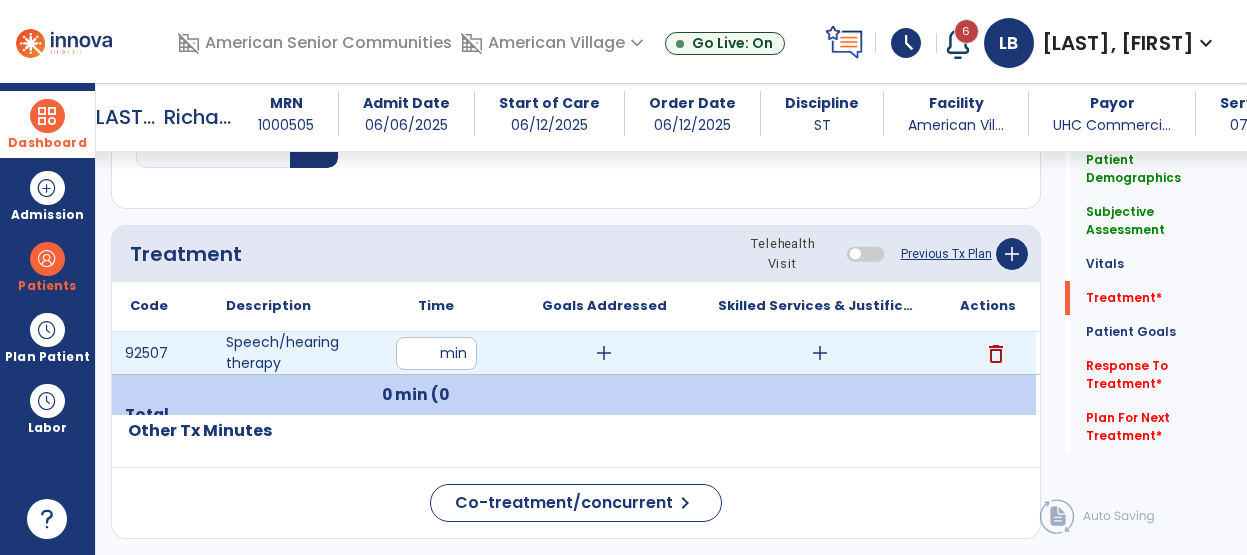 type on "**" 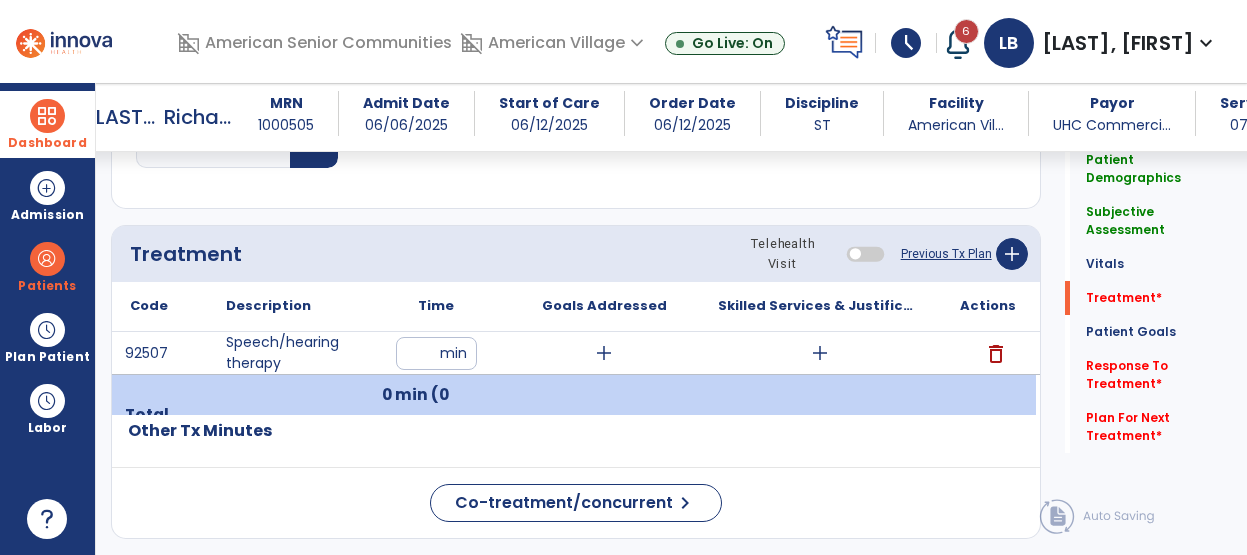 click on "Treatment Telehealth Visit  Previous Tx Plan   add" 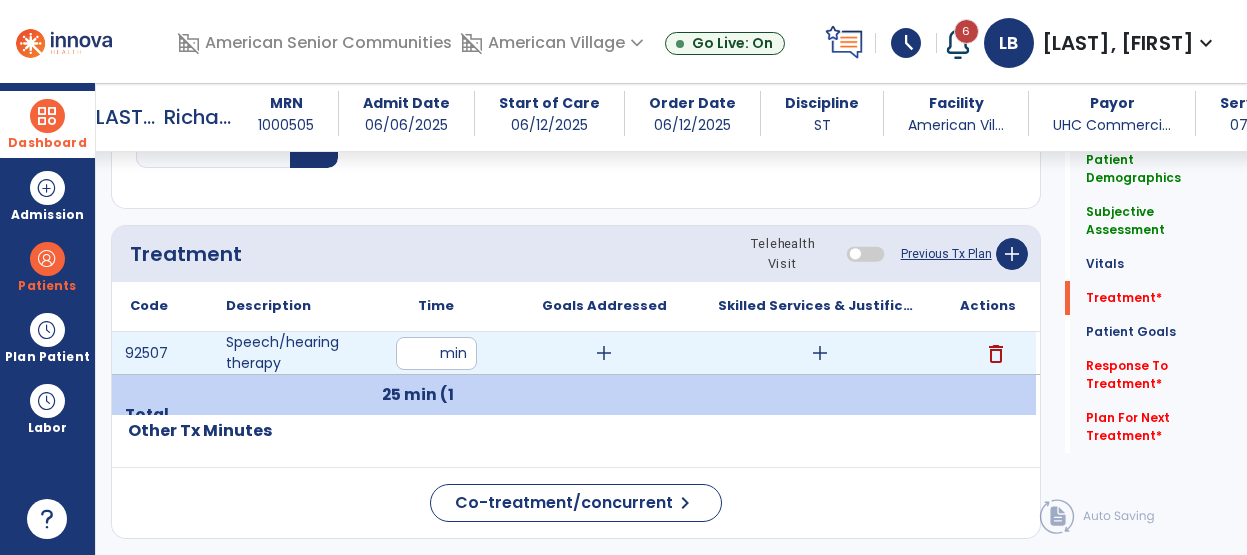 click on "add" at bounding box center [604, 353] 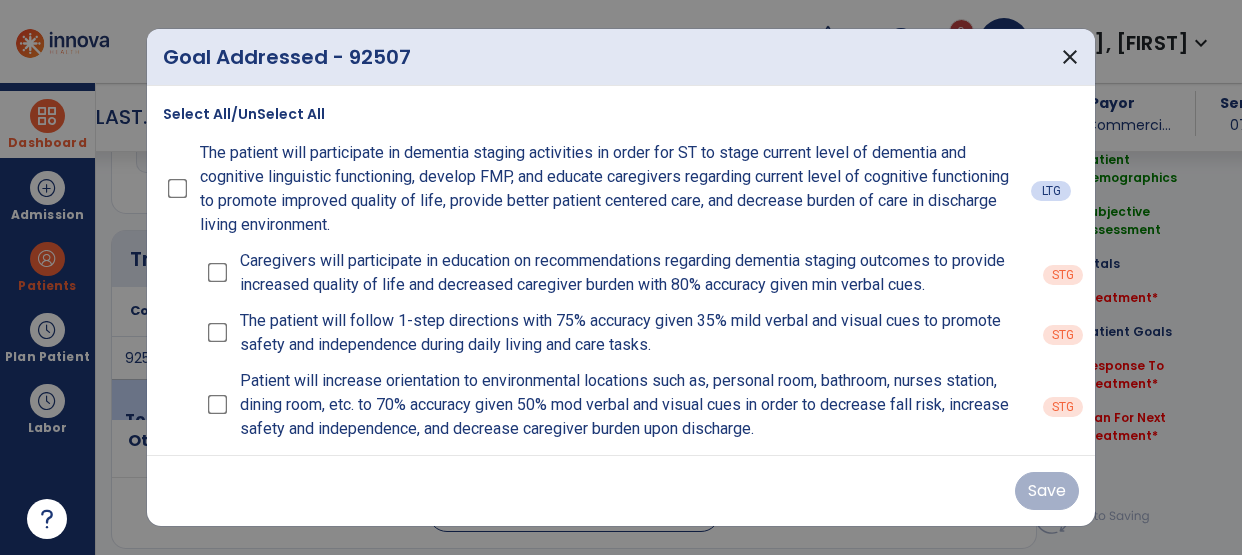 scroll, scrollTop: 1104, scrollLeft: 0, axis: vertical 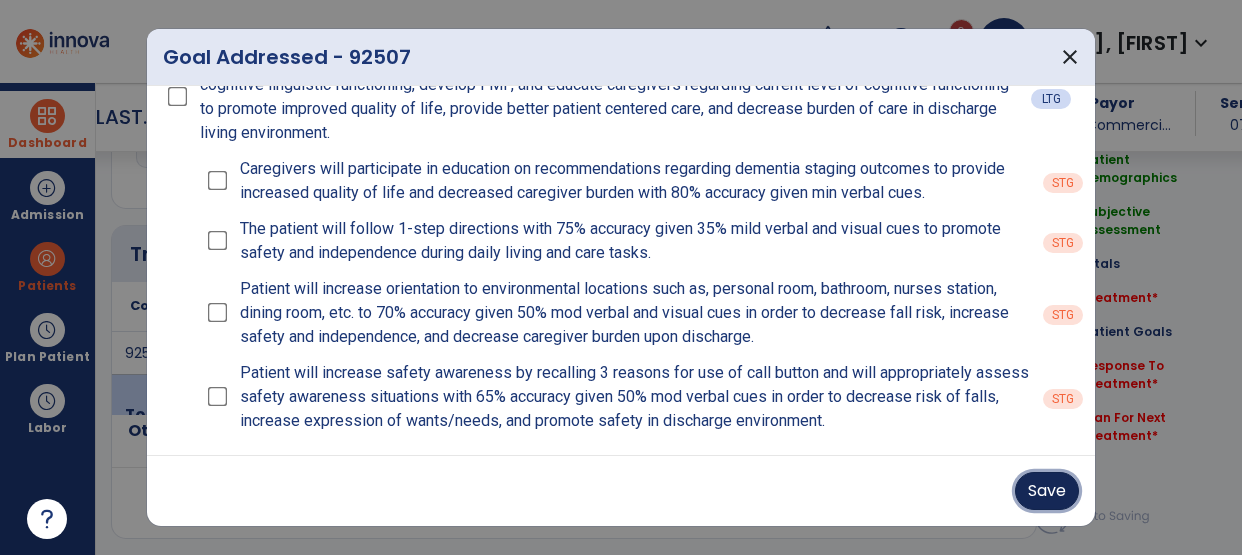 click on "Save" at bounding box center (1047, 491) 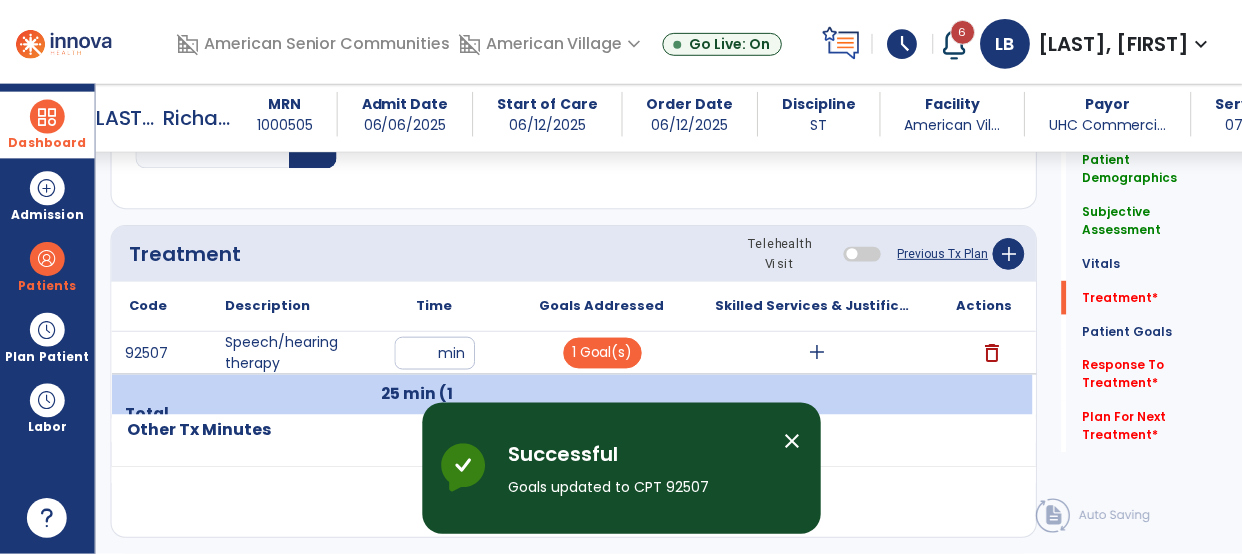 scroll, scrollTop: 1214, scrollLeft: 0, axis: vertical 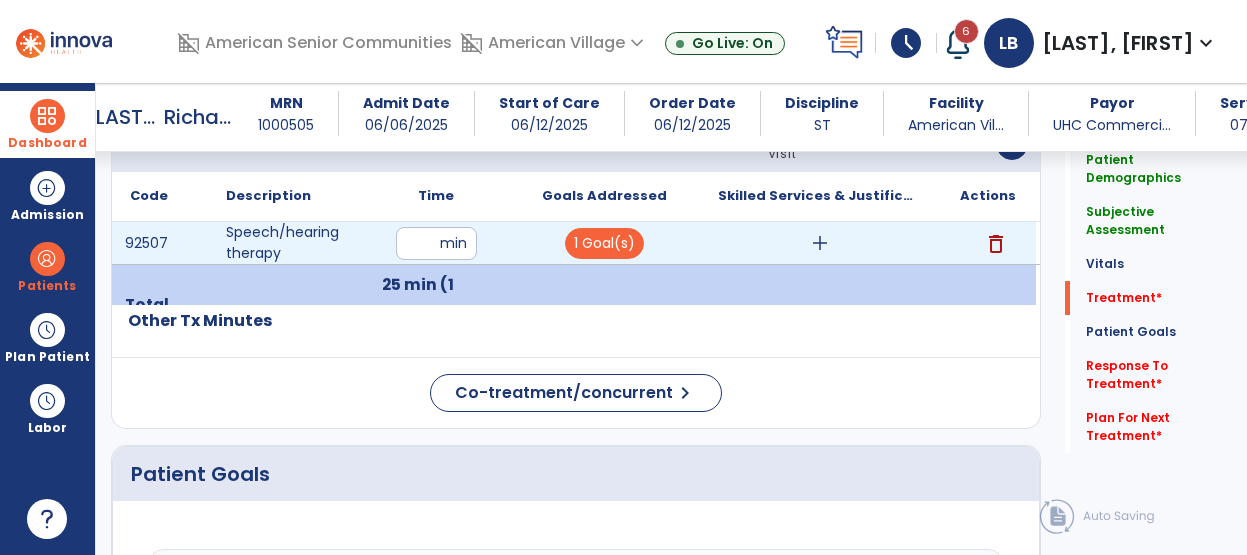 click on "add" at bounding box center [820, 243] 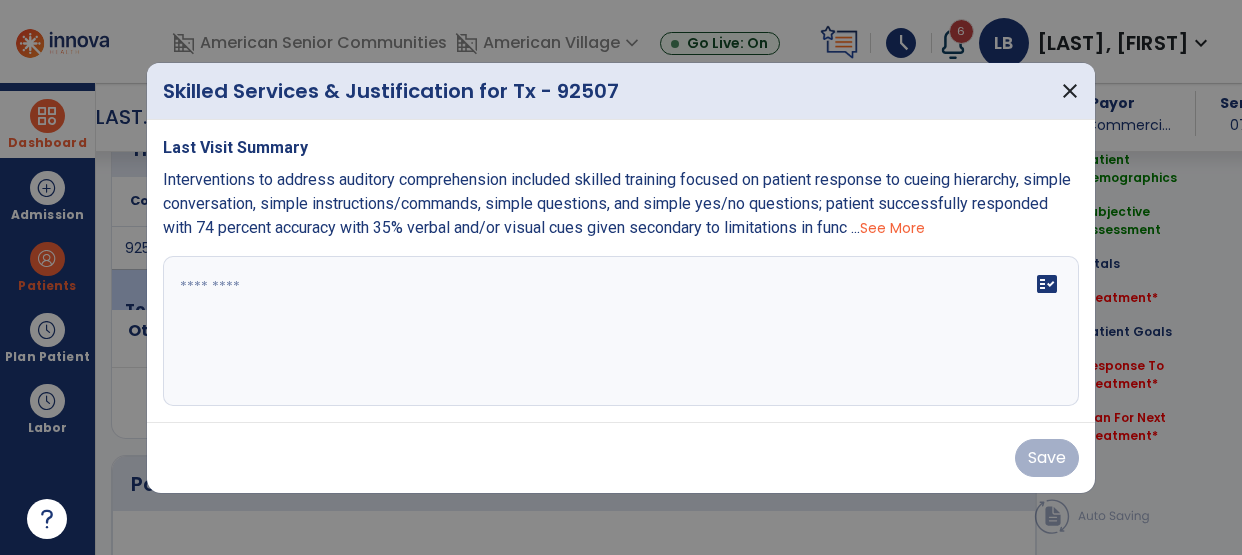scroll, scrollTop: 1214, scrollLeft: 0, axis: vertical 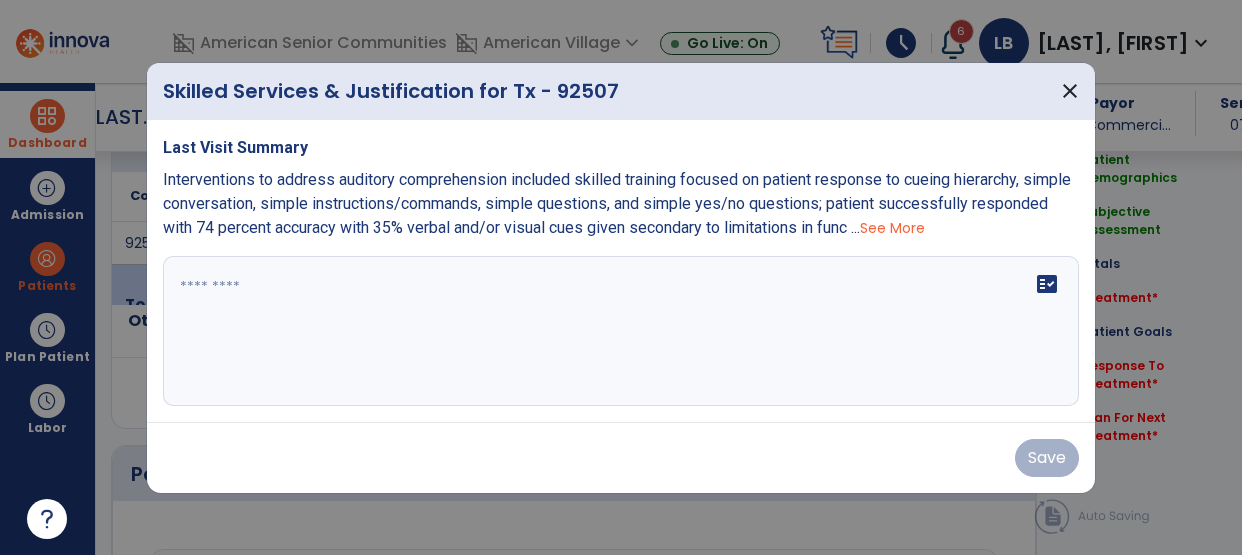 click on "See More" at bounding box center (892, 228) 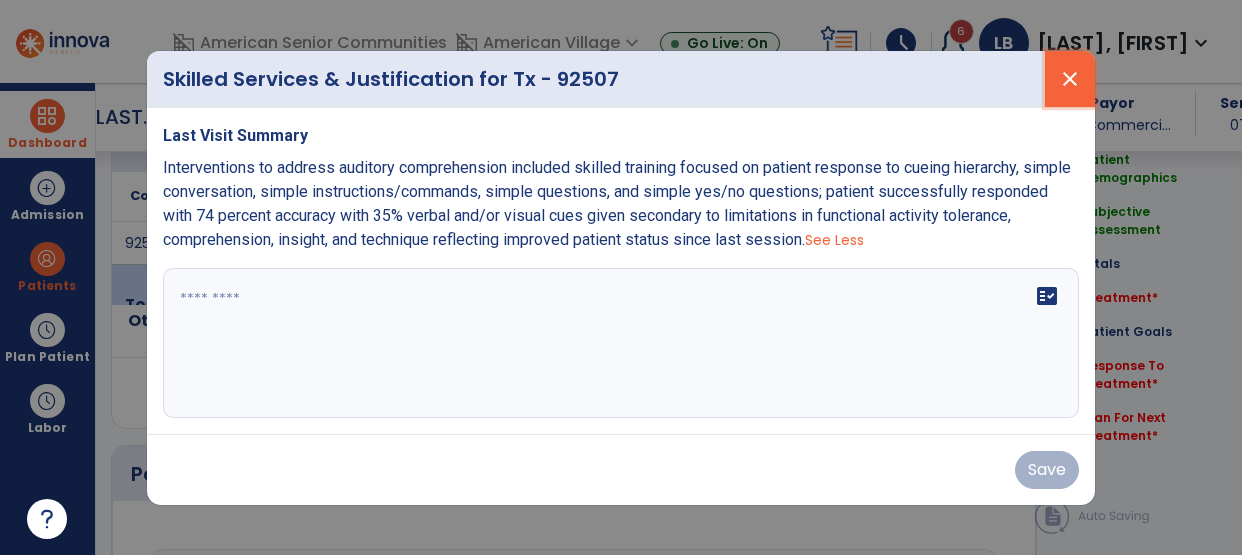 click on "close" at bounding box center (1070, 79) 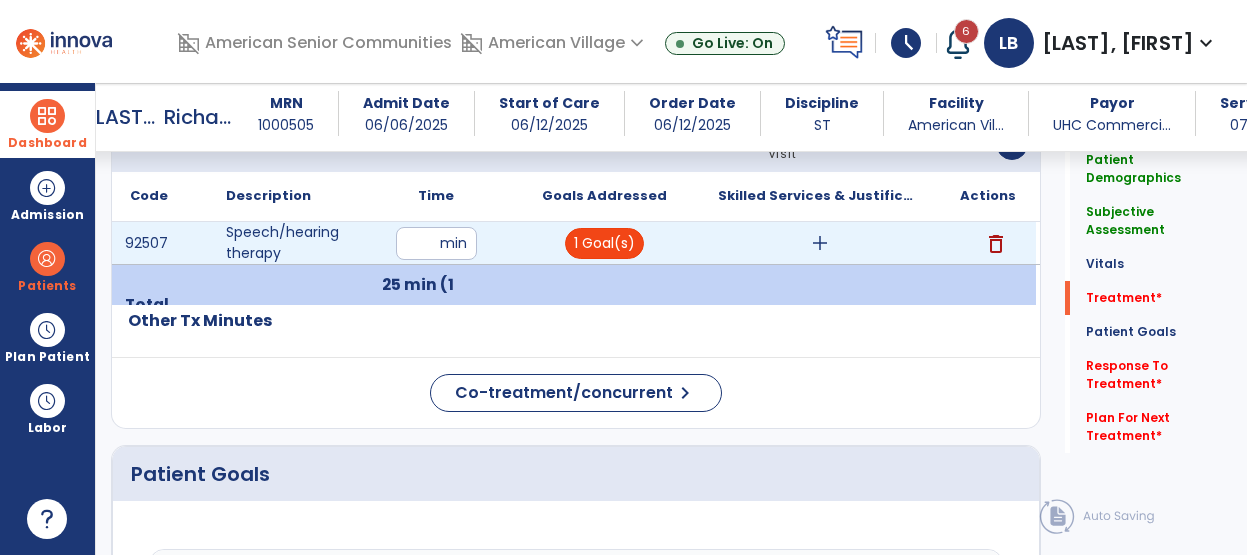 click on "1 Goal(s)" at bounding box center [604, 243] 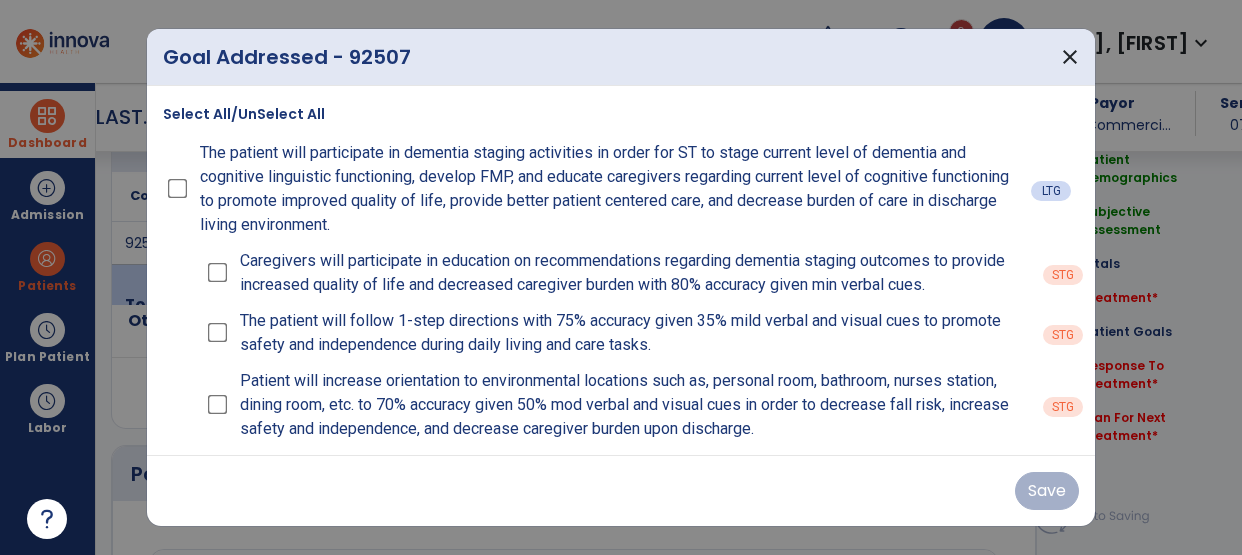 scroll, scrollTop: 1214, scrollLeft: 0, axis: vertical 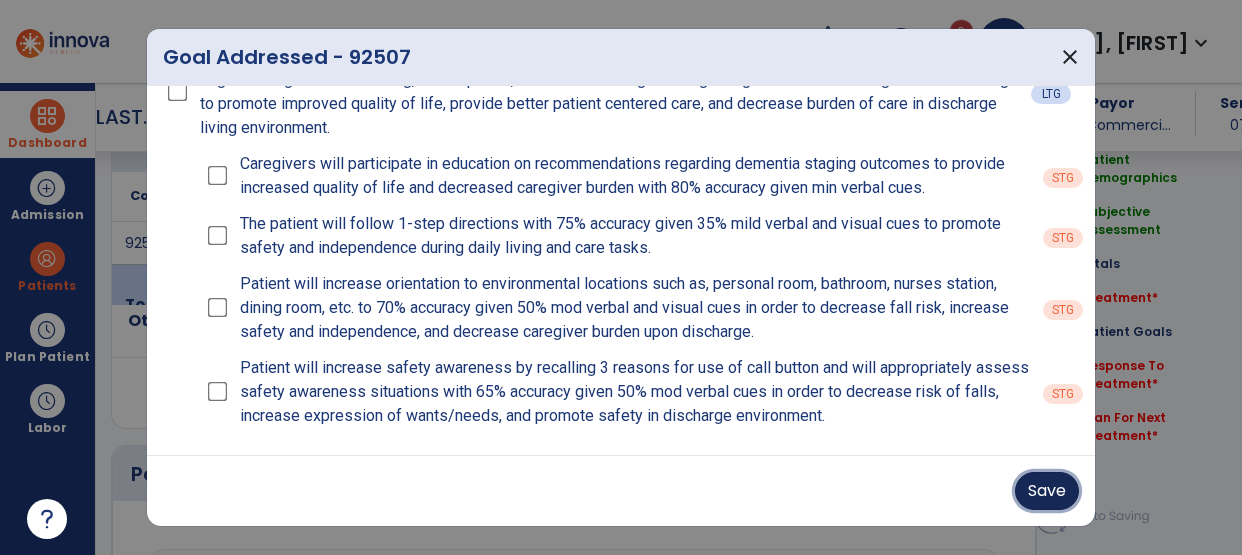 click on "Save" at bounding box center (1047, 491) 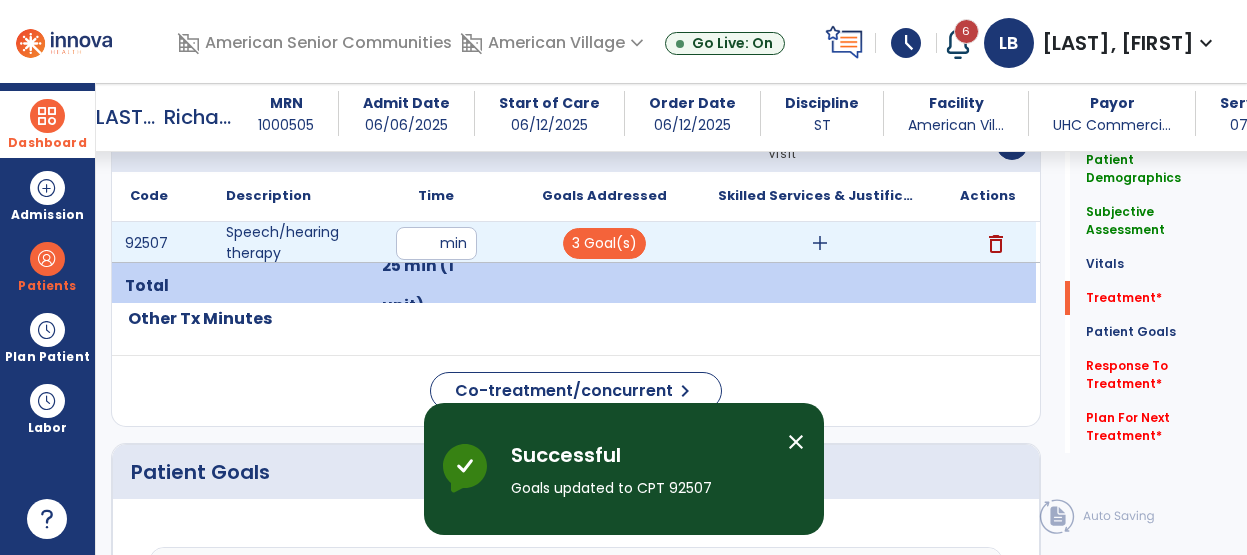 click on "add" at bounding box center [820, 243] 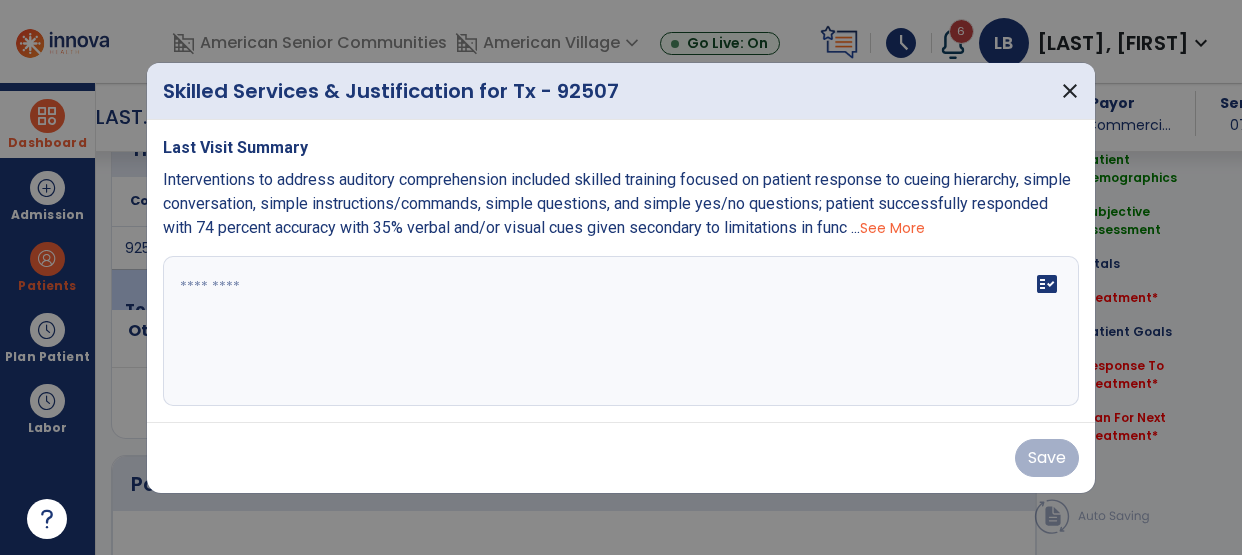 click at bounding box center (621, 331) 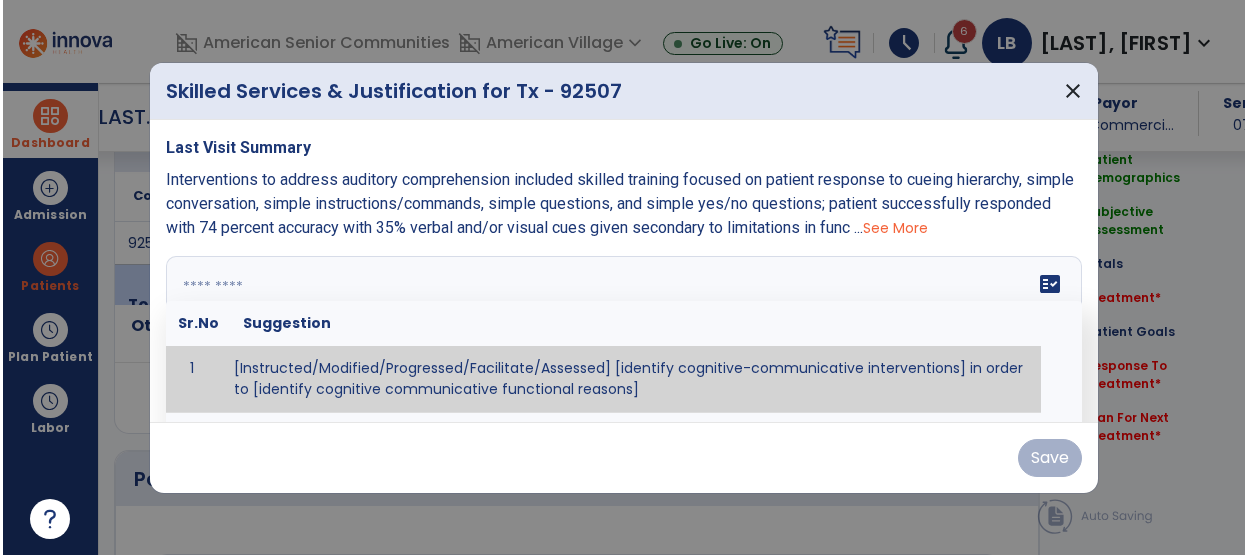 scroll, scrollTop: 1214, scrollLeft: 0, axis: vertical 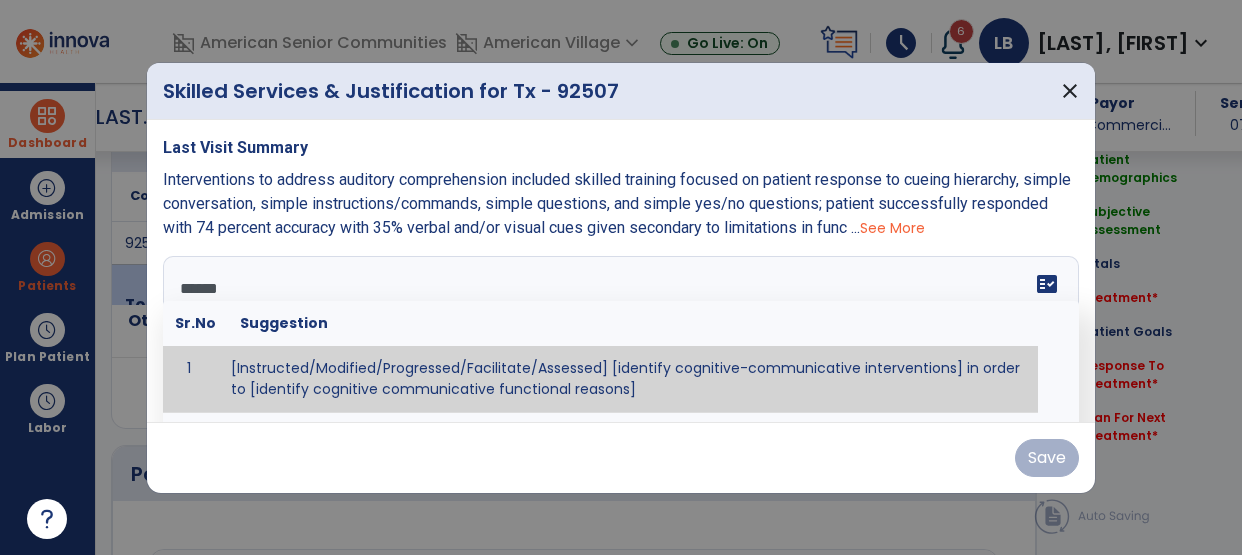 type on "*******" 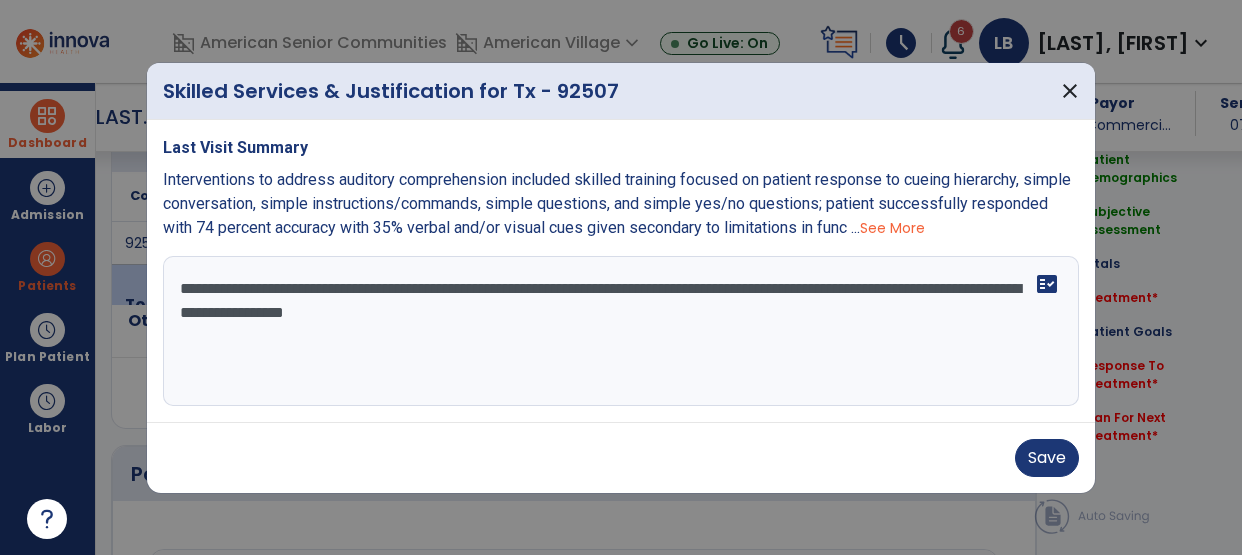 click on "**********" at bounding box center [621, 331] 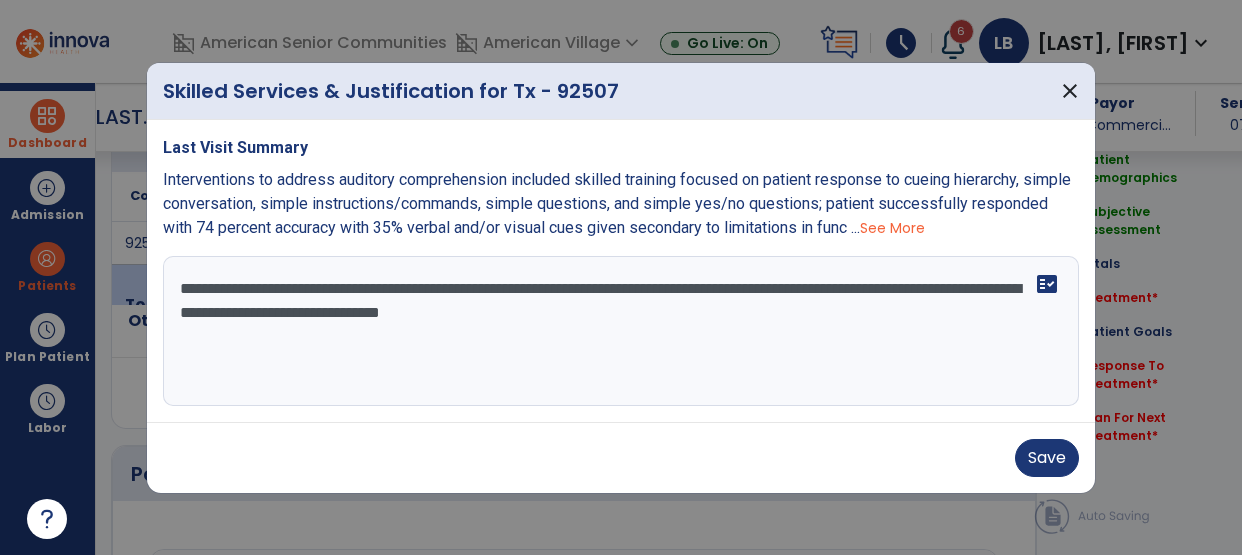 click on "**********" at bounding box center [621, 331] 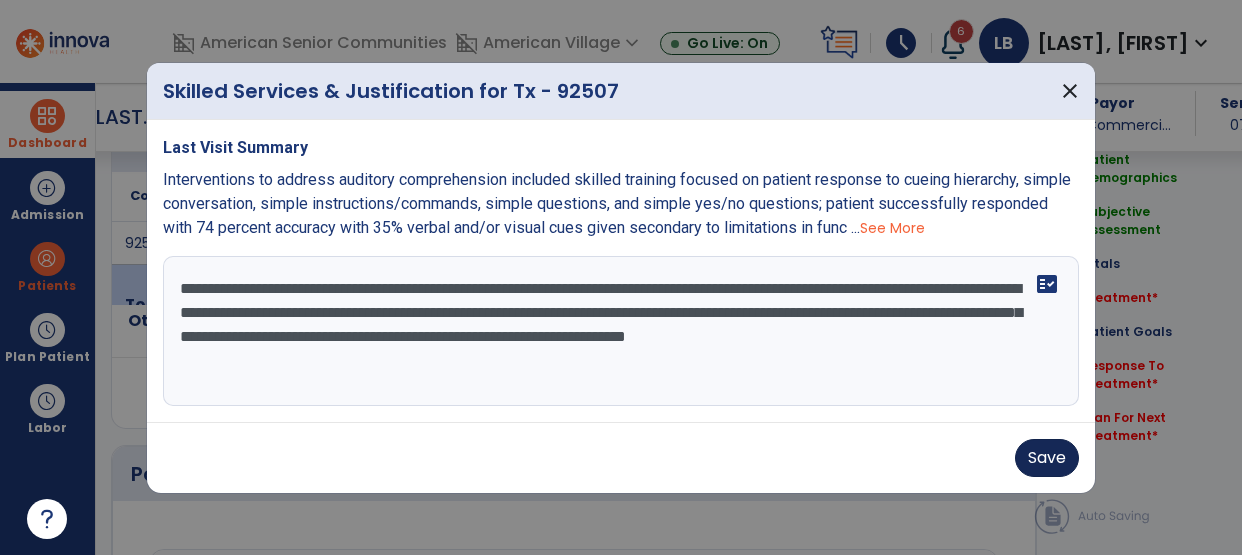 type on "**********" 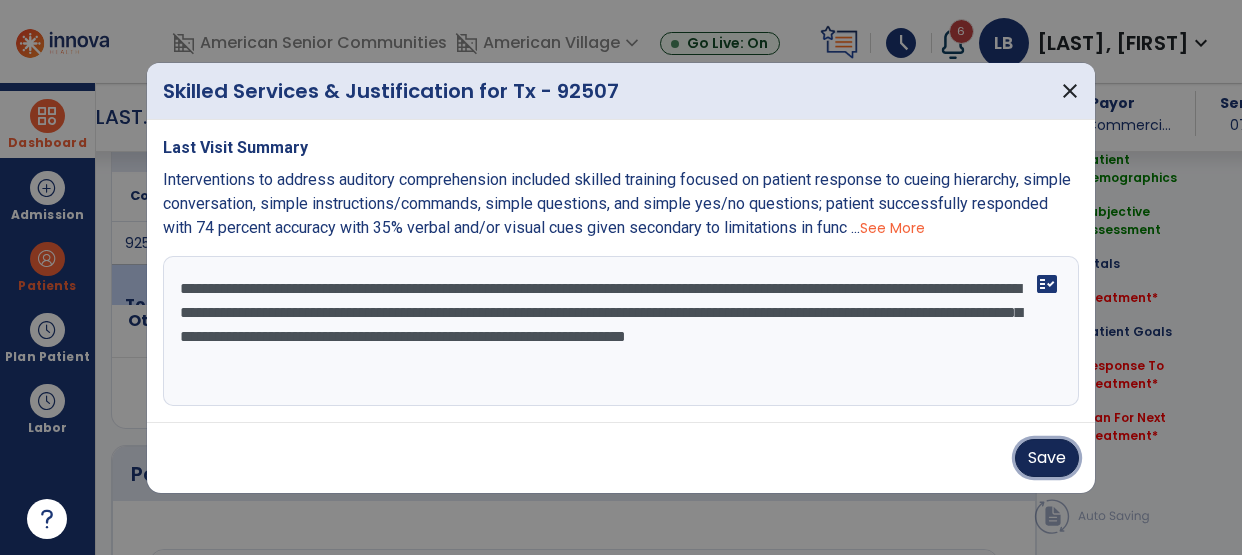 click on "Save" at bounding box center [1047, 458] 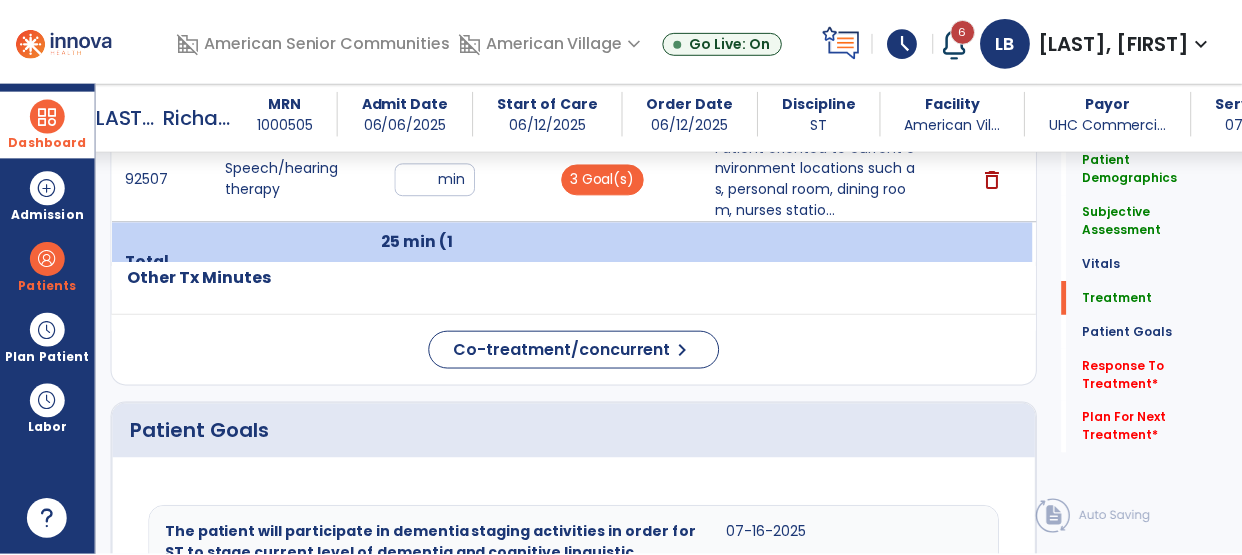 scroll, scrollTop: 1287, scrollLeft: 0, axis: vertical 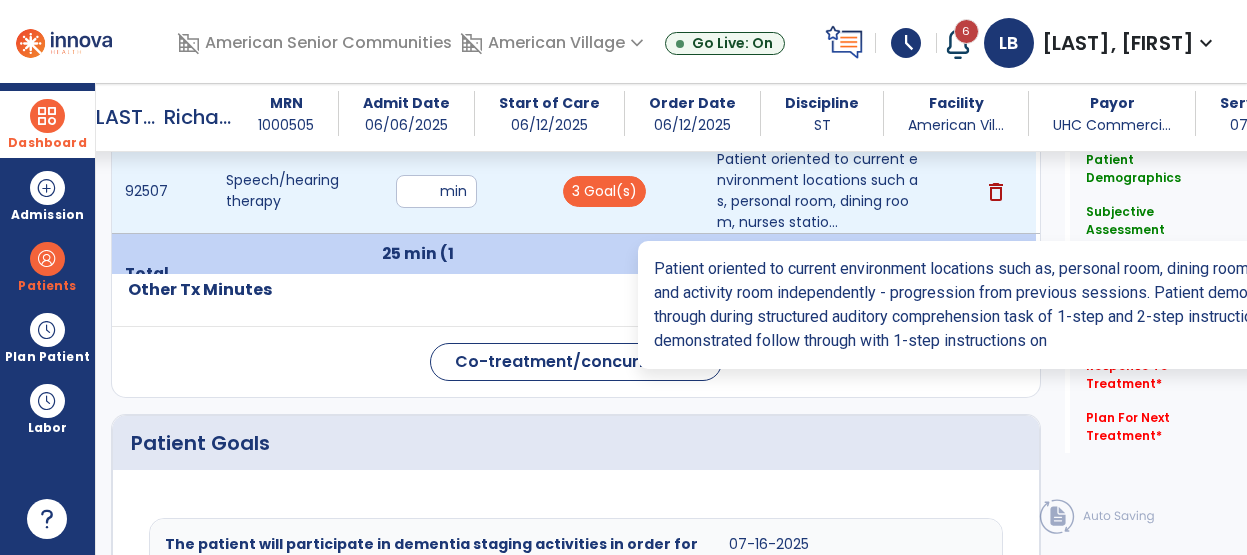 click on "Patient oriented to current environment locations such as, personal room, dining room, nurses statio..." at bounding box center (820, 191) 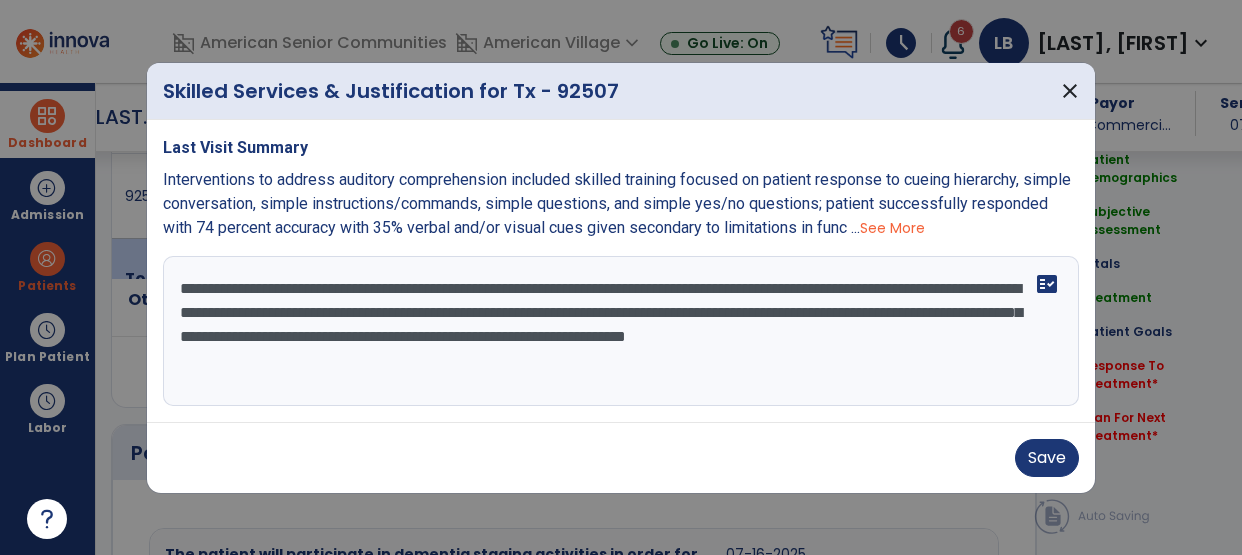 scroll, scrollTop: 1287, scrollLeft: 0, axis: vertical 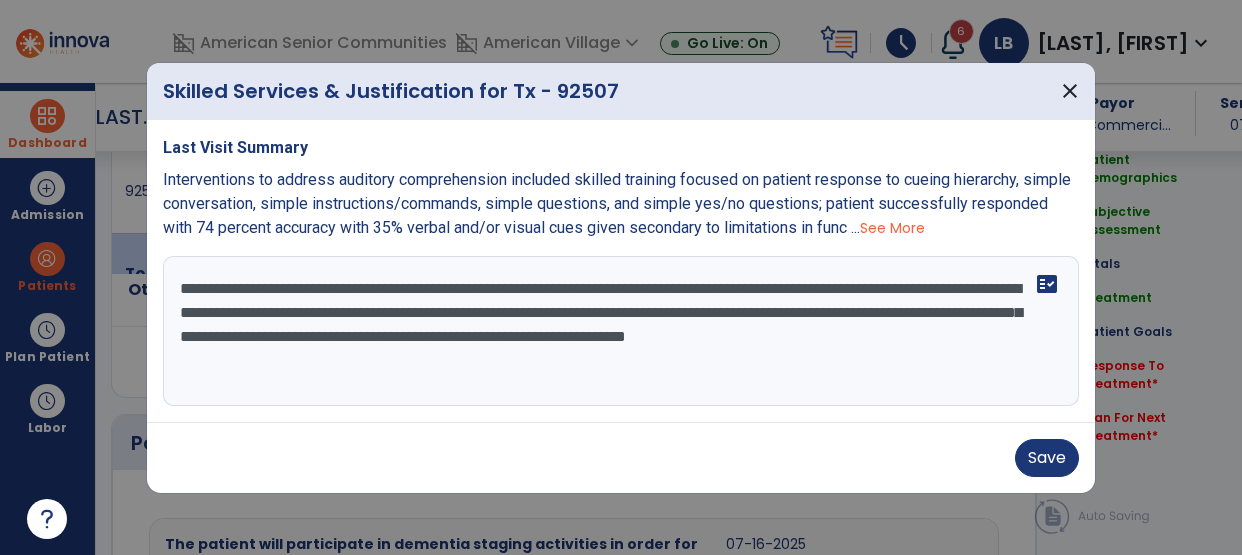 click on "**********" at bounding box center (621, 331) 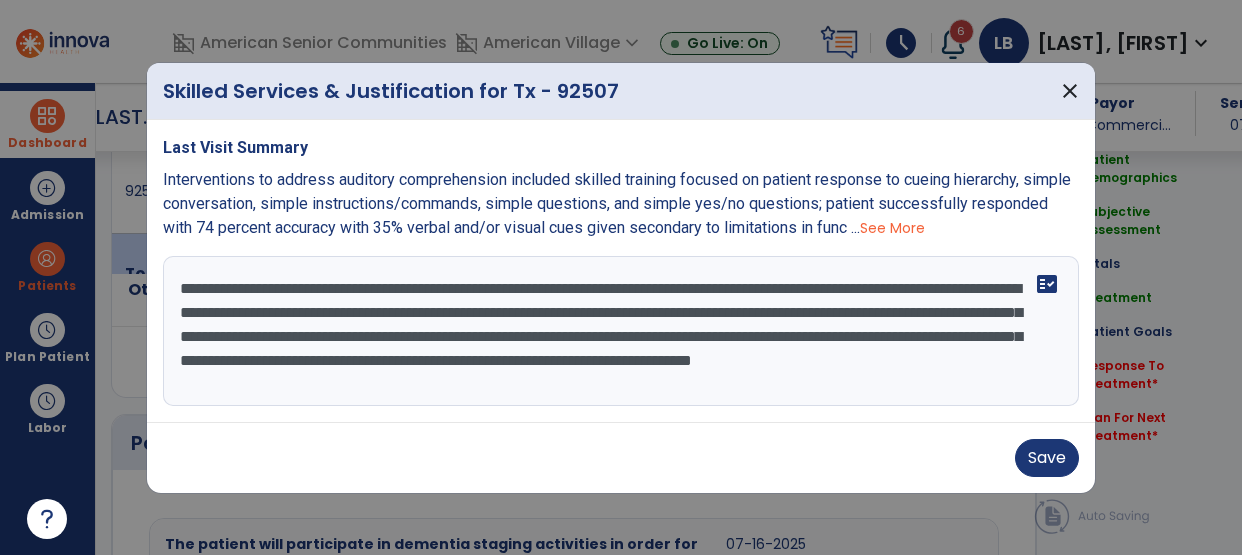 scroll, scrollTop: 16, scrollLeft: 0, axis: vertical 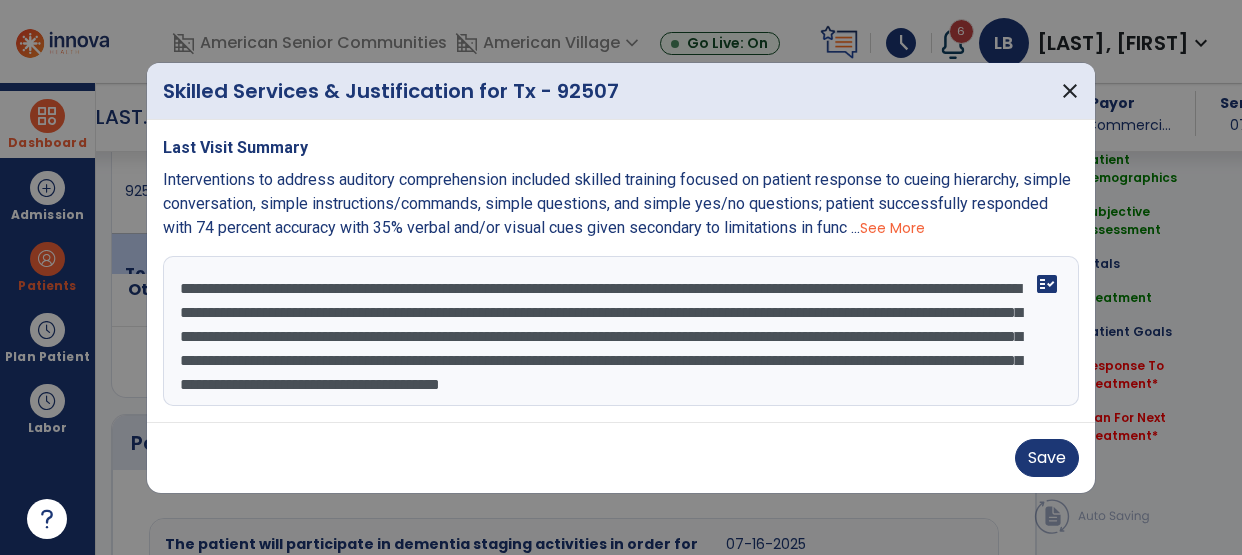 click on "**********" at bounding box center [621, 331] 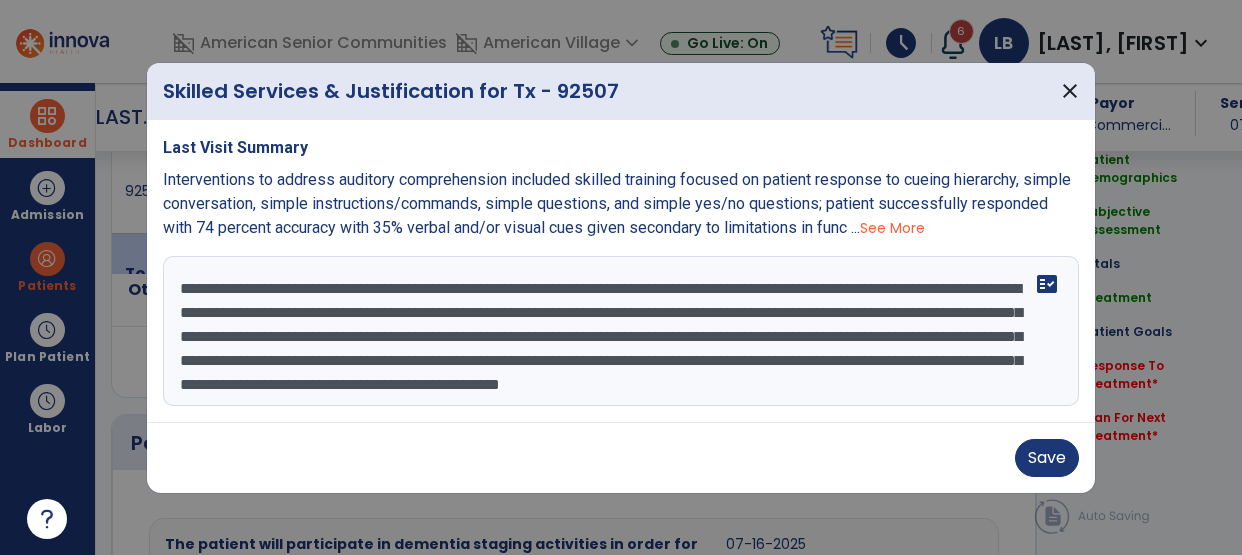 scroll, scrollTop: 40, scrollLeft: 0, axis: vertical 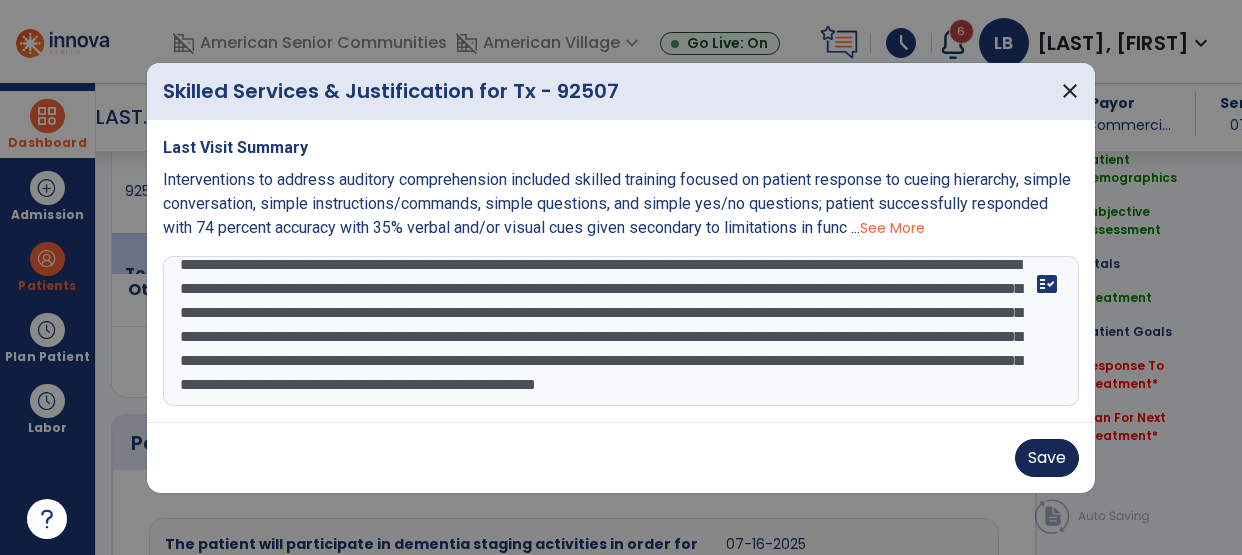type on "**********" 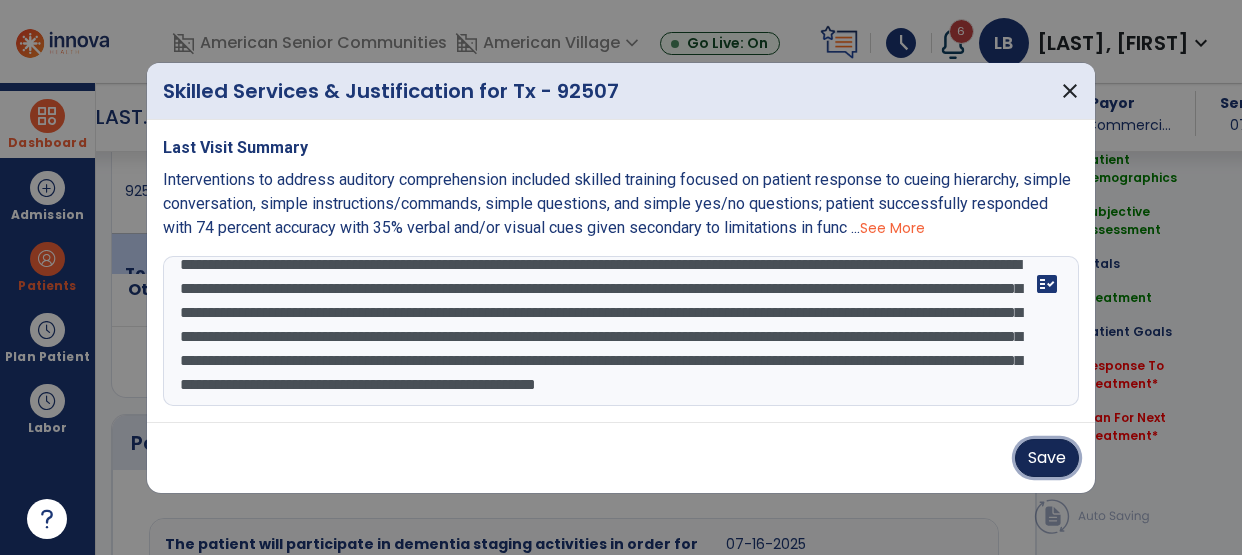 click on "Save" at bounding box center [1047, 458] 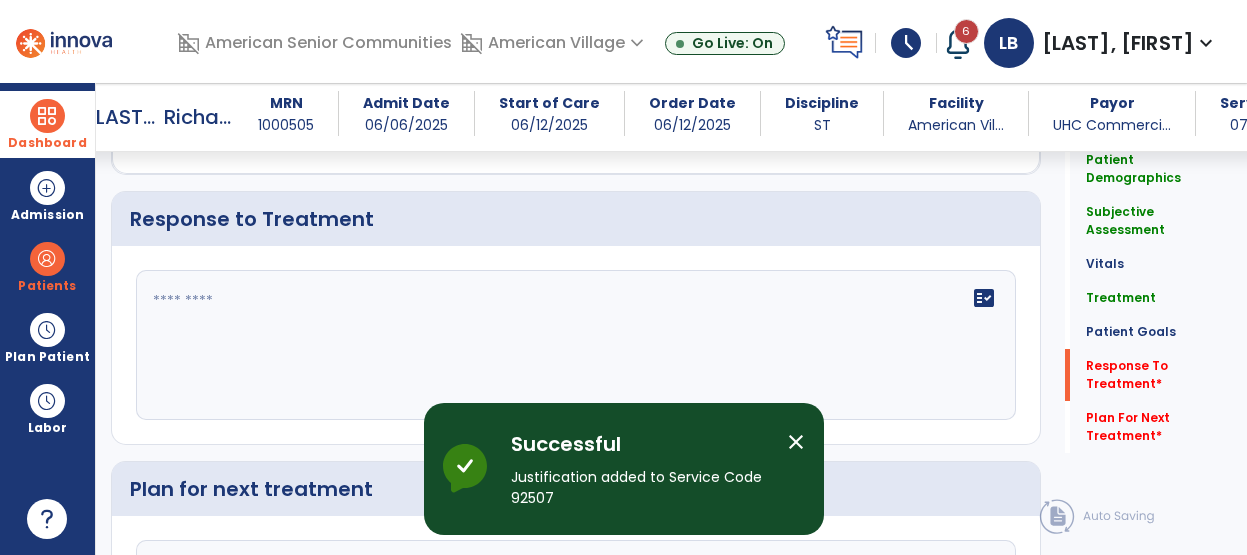 scroll, scrollTop: 3424, scrollLeft: 0, axis: vertical 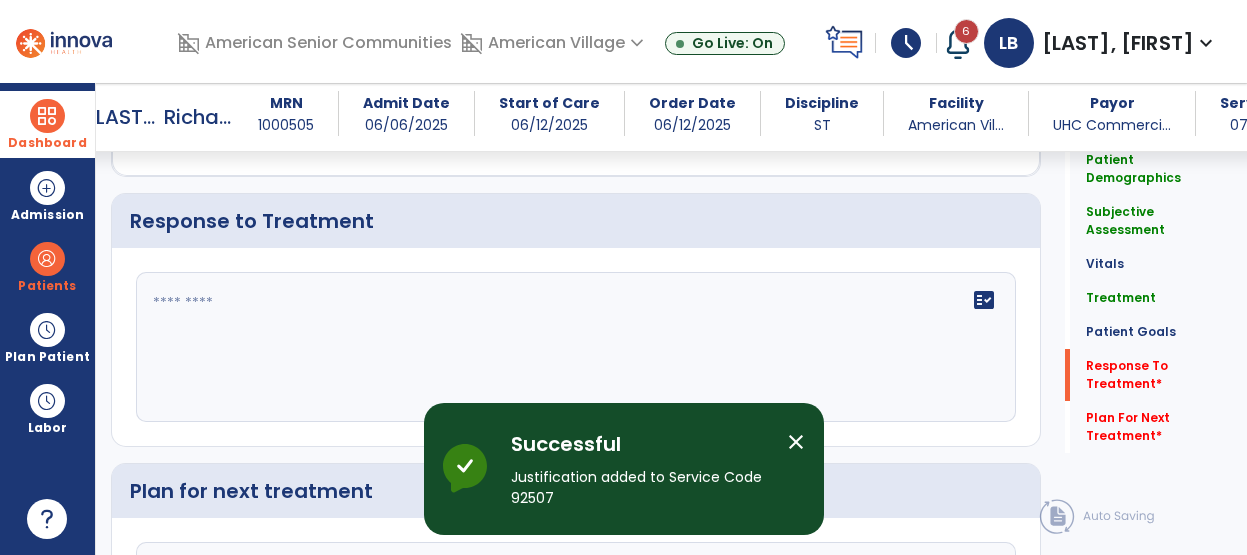 click on "fact_check" 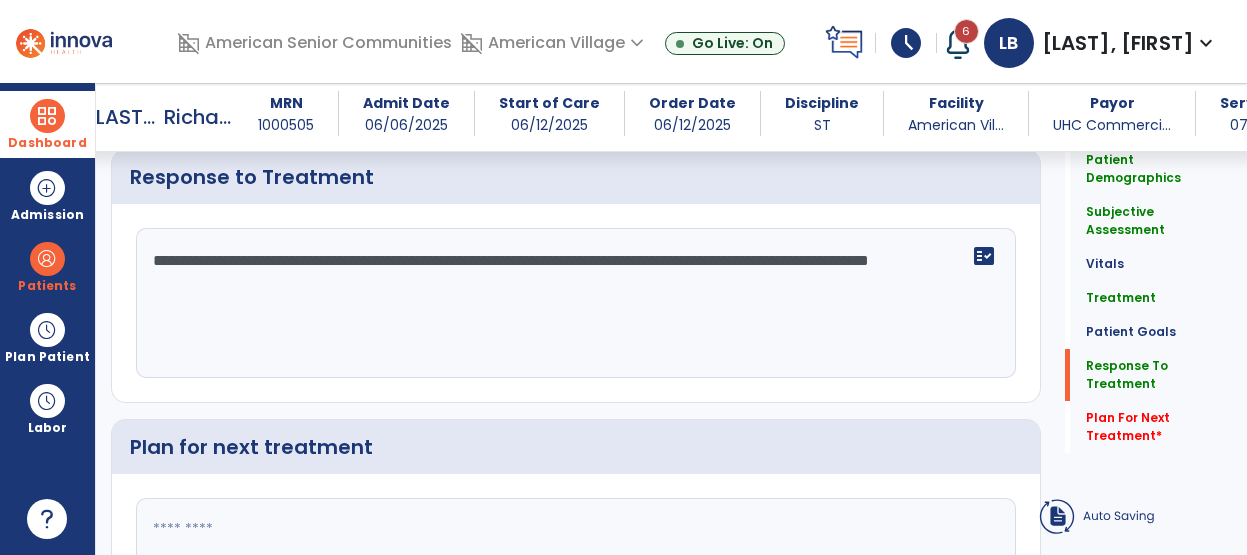 type on "**********" 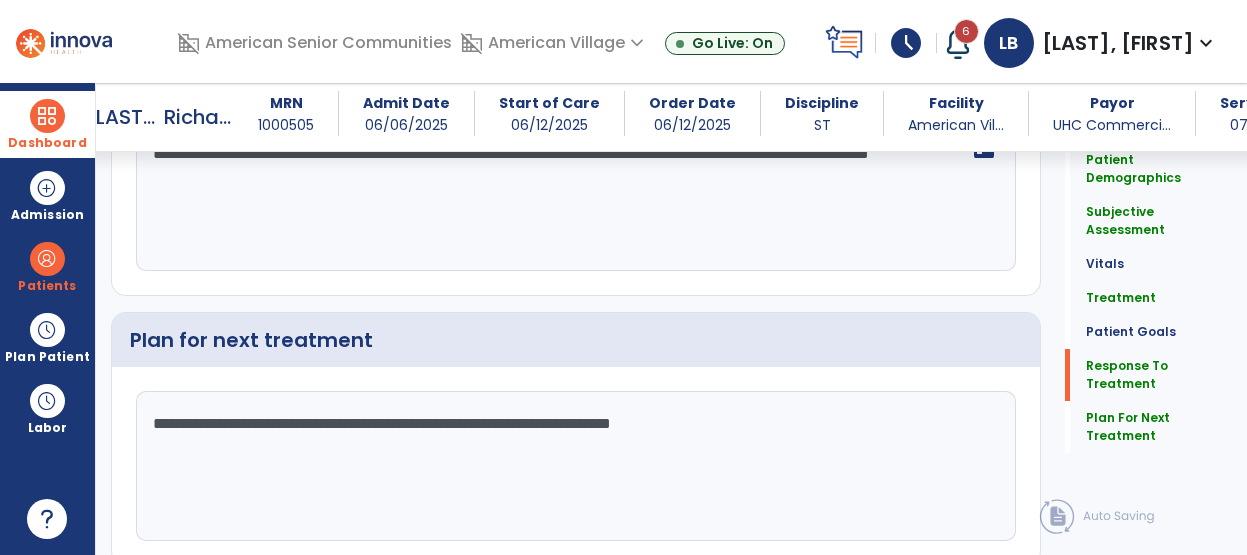 scroll, scrollTop: 3575, scrollLeft: 0, axis: vertical 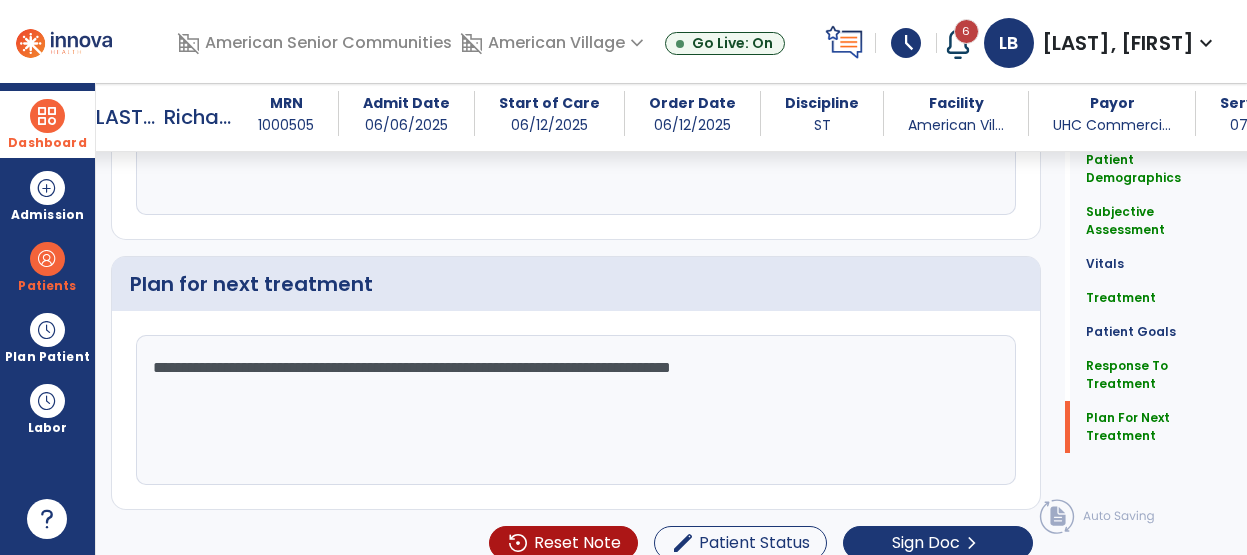 type on "**********" 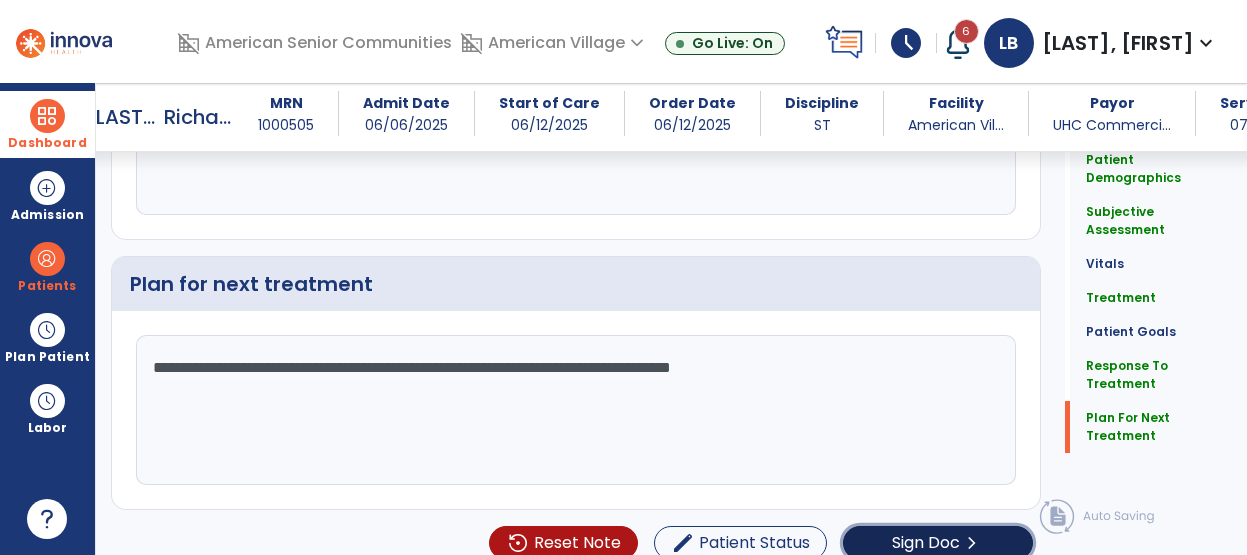 click on "Sign Doc" 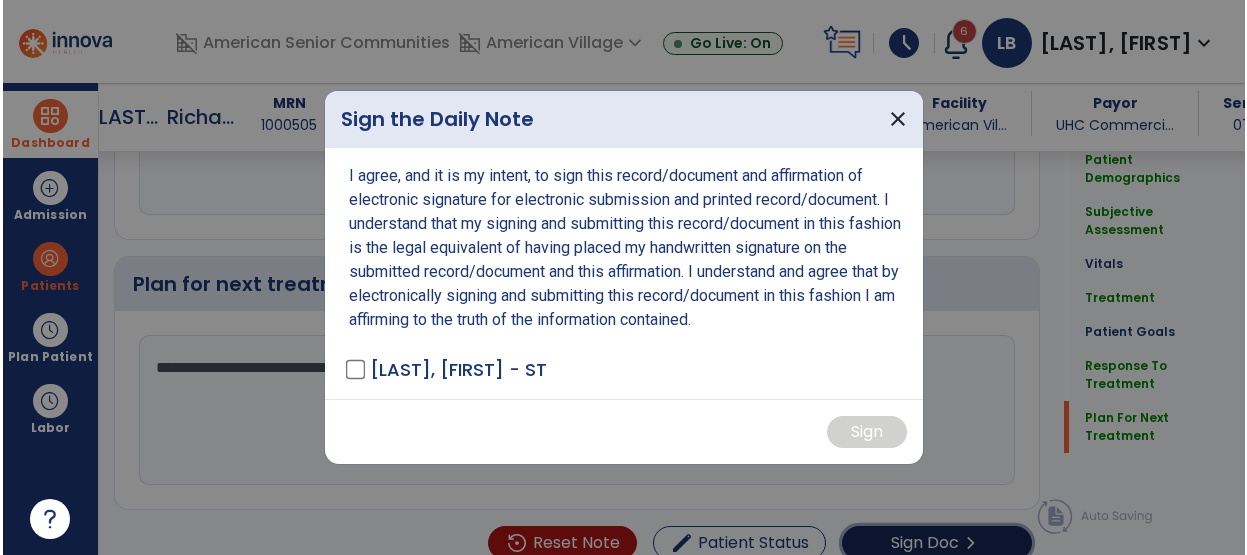 scroll, scrollTop: 3631, scrollLeft: 0, axis: vertical 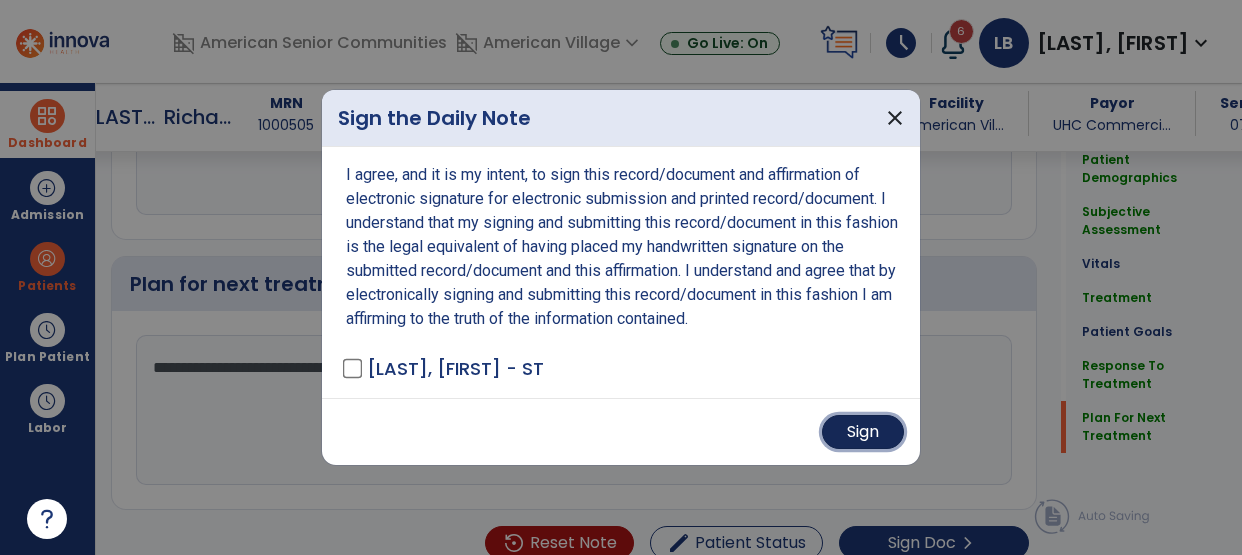 click on "Sign" at bounding box center (863, 432) 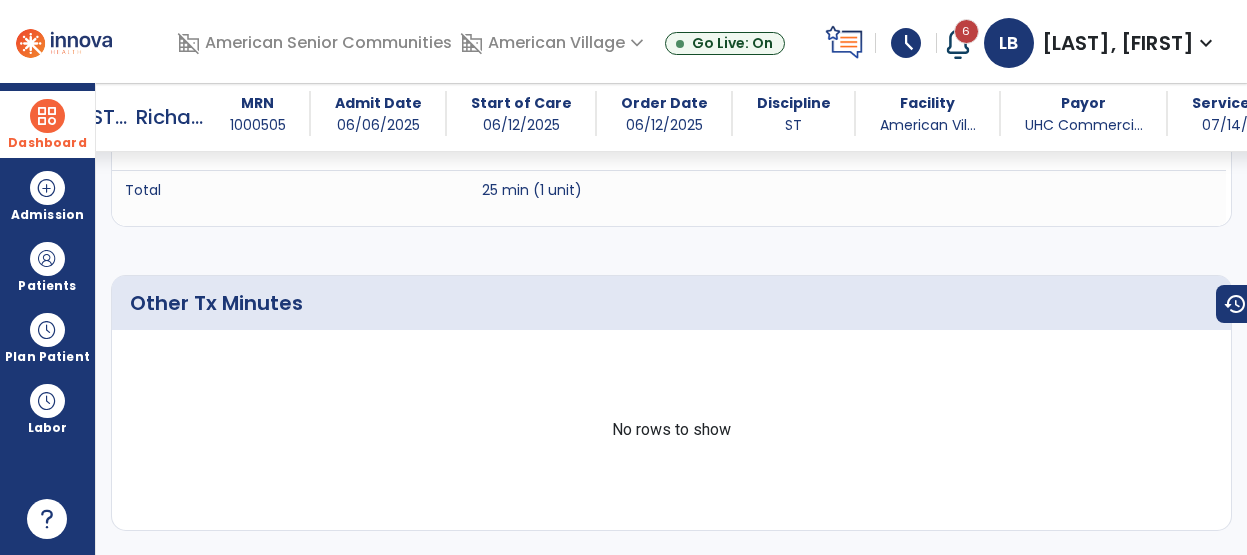 scroll, scrollTop: 2751, scrollLeft: 0, axis: vertical 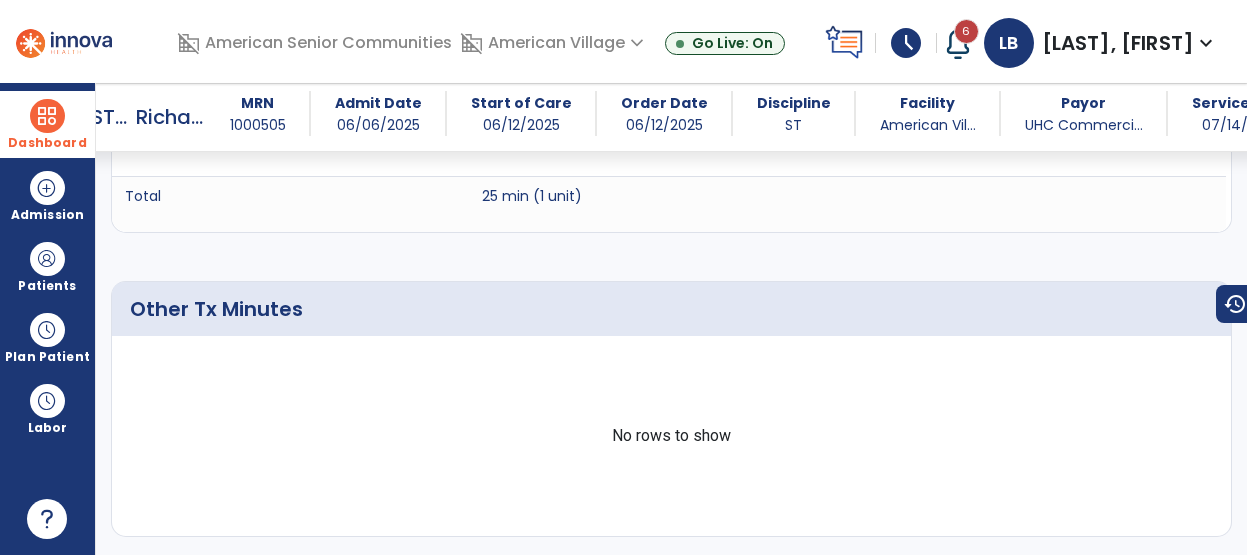 click on "Other Tx Minutes No rows to show" 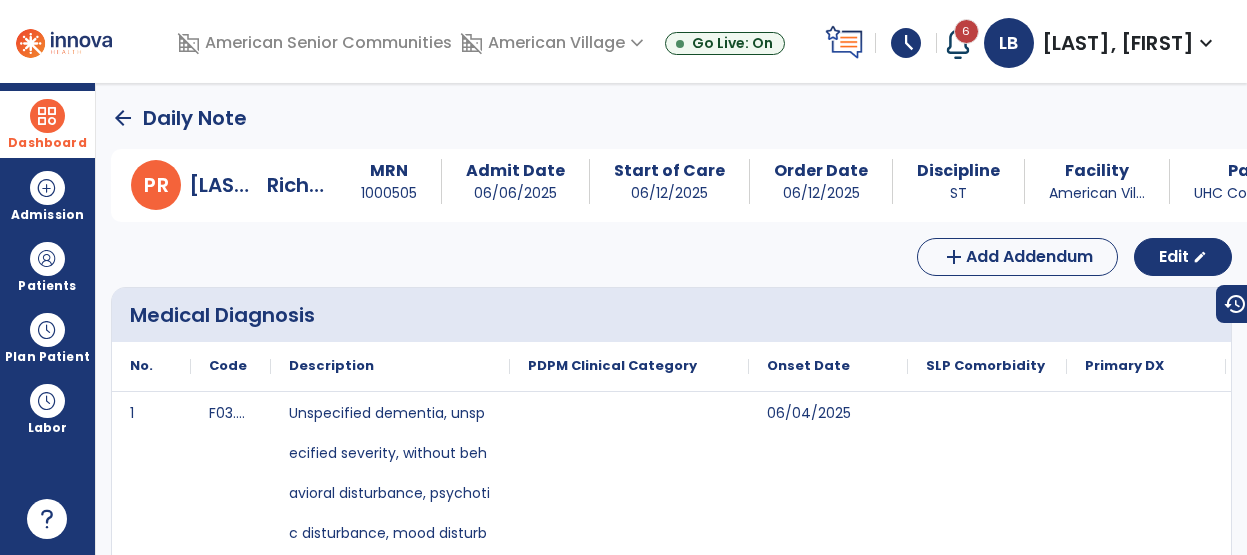 click on "arrow_back" 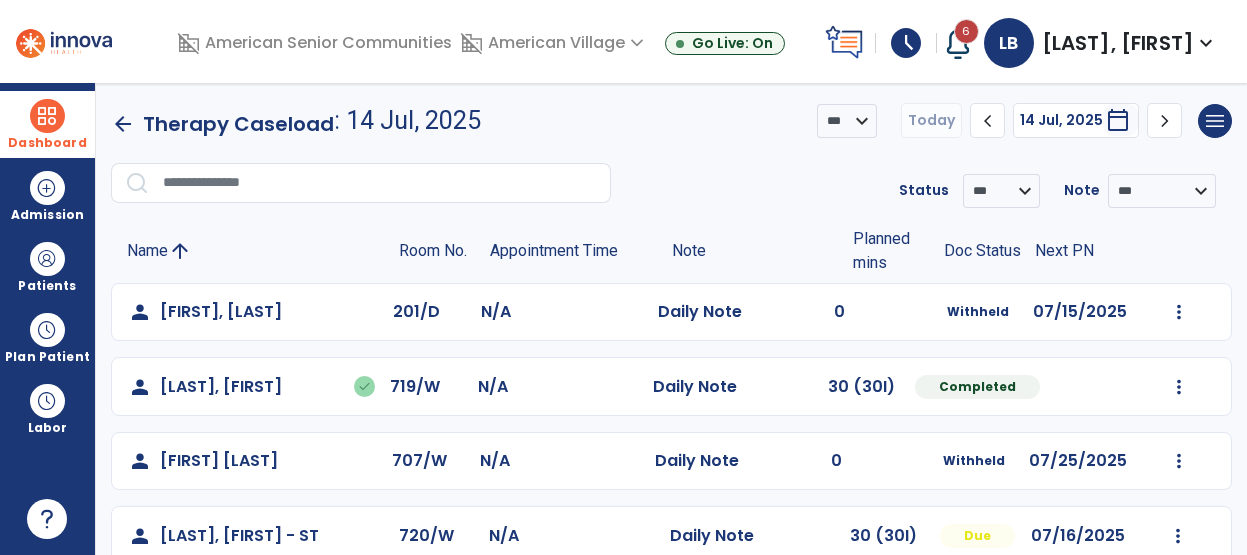 click on "person   [LAST], [FIRST]" 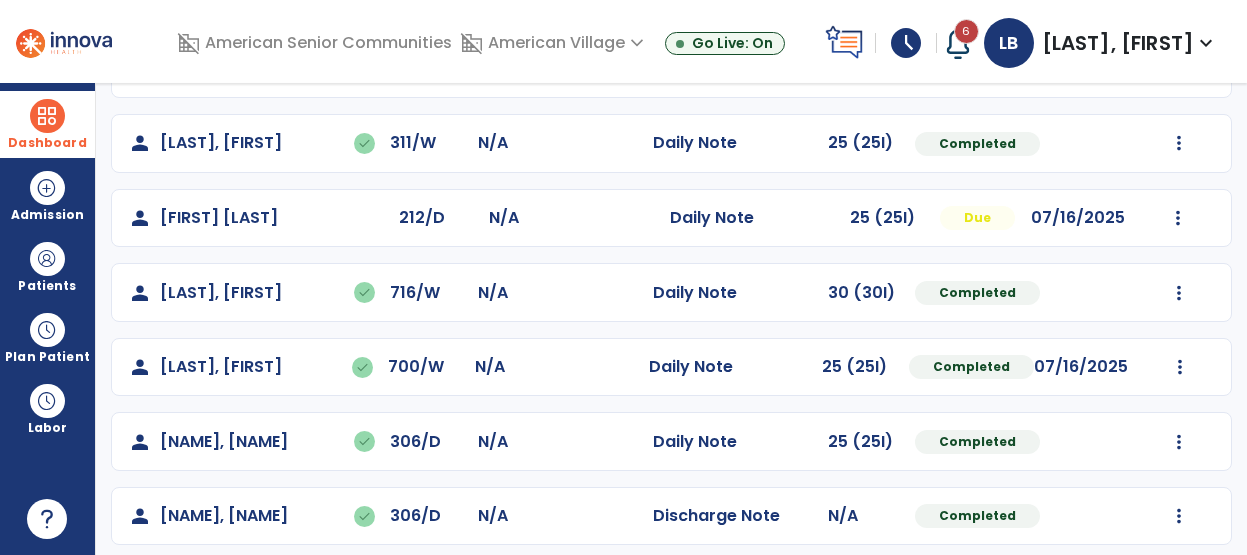 scroll, scrollTop: 1144, scrollLeft: 0, axis: vertical 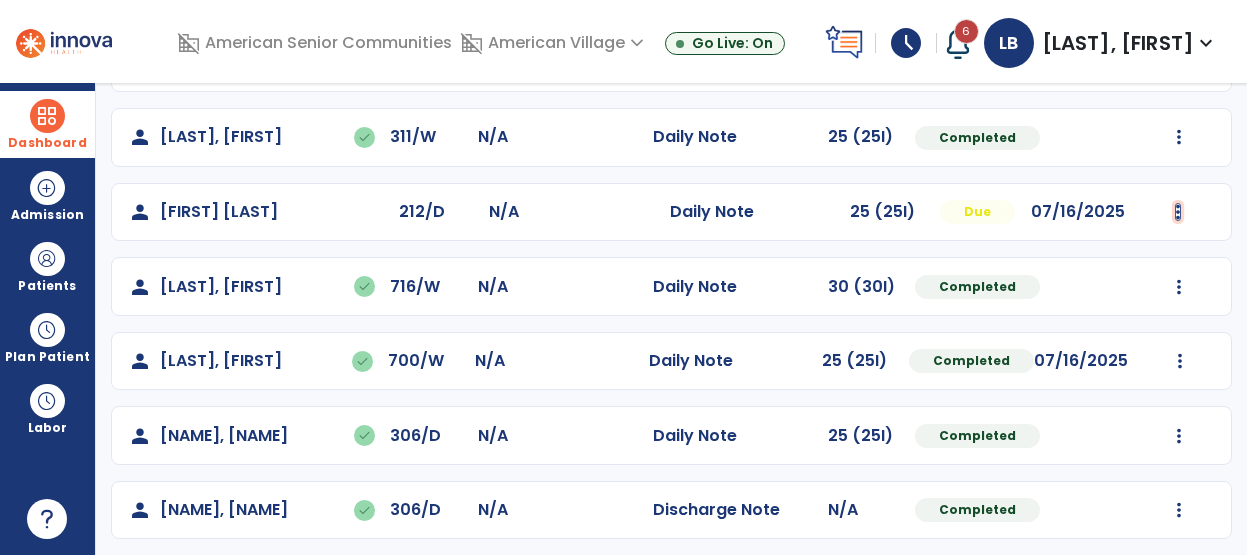 click at bounding box center (1179, -832) 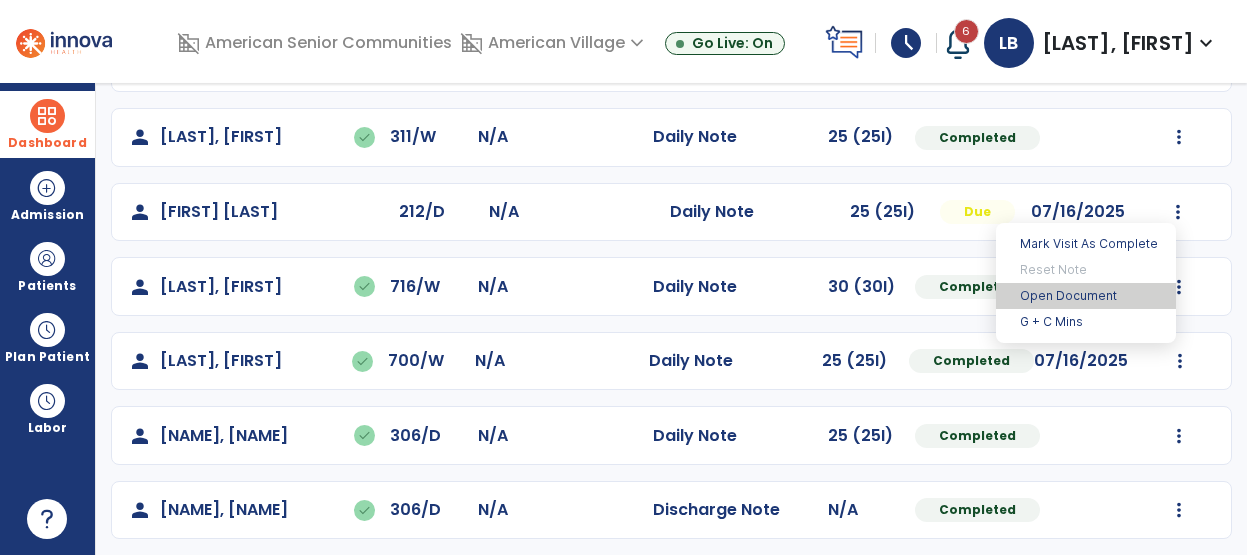click on "Open Document" at bounding box center (1086, 296) 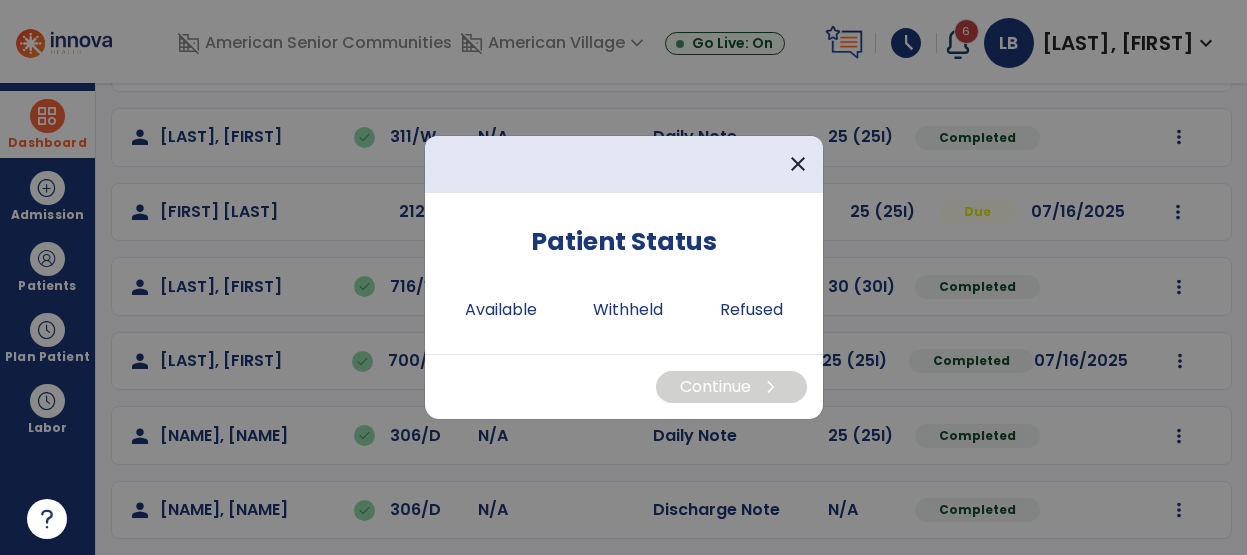 click on "Patient Status  Available   Withheld   Refused" at bounding box center [624, 273] 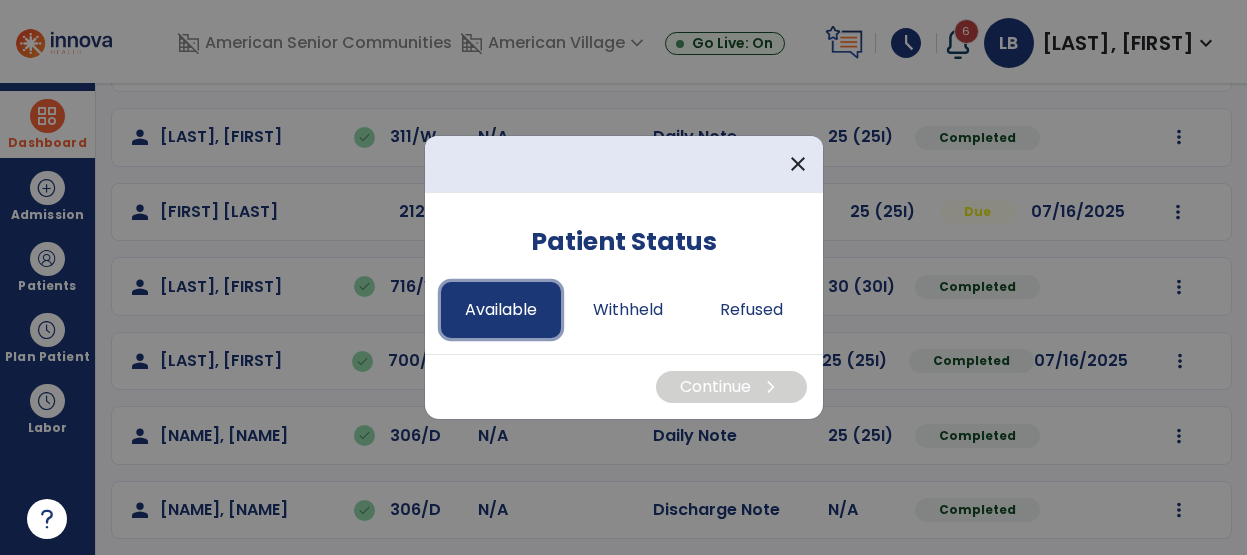 click on "Available" at bounding box center (501, 310) 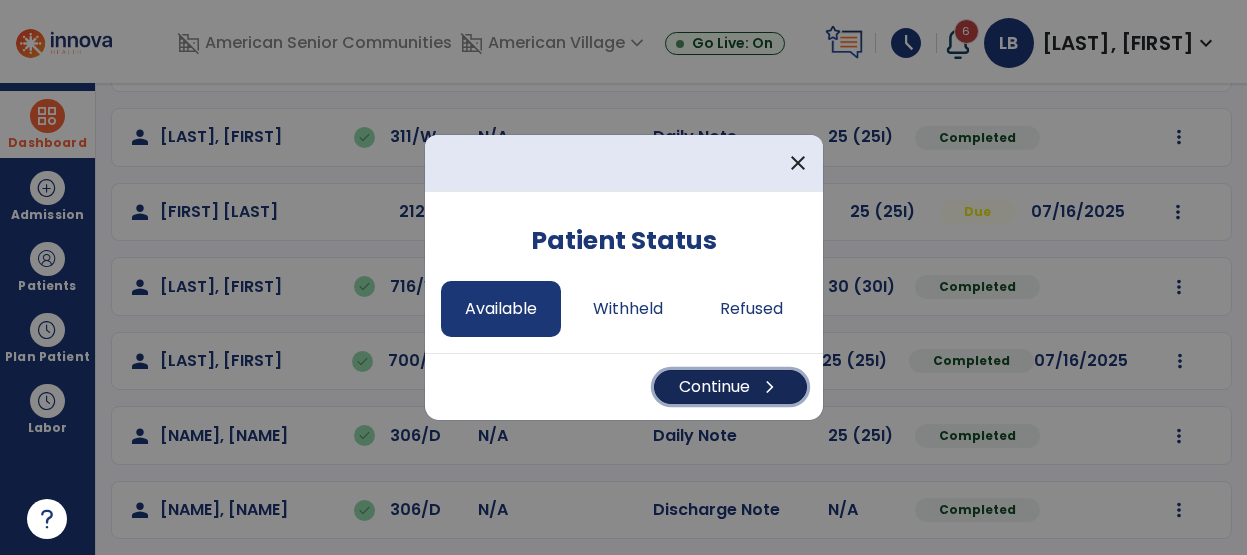 click on "Continue   chevron_right" at bounding box center (730, 387) 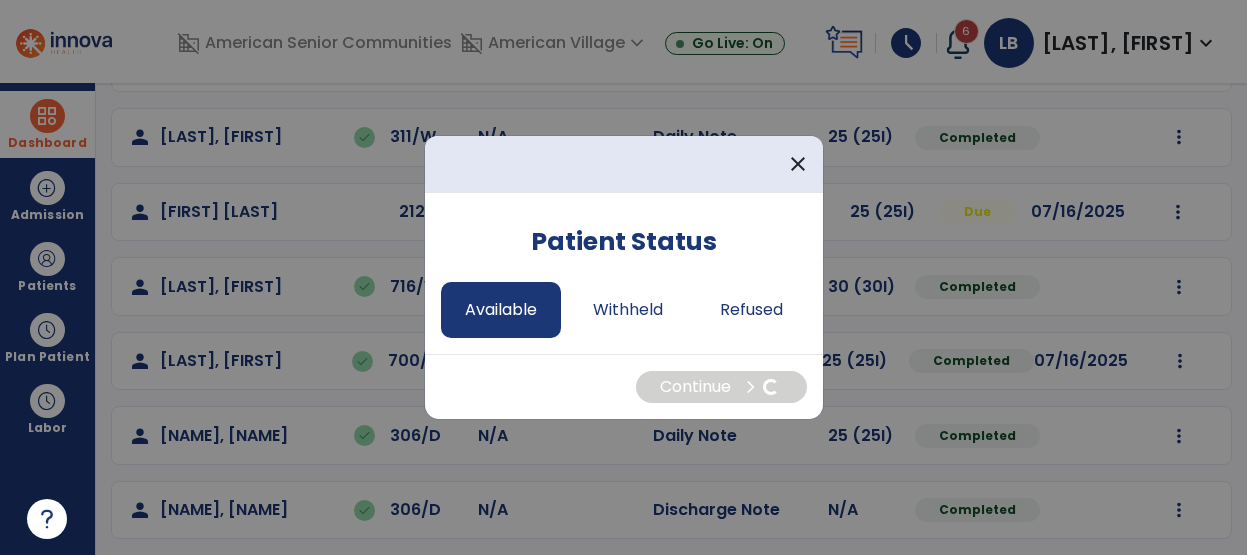 select on "*" 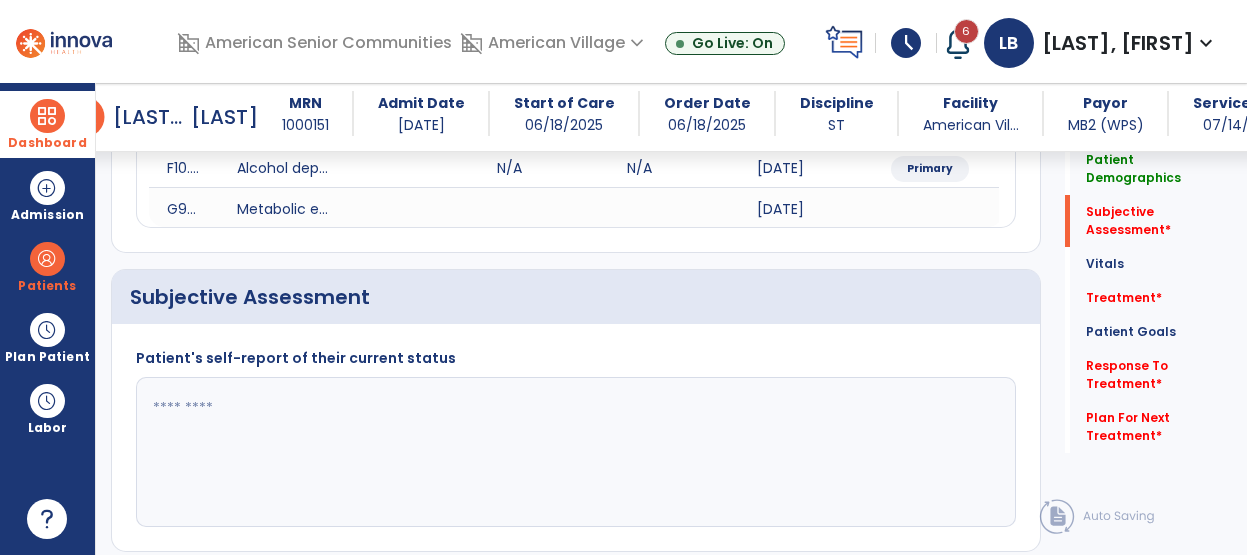 scroll, scrollTop: 297, scrollLeft: 0, axis: vertical 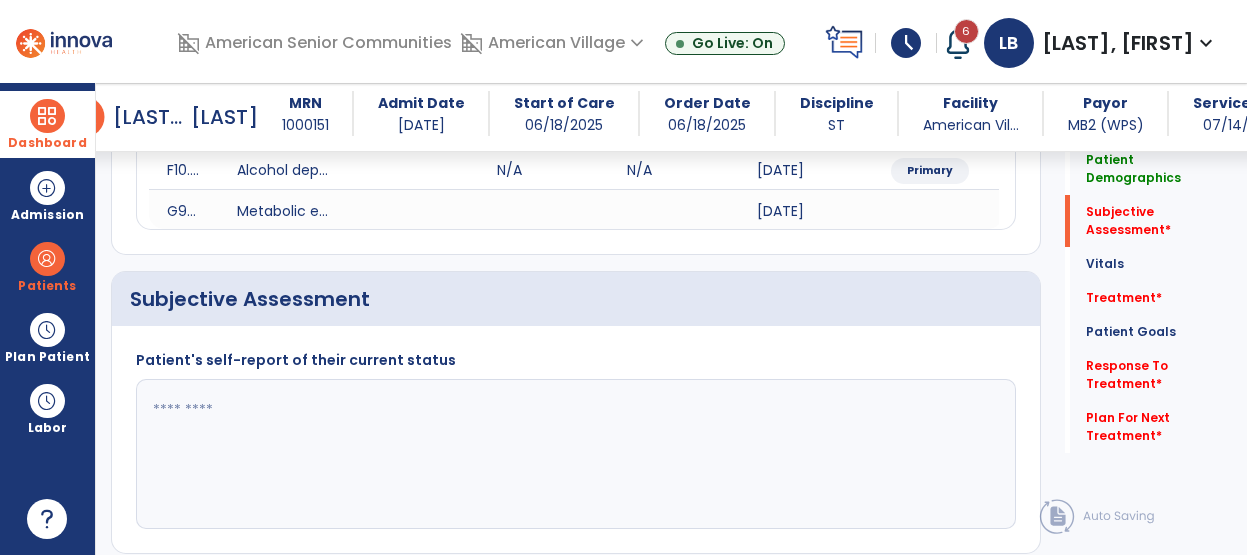 click 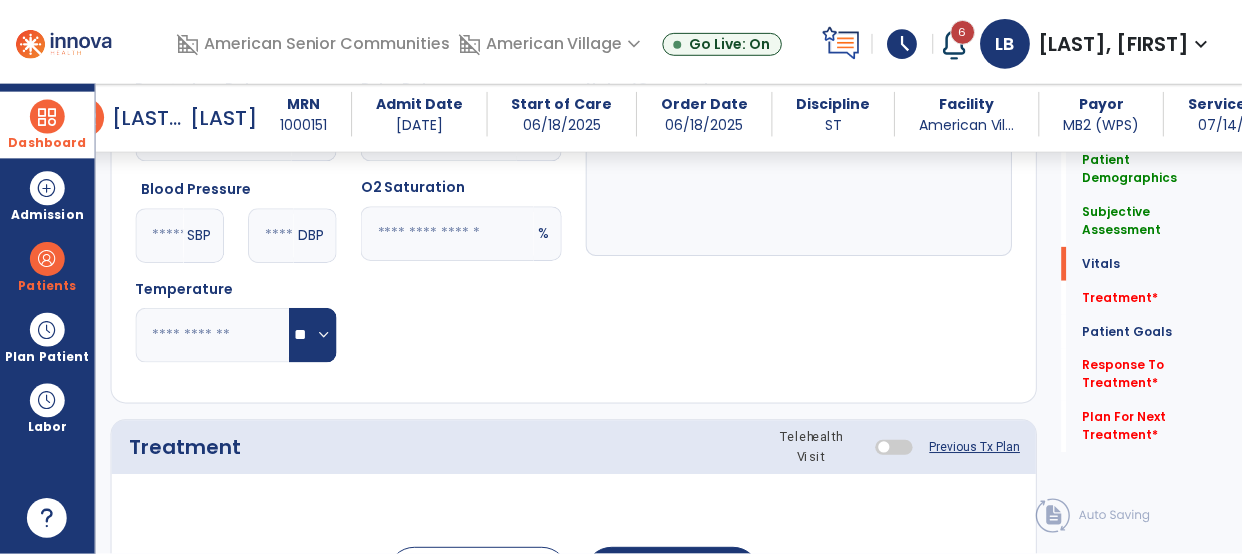 scroll, scrollTop: 984, scrollLeft: 0, axis: vertical 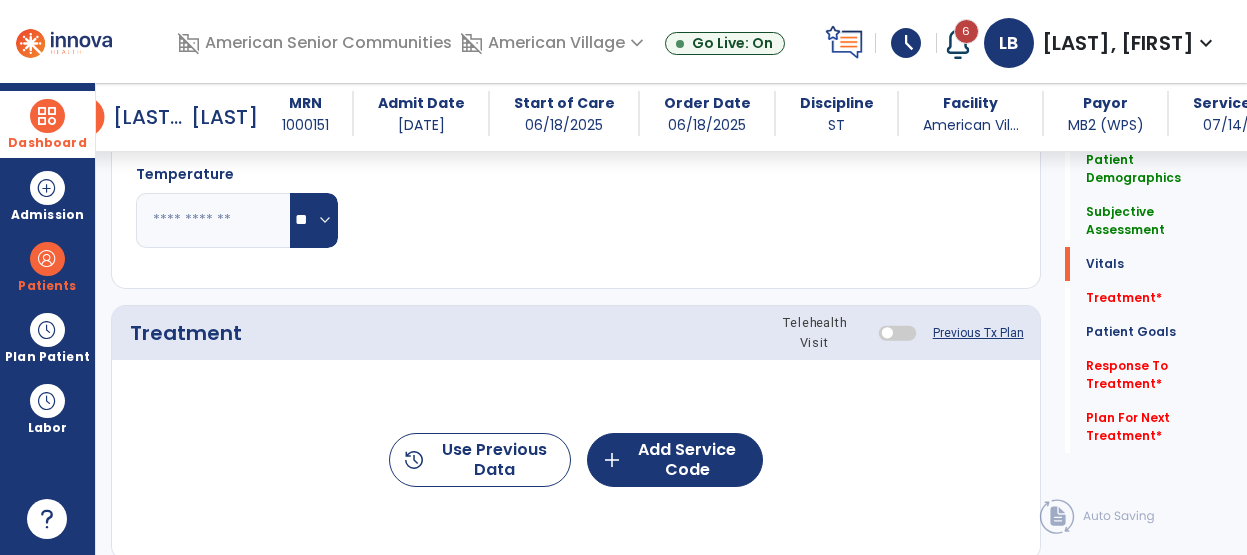 type on "**********" 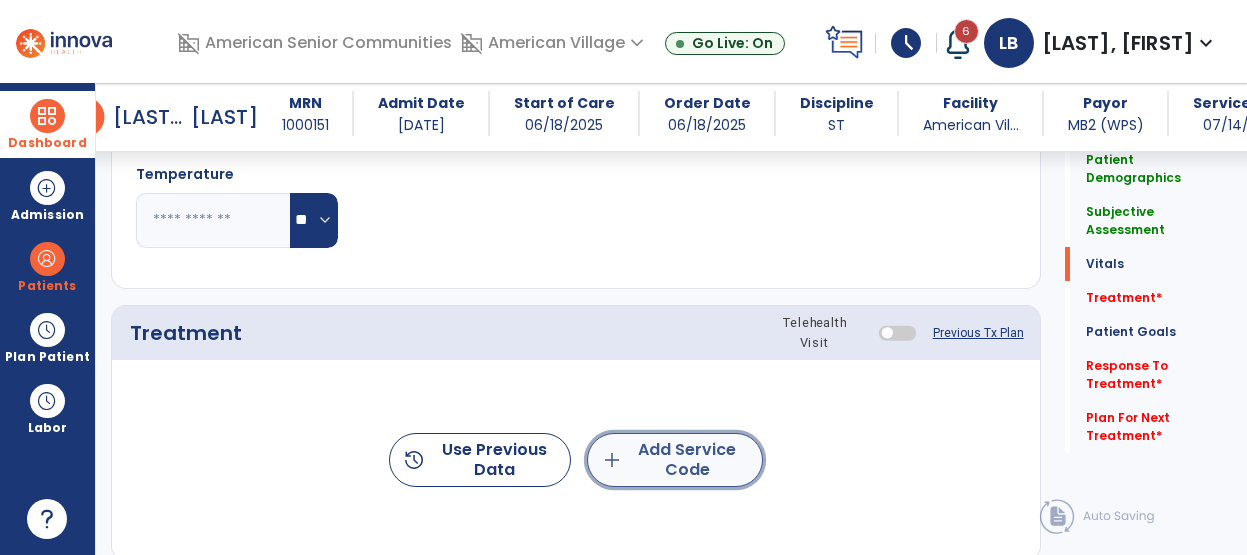 click on "add  Add Service Code" 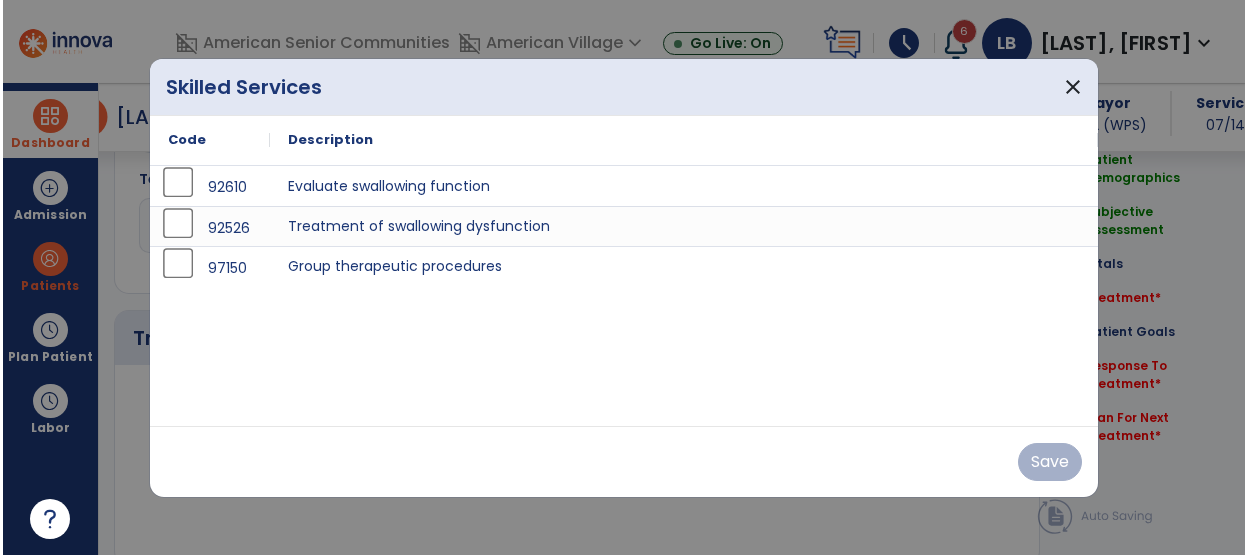 scroll, scrollTop: 984, scrollLeft: 0, axis: vertical 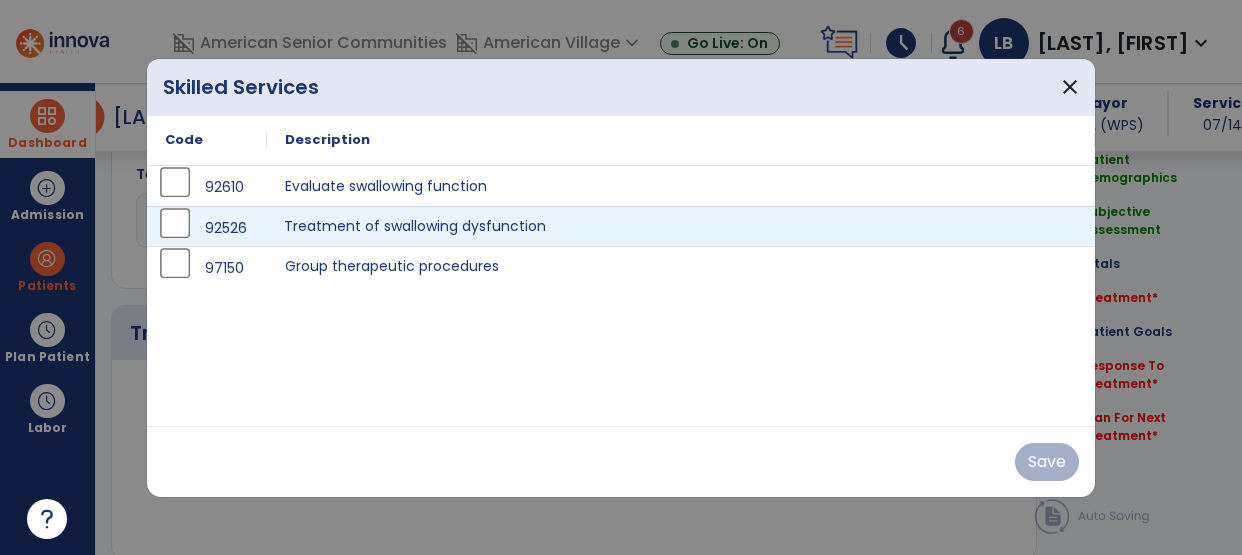 click on "Treatment of swallowing dysfunction" at bounding box center (681, 226) 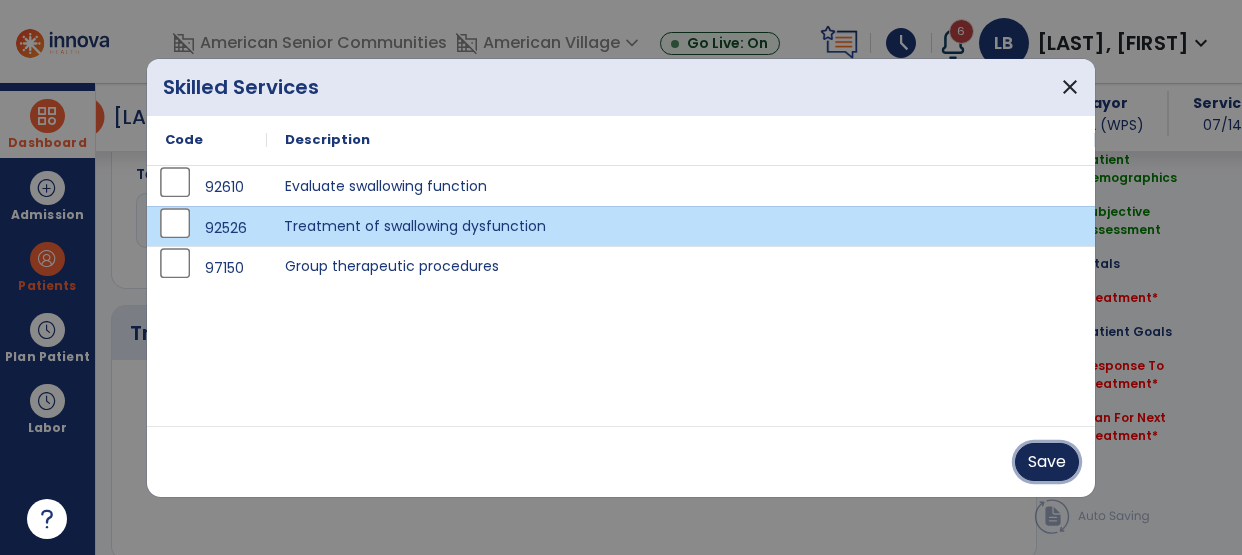 click on "Save" at bounding box center (1047, 462) 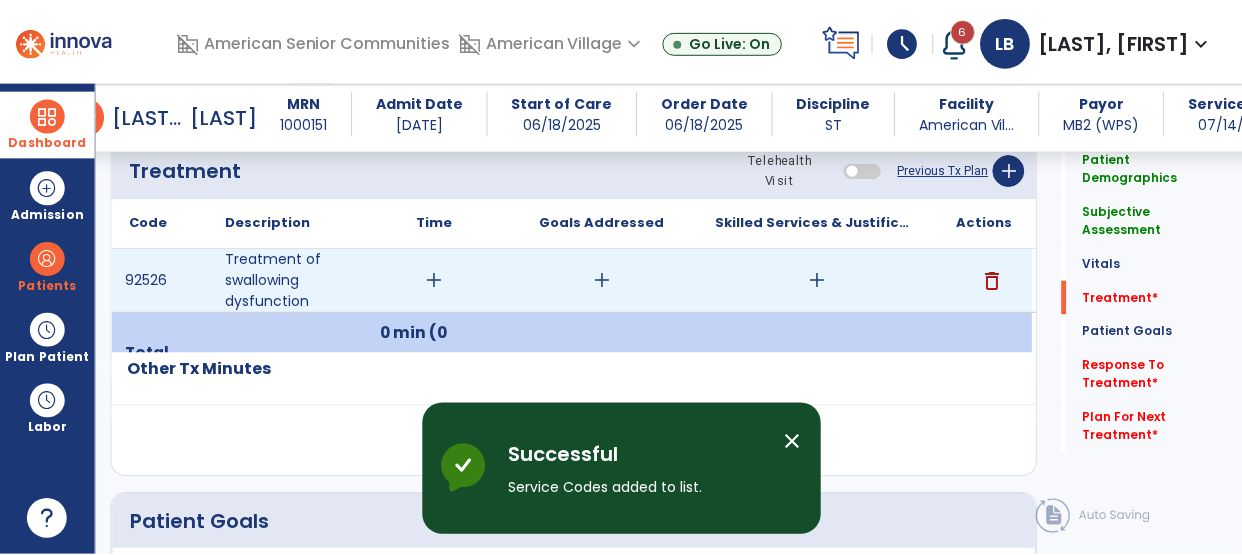 scroll, scrollTop: 1145, scrollLeft: 0, axis: vertical 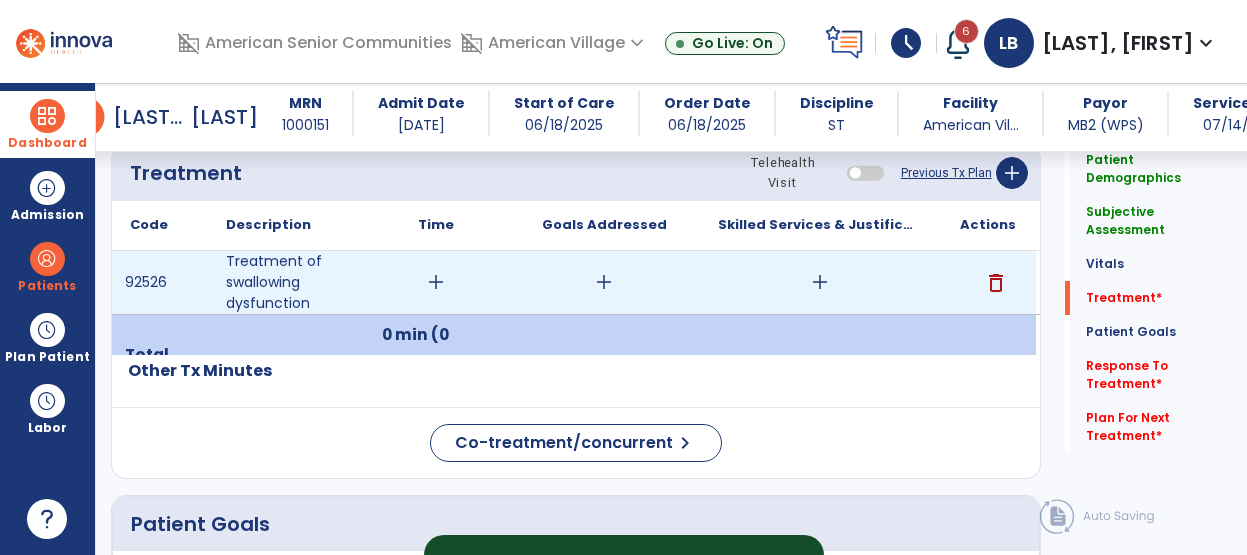 click on "add" at bounding box center (436, 282) 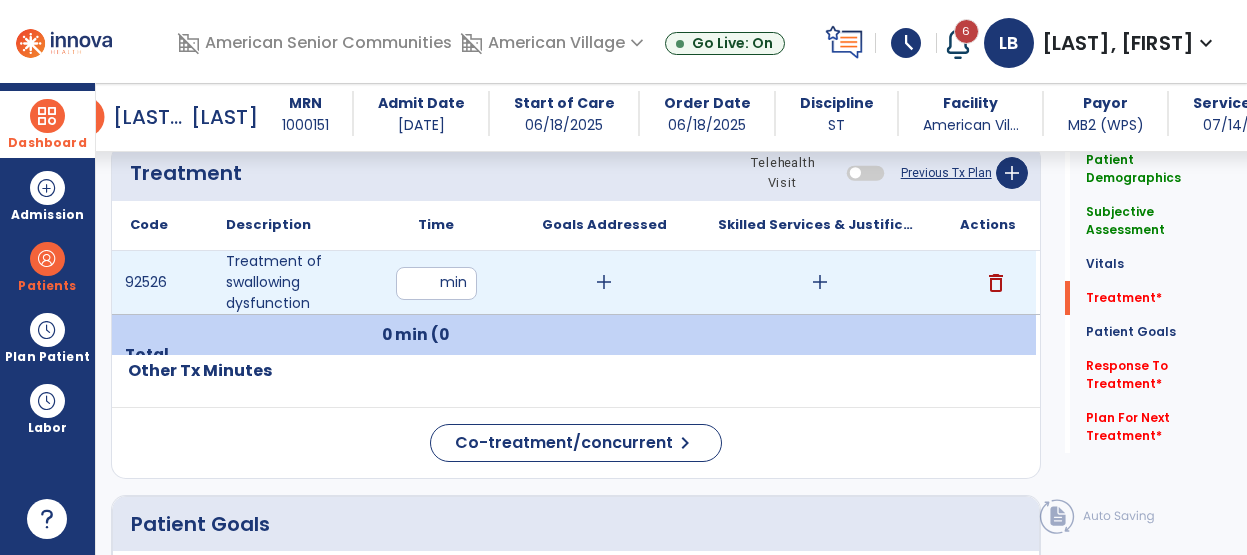 type on "**" 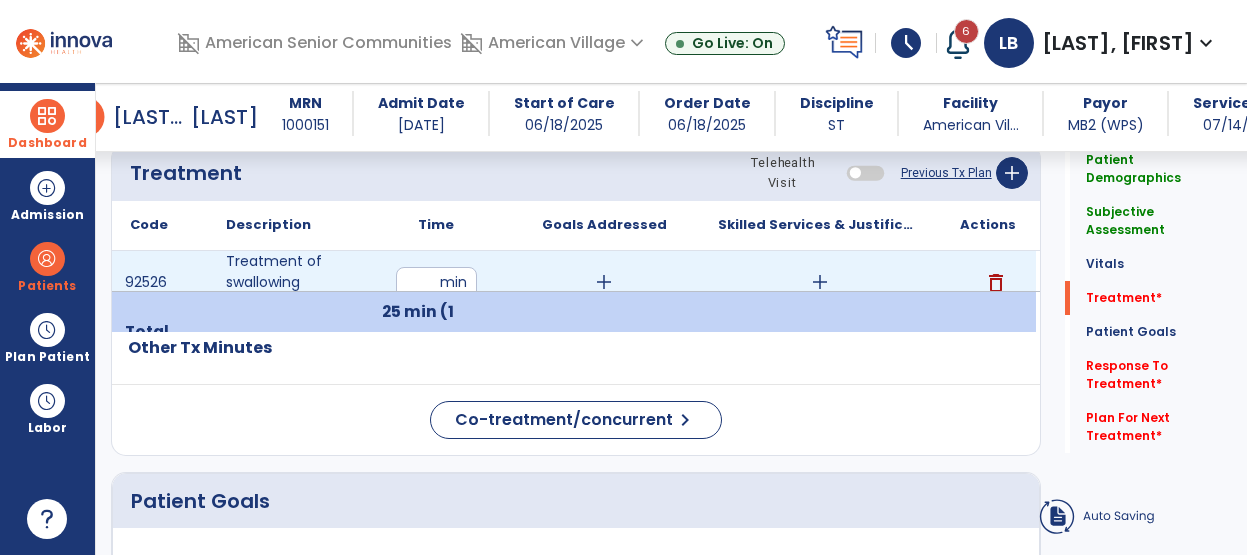 click on "add" at bounding box center (604, 282) 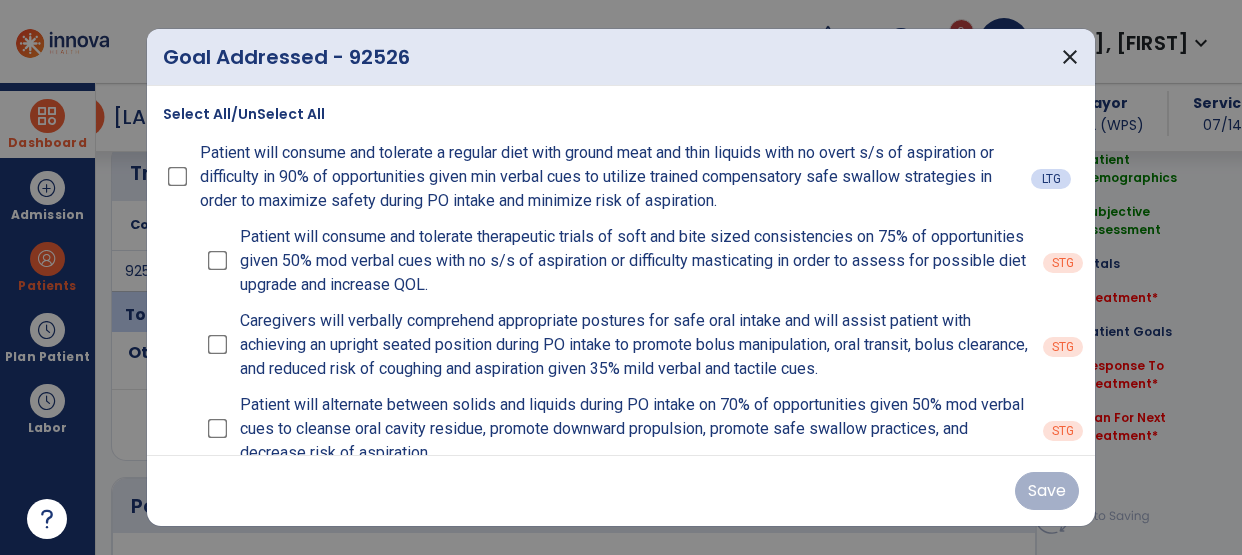 scroll, scrollTop: 1145, scrollLeft: 0, axis: vertical 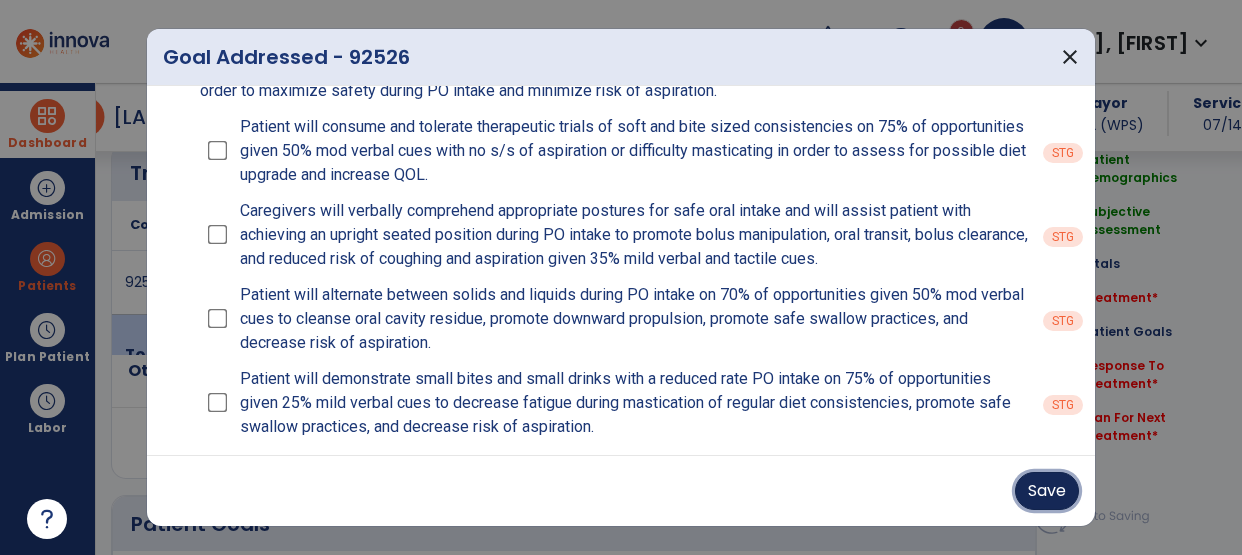 click on "Save" at bounding box center [1047, 491] 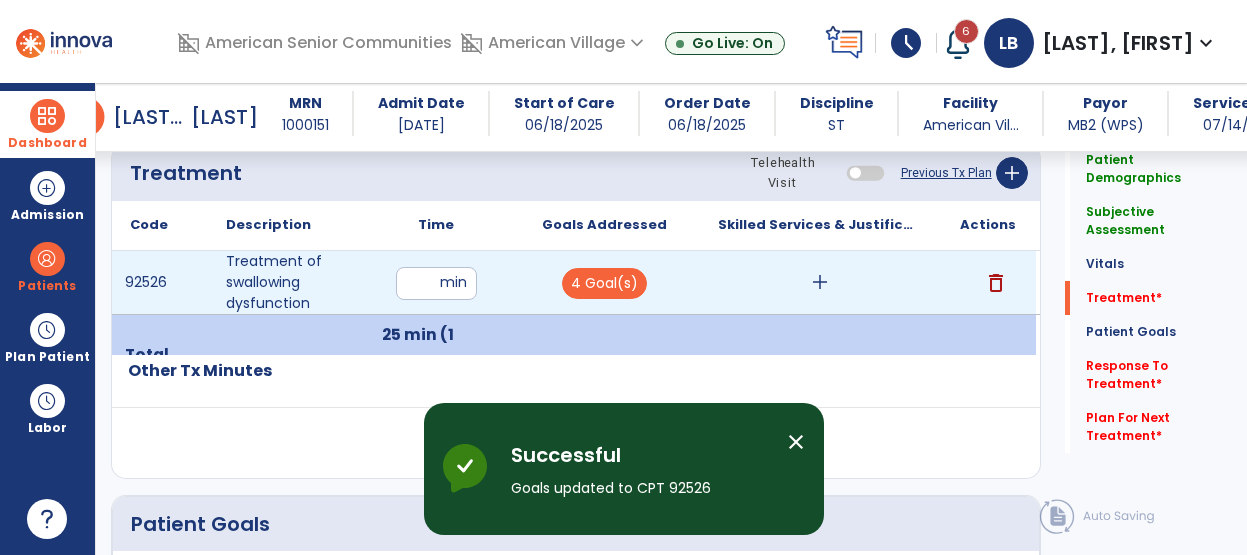 click on "add" at bounding box center [820, 282] 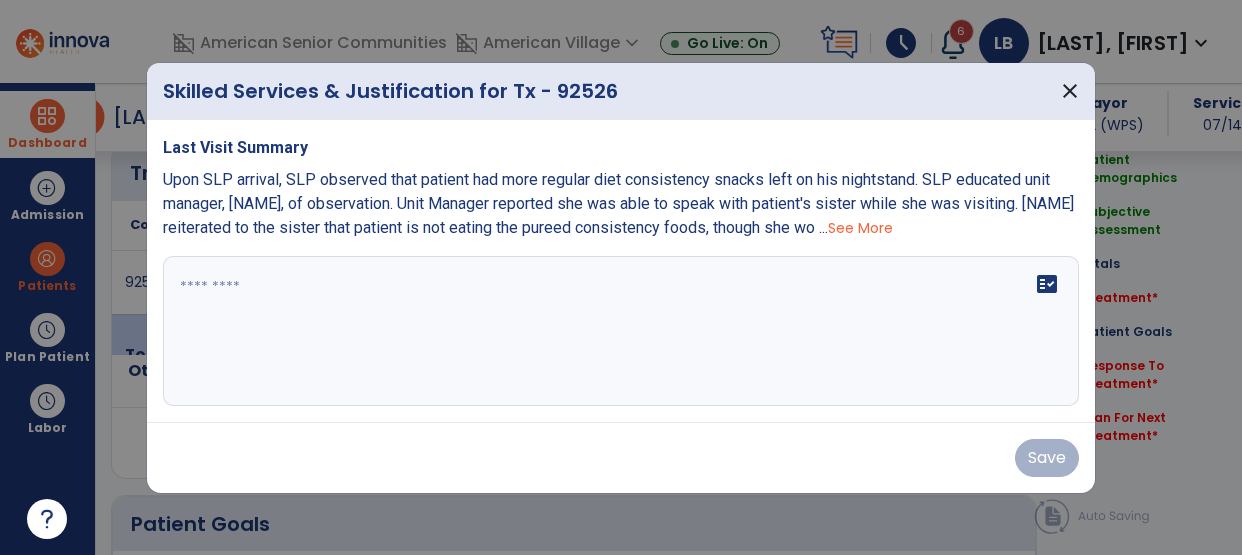 click at bounding box center [621, 331] 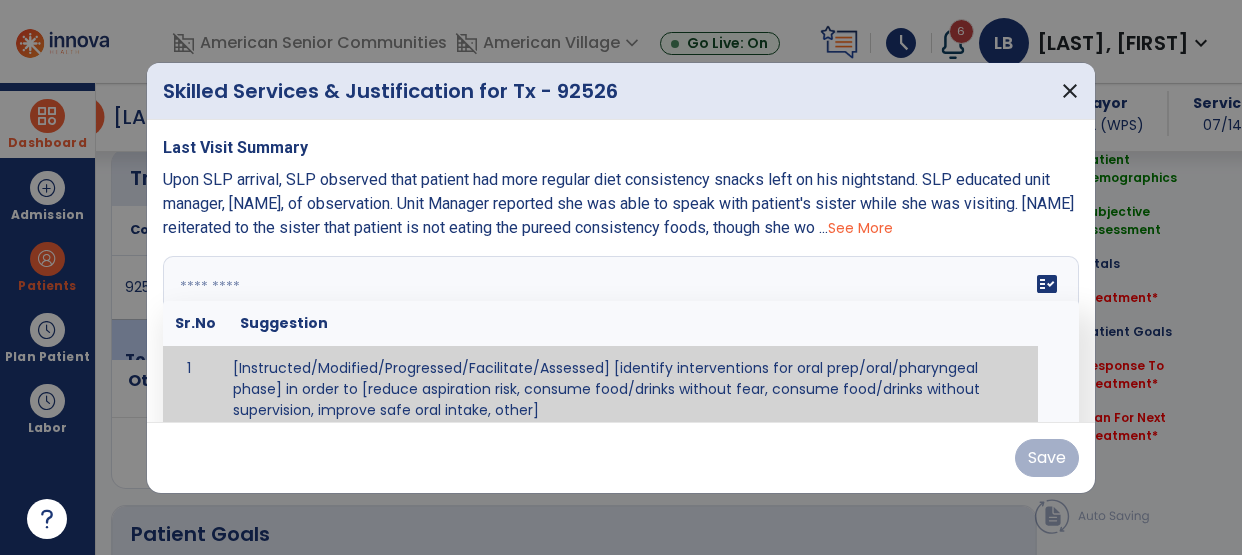 scroll, scrollTop: 1145, scrollLeft: 0, axis: vertical 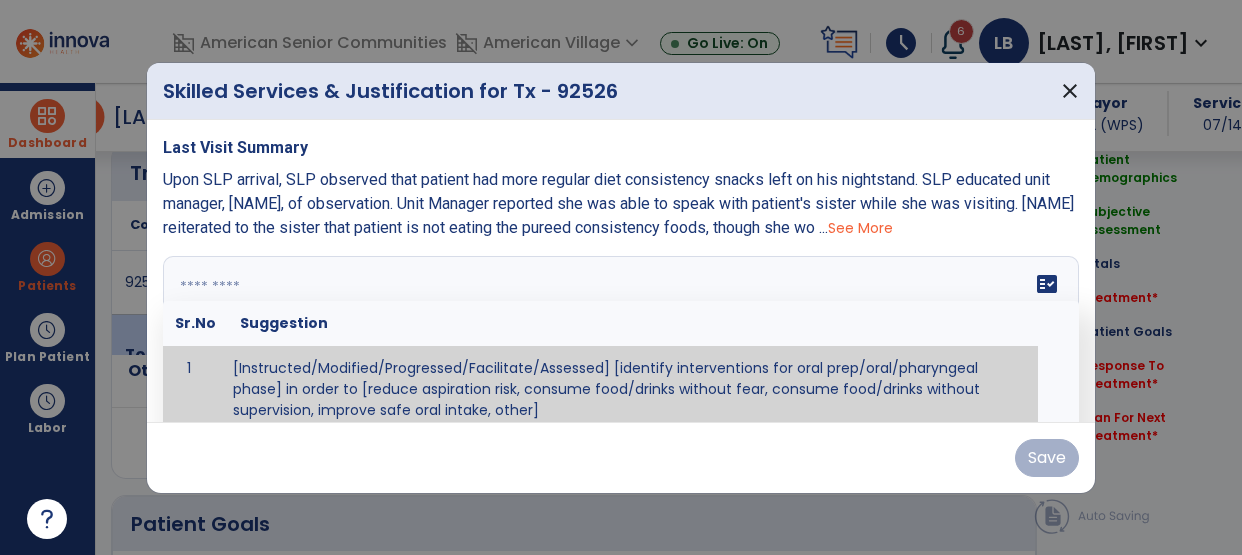 click at bounding box center [618, 331] 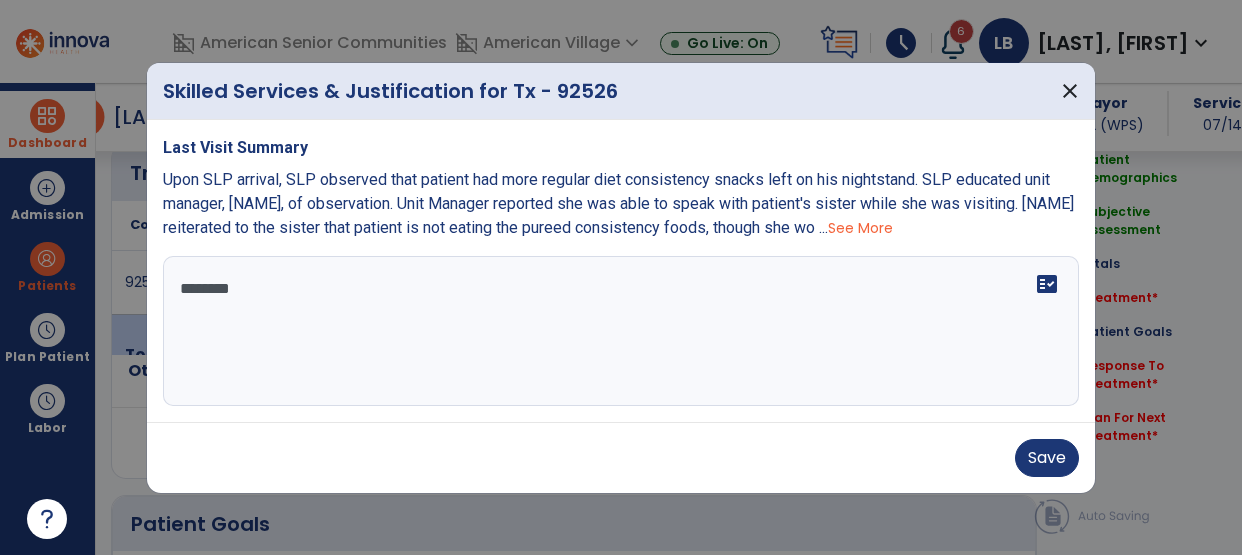 scroll, scrollTop: 0, scrollLeft: 0, axis: both 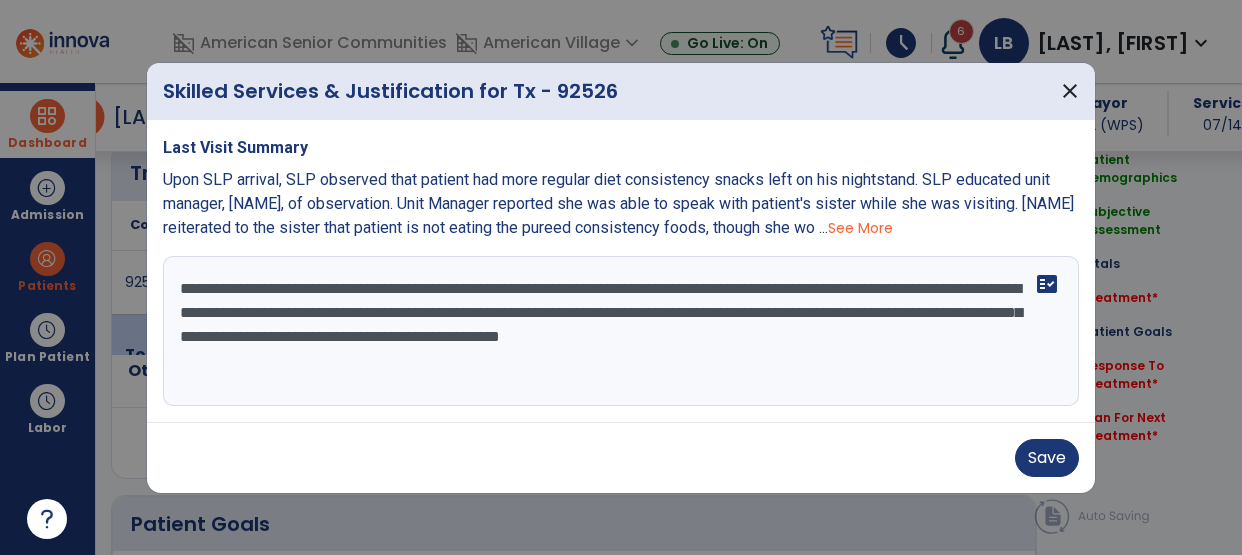click on "**********" at bounding box center (621, 331) 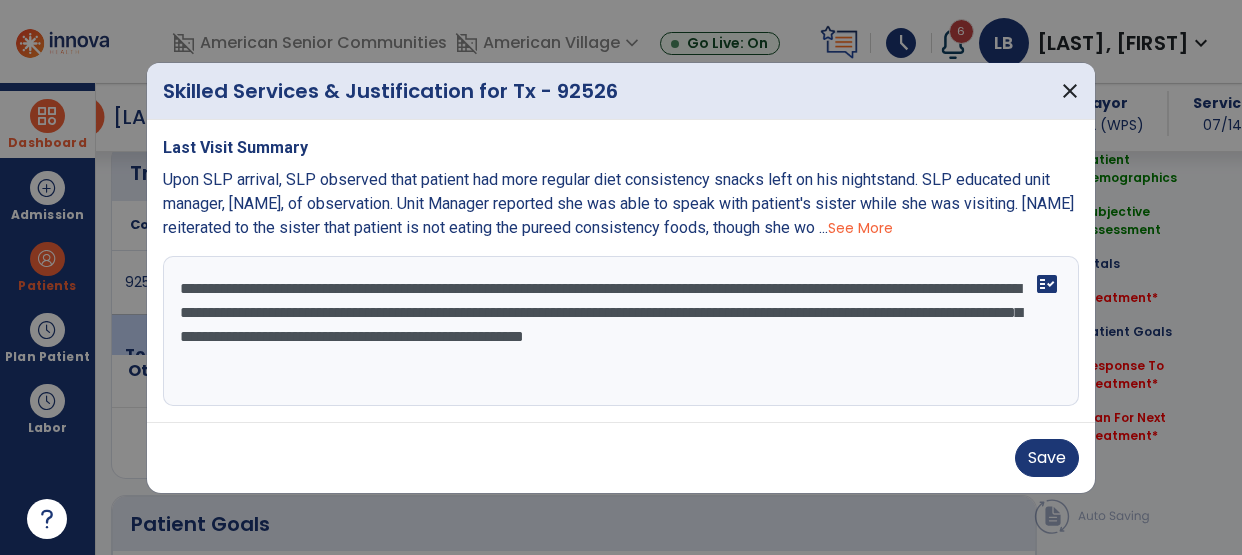 click on "**********" at bounding box center [621, 331] 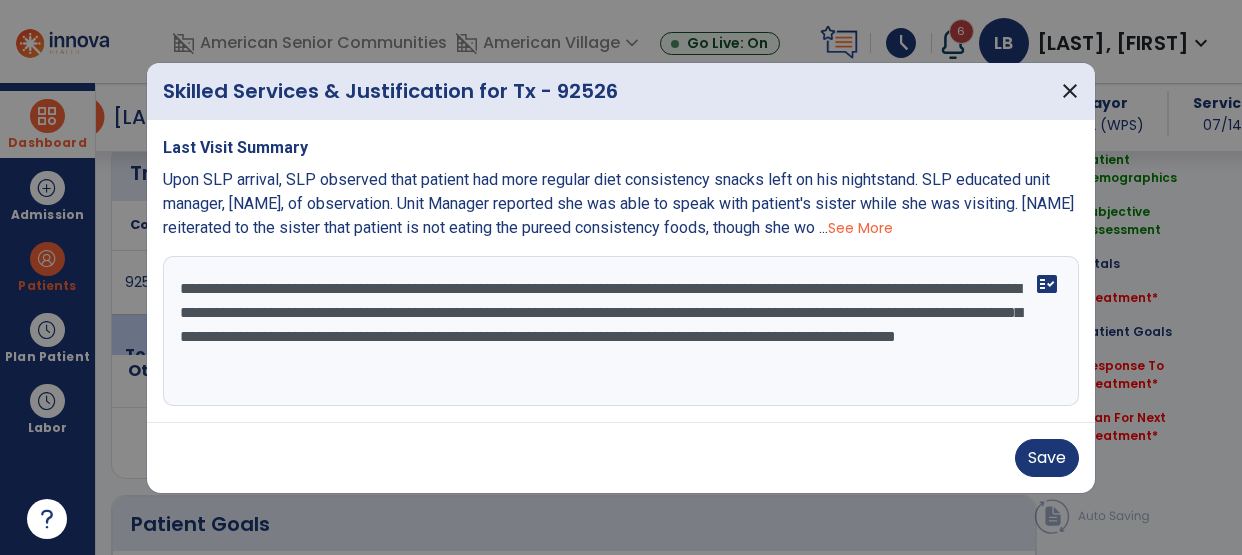 click on "**********" at bounding box center [621, 331] 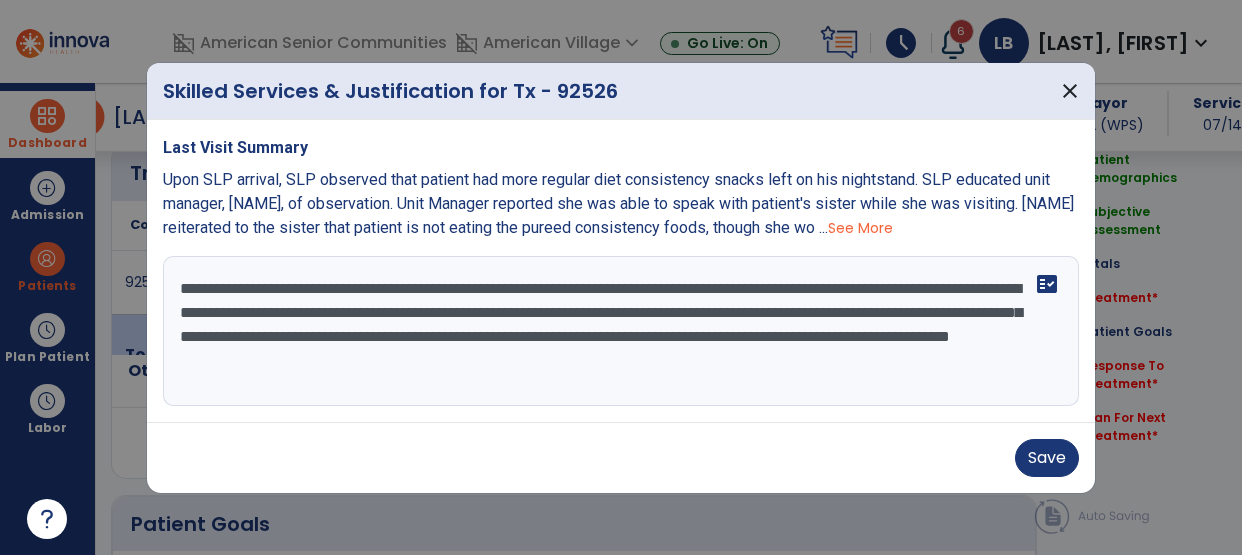 drag, startPoint x: 966, startPoint y: 365, endPoint x: 809, endPoint y: 378, distance: 157.5373 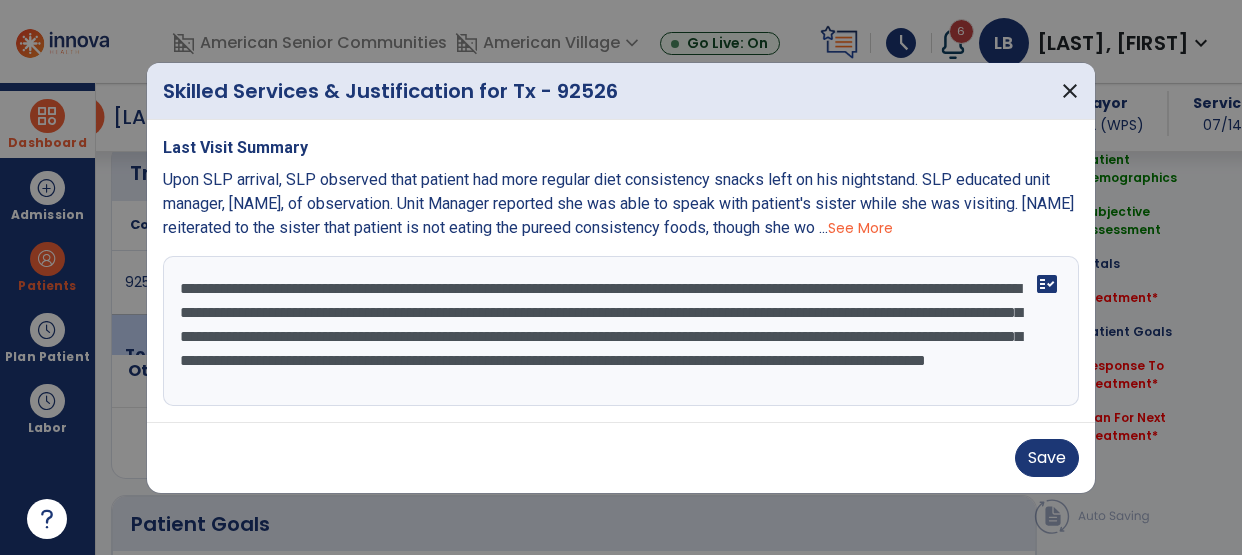 scroll, scrollTop: 16, scrollLeft: 0, axis: vertical 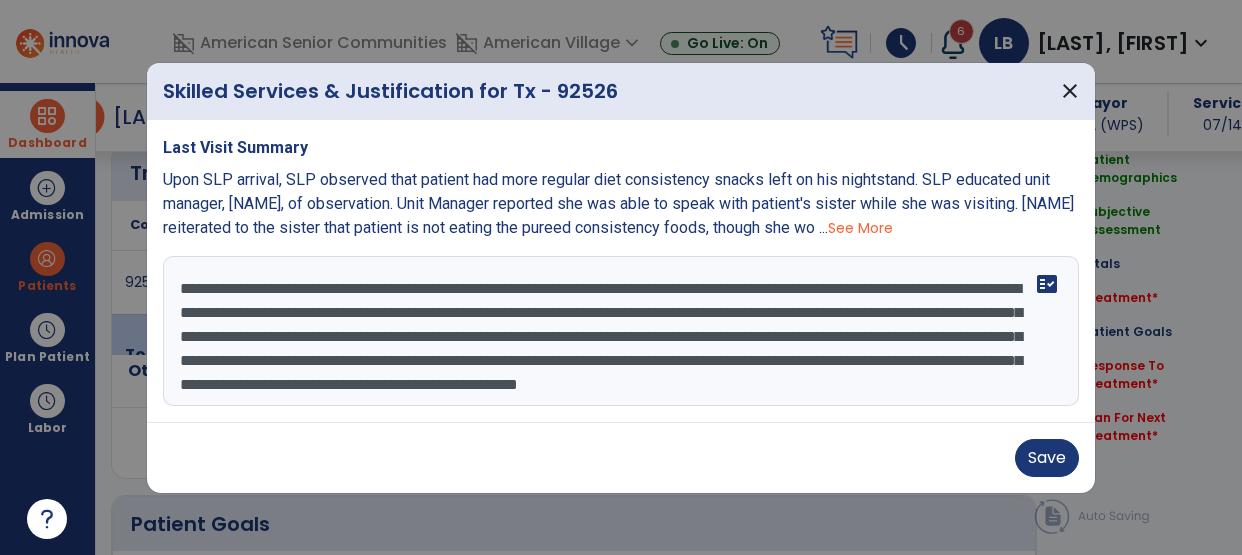 click on "**********" at bounding box center (621, 331) 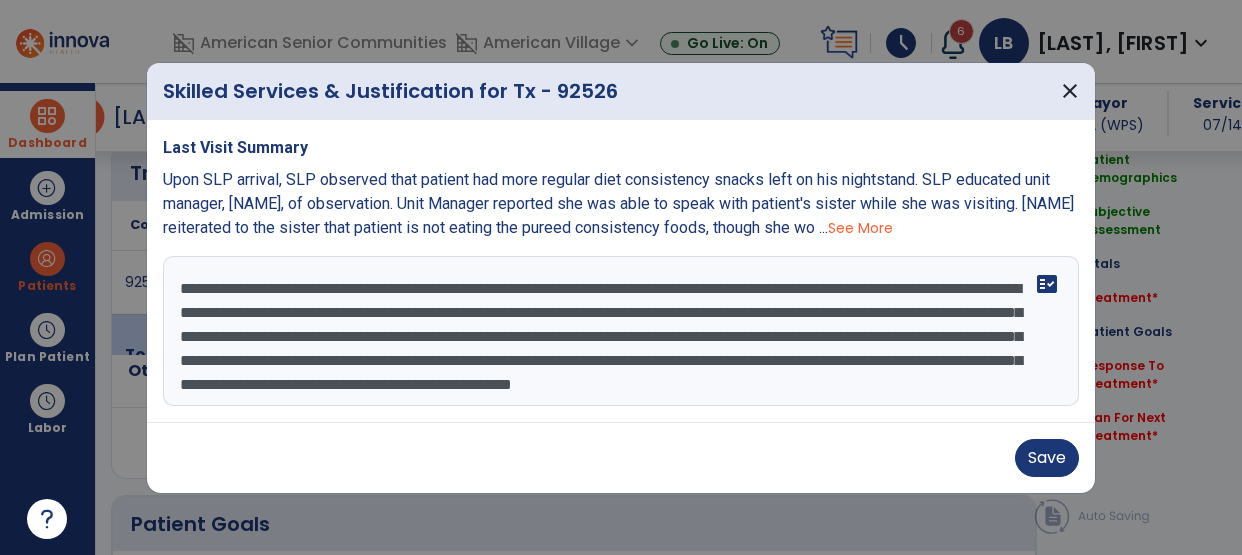 click on "**********" at bounding box center [621, 331] 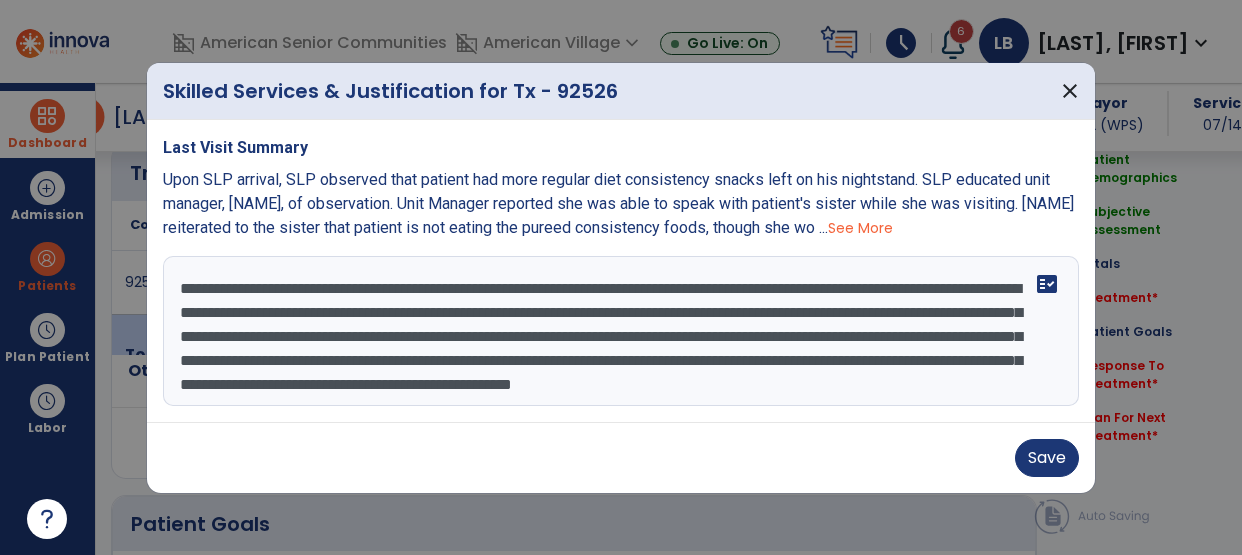 scroll, scrollTop: 0, scrollLeft: 0, axis: both 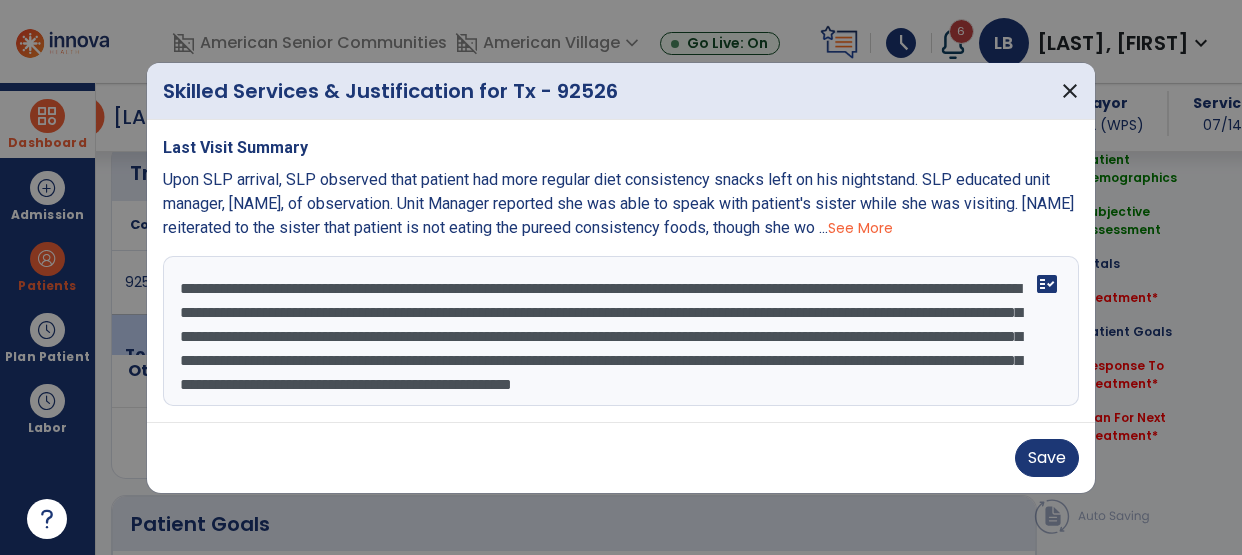 click on "**********" at bounding box center [621, 331] 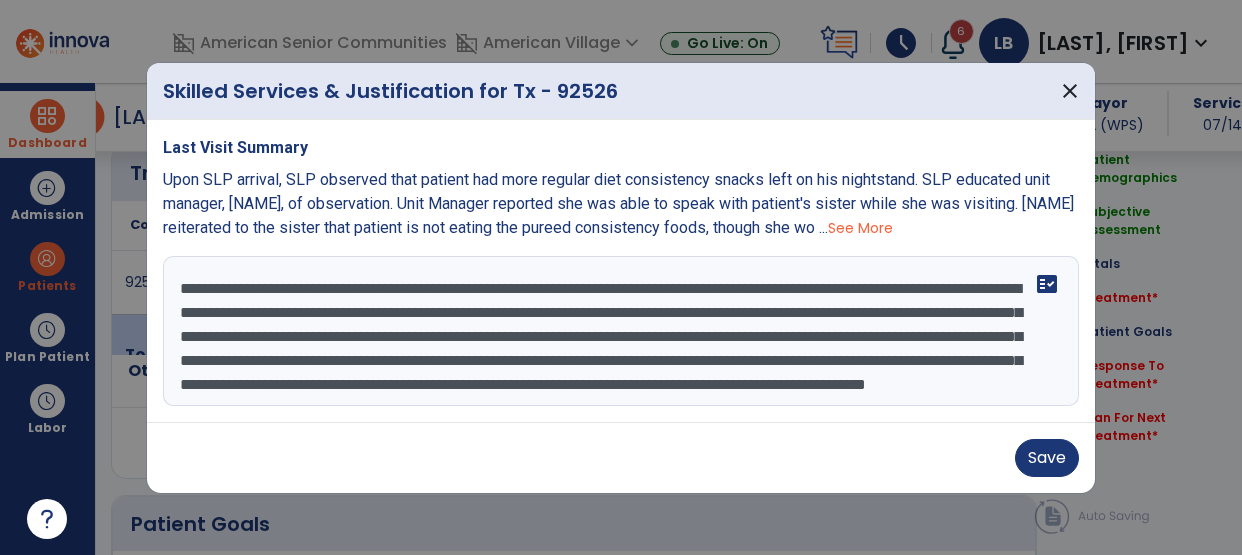 scroll, scrollTop: 48, scrollLeft: 0, axis: vertical 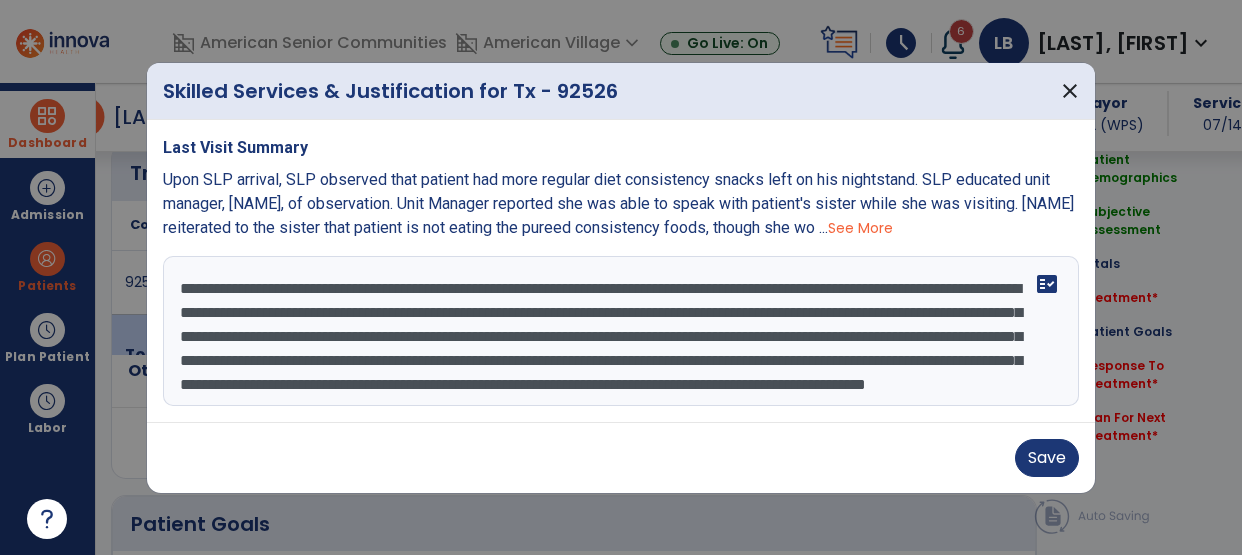 drag, startPoint x: 337, startPoint y: 363, endPoint x: 622, endPoint y: 383, distance: 285.7009 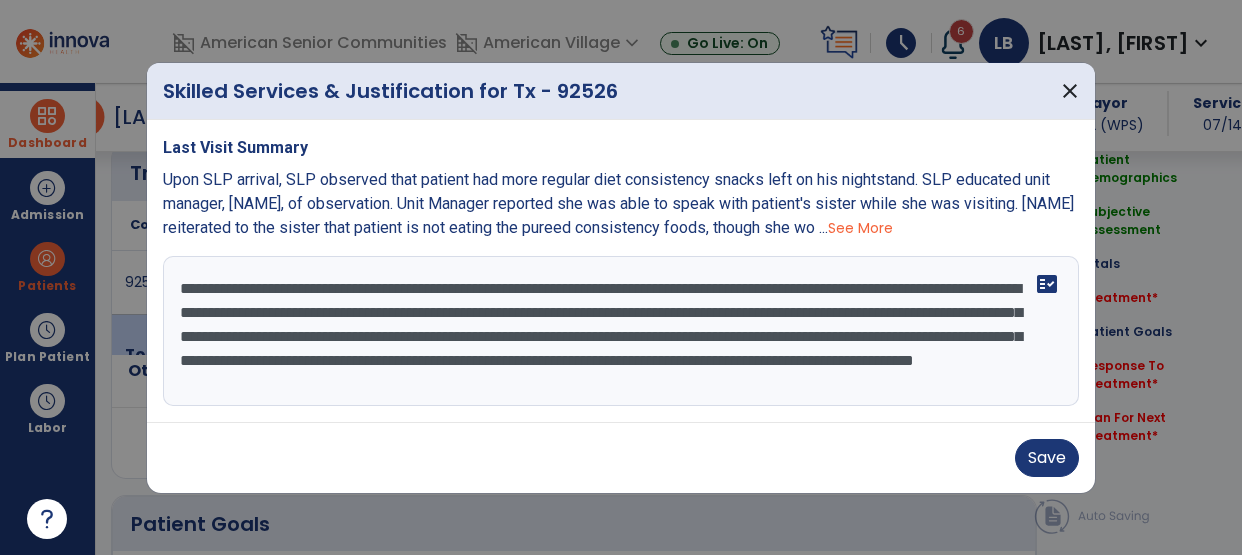 scroll, scrollTop: 24, scrollLeft: 0, axis: vertical 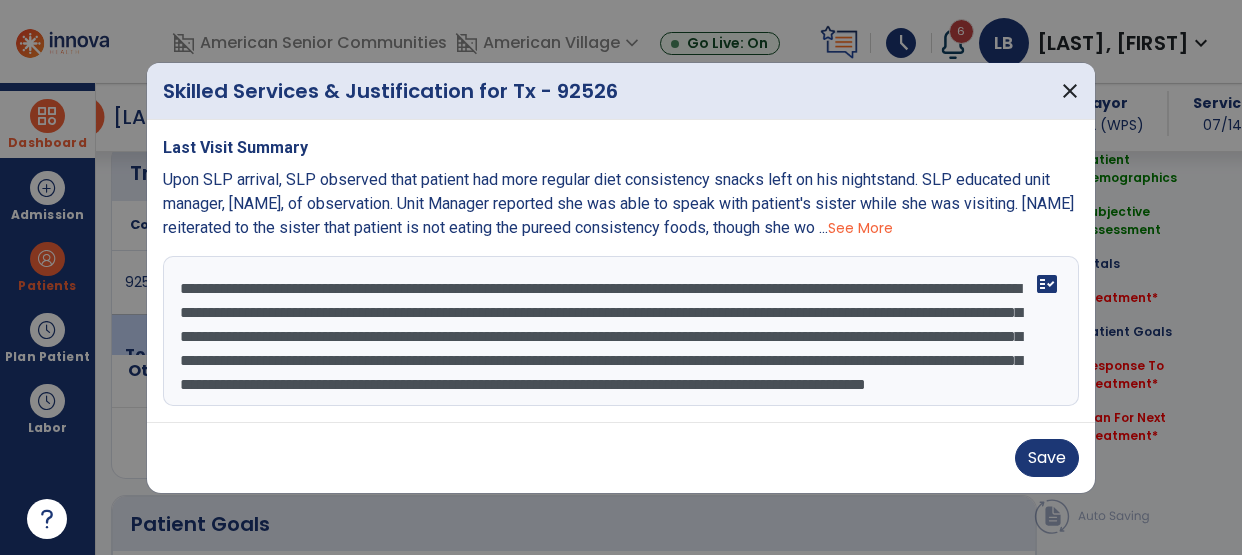 click on "**********" at bounding box center [621, 331] 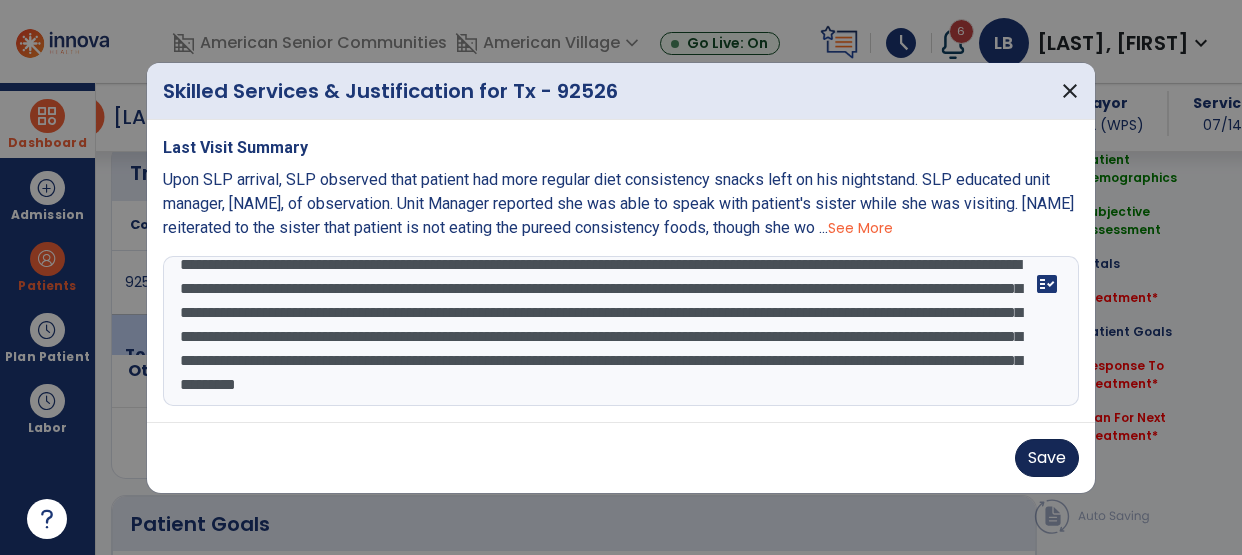 type on "**********" 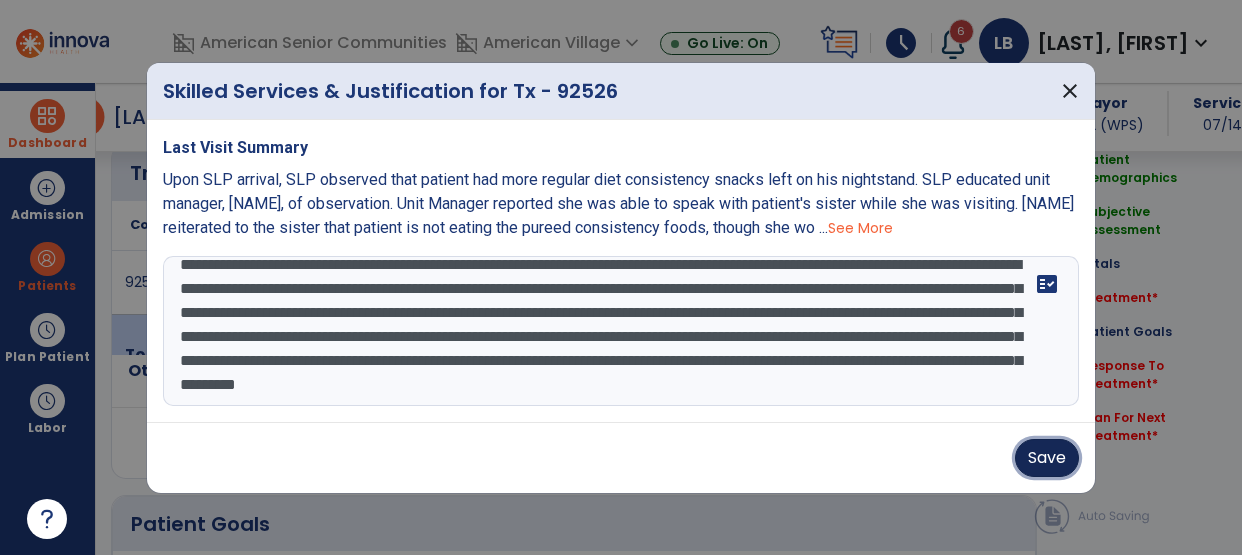 click on "Save" at bounding box center [1047, 458] 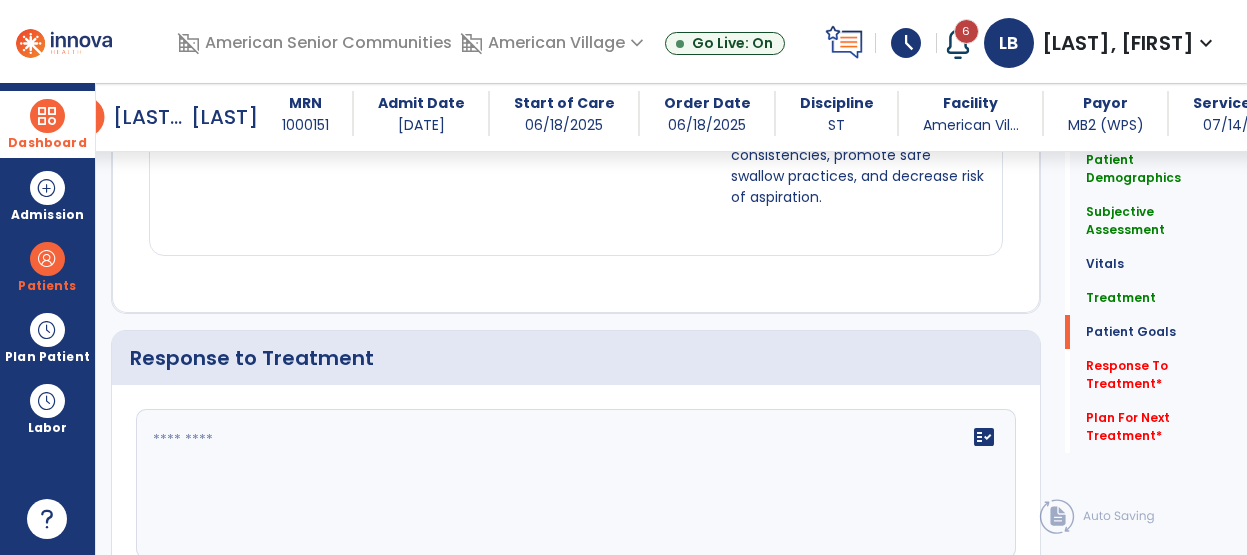 scroll, scrollTop: 3283, scrollLeft: 0, axis: vertical 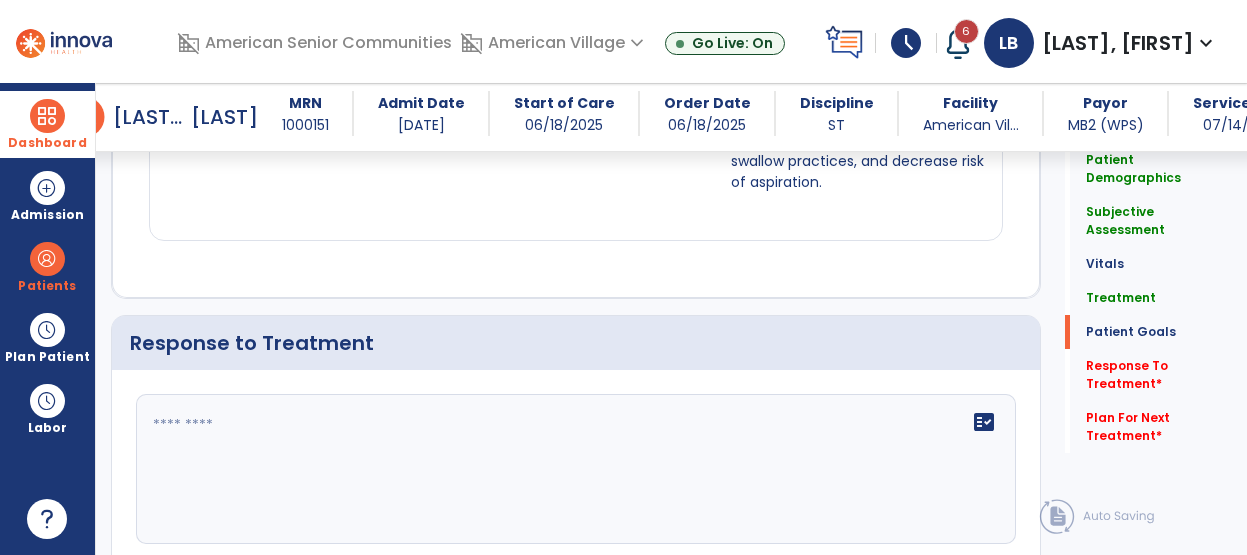 click on "fact_check" 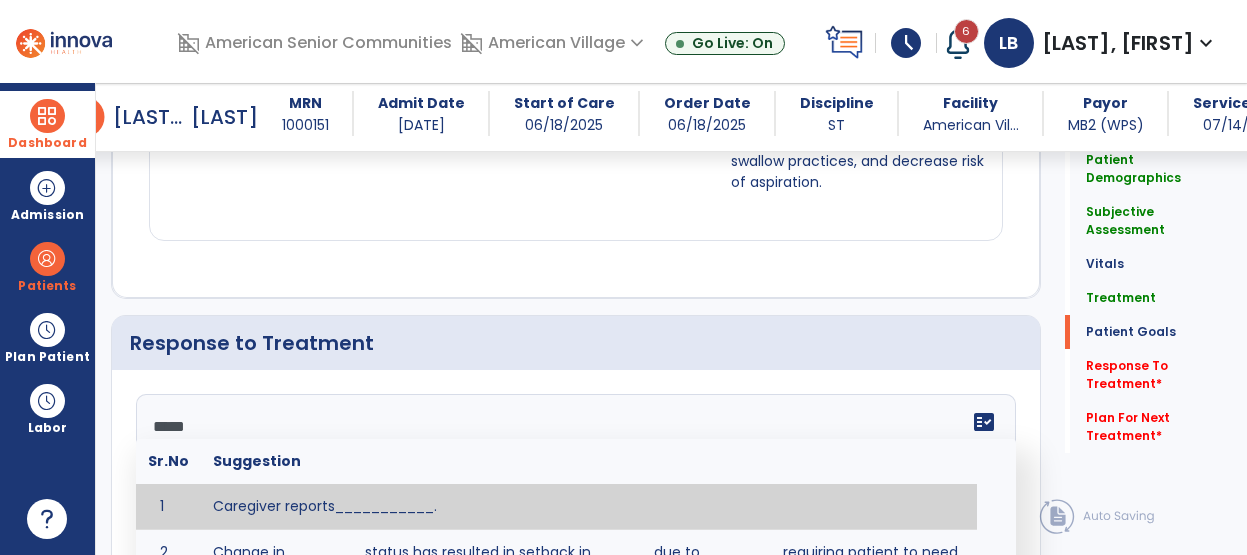type on "******" 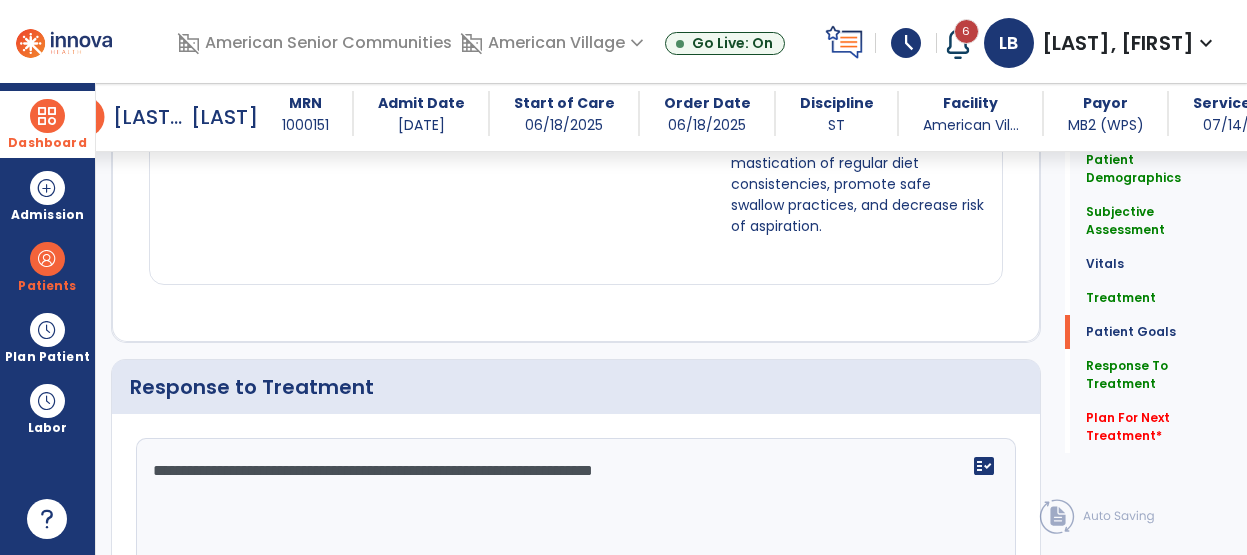scroll, scrollTop: 3283, scrollLeft: 0, axis: vertical 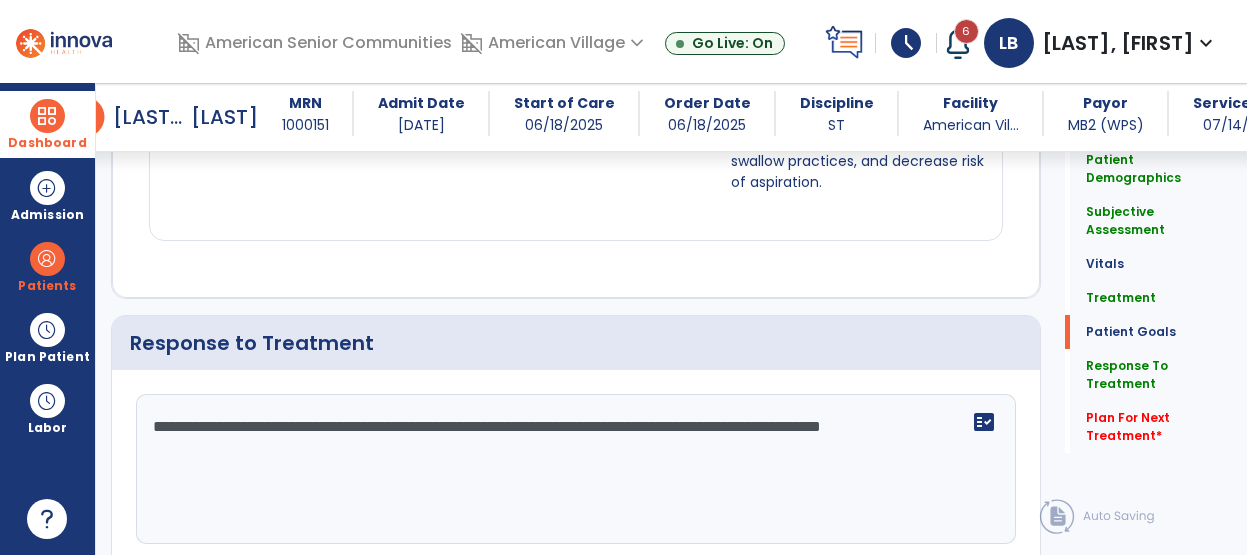 type on "**********" 